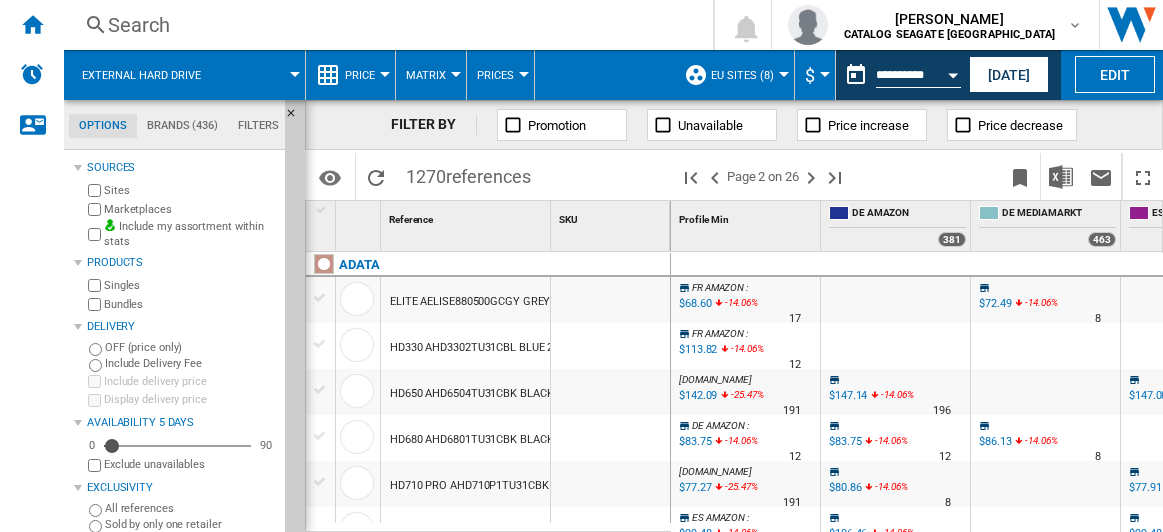 scroll, scrollTop: 0, scrollLeft: 0, axis: both 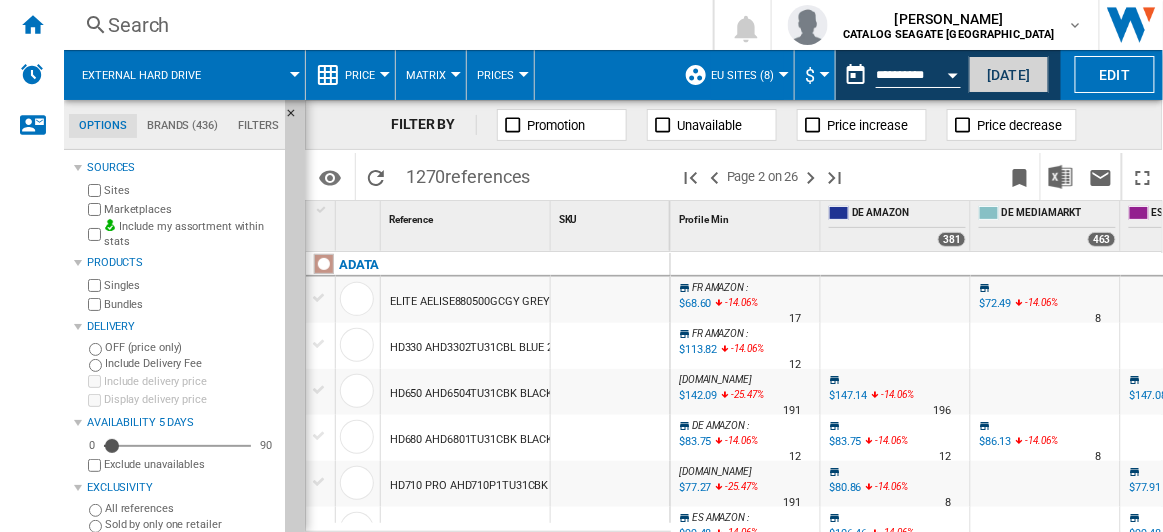 click on "[DATE]" at bounding box center [1009, 74] 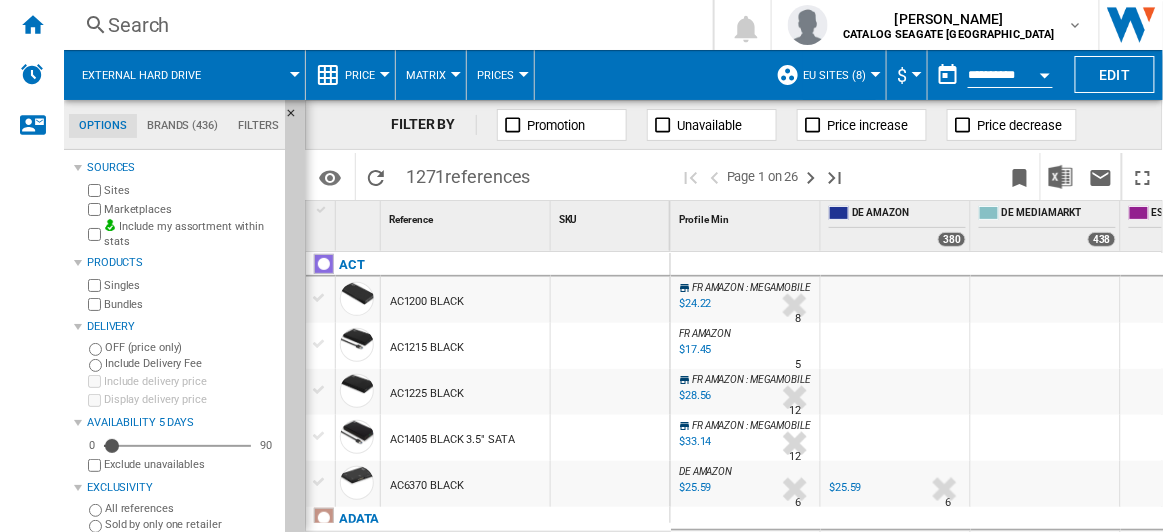 click at bounding box center [876, 74] 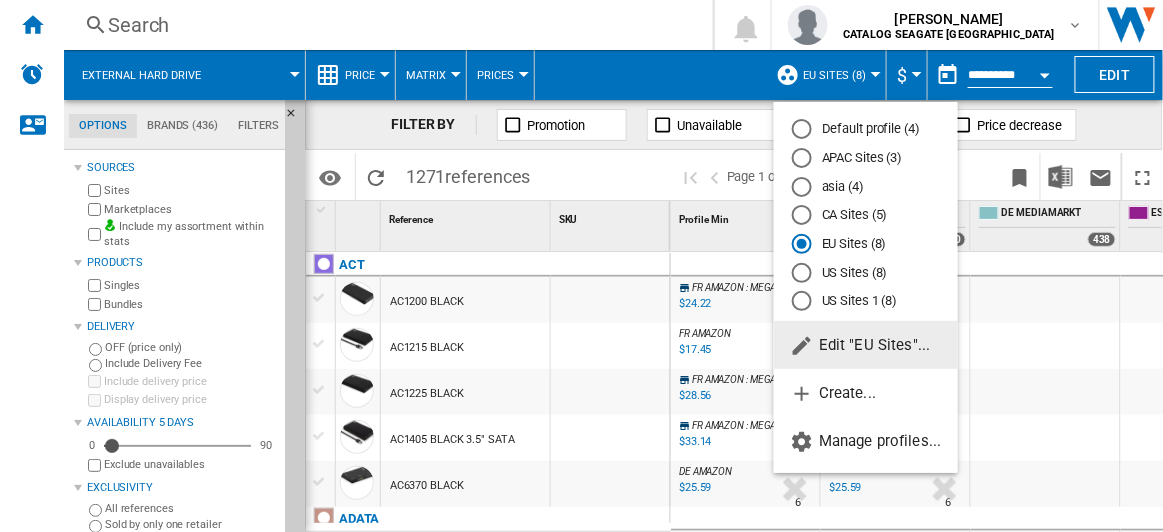 drag, startPoint x: 860, startPoint y: 271, endPoint x: 872, endPoint y: 287, distance: 20 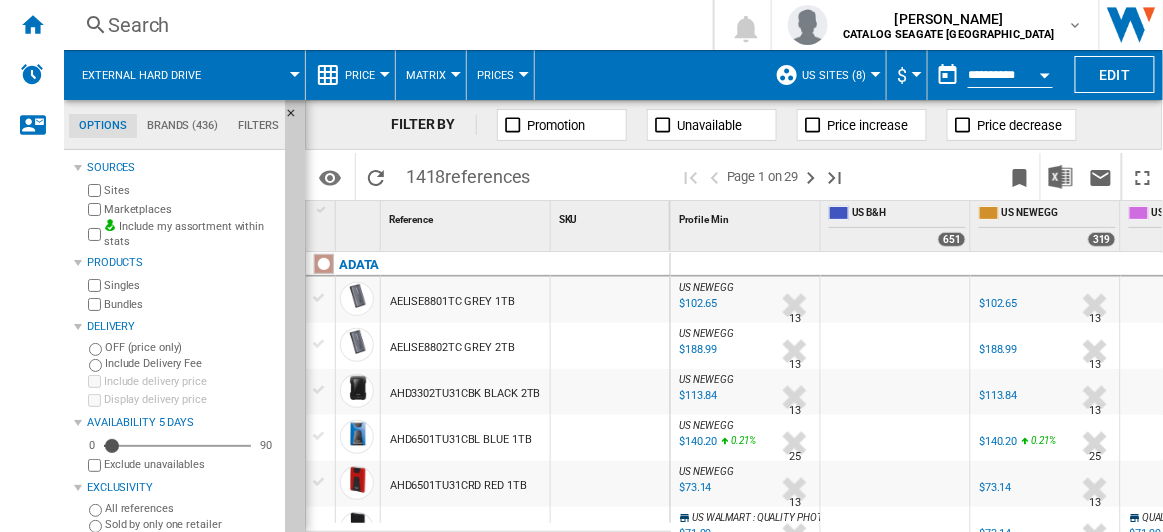 scroll, scrollTop: 272, scrollLeft: 0, axis: vertical 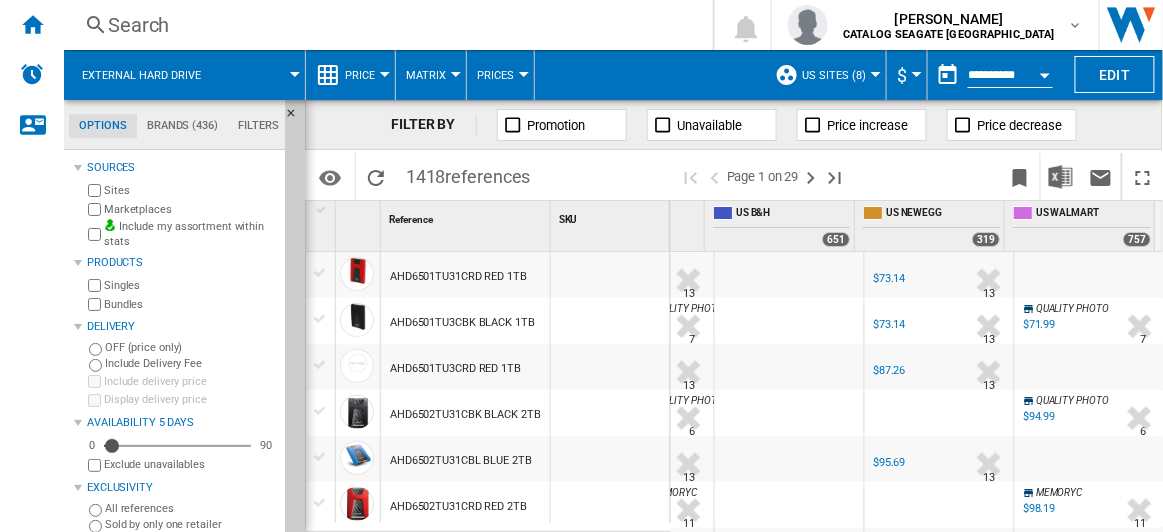drag, startPoint x: 936, startPoint y: 522, endPoint x: 1161, endPoint y: 516, distance: 225.07999 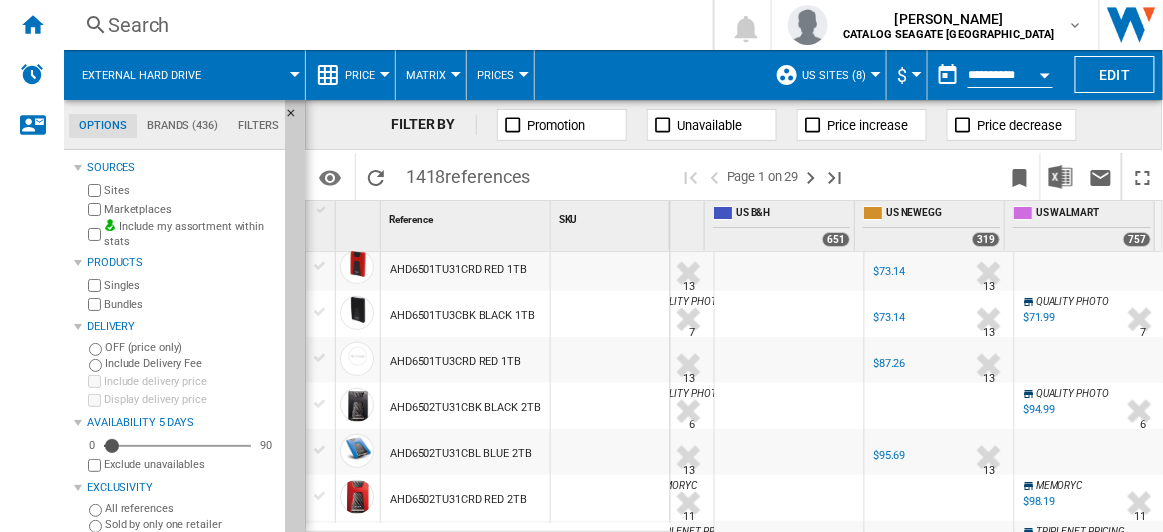 scroll, scrollTop: 0, scrollLeft: 116, axis: horizontal 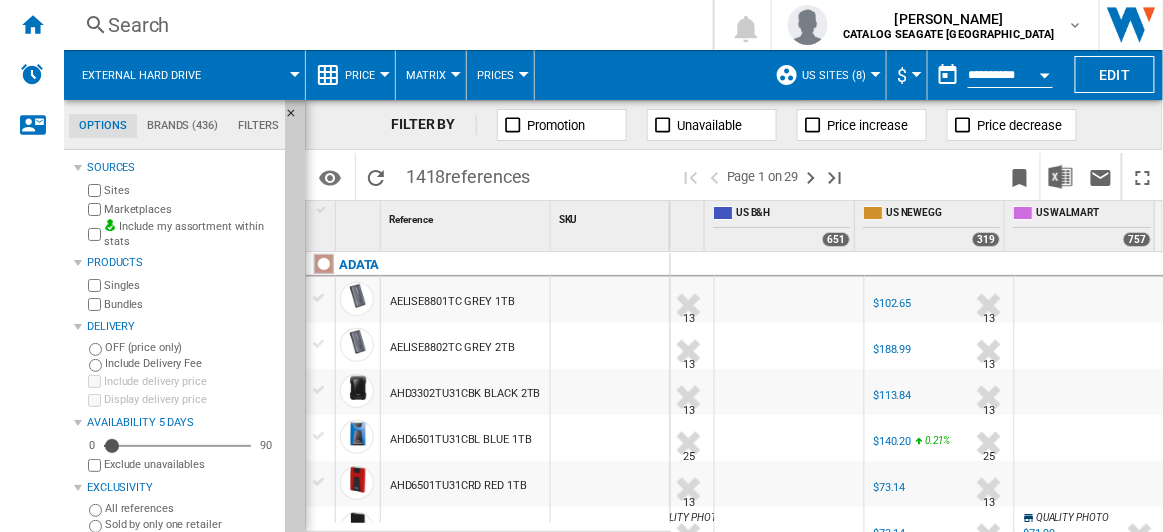 click on "US Sites (8)" at bounding box center [839, 75] 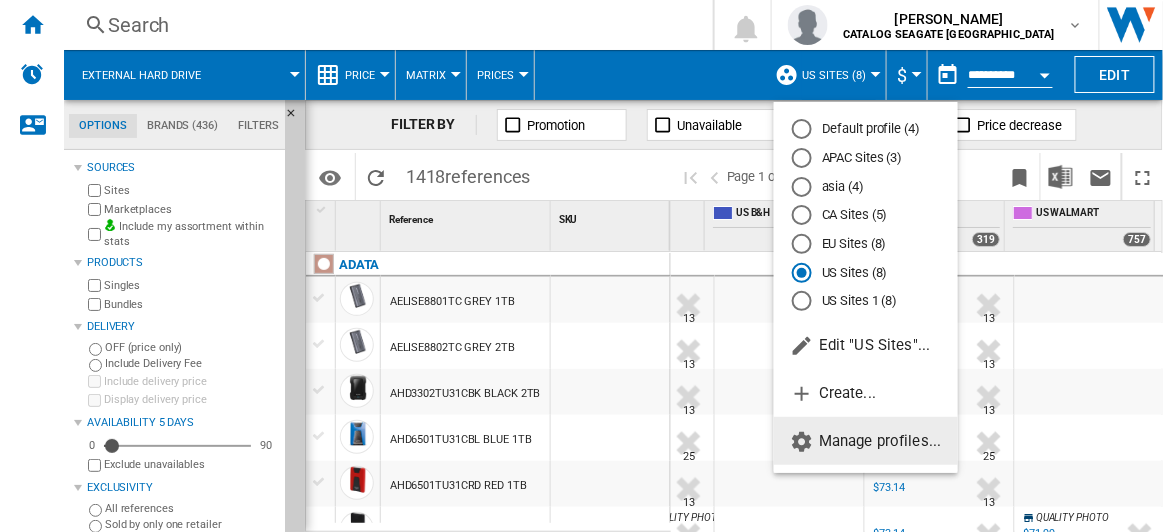 click on "Manage profiles..." 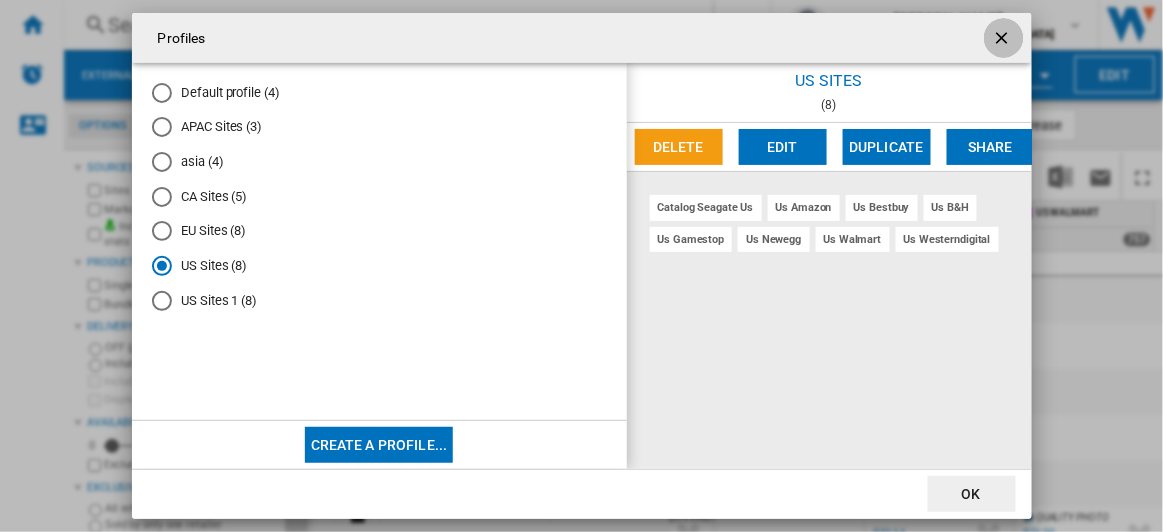 click at bounding box center [1004, 40] 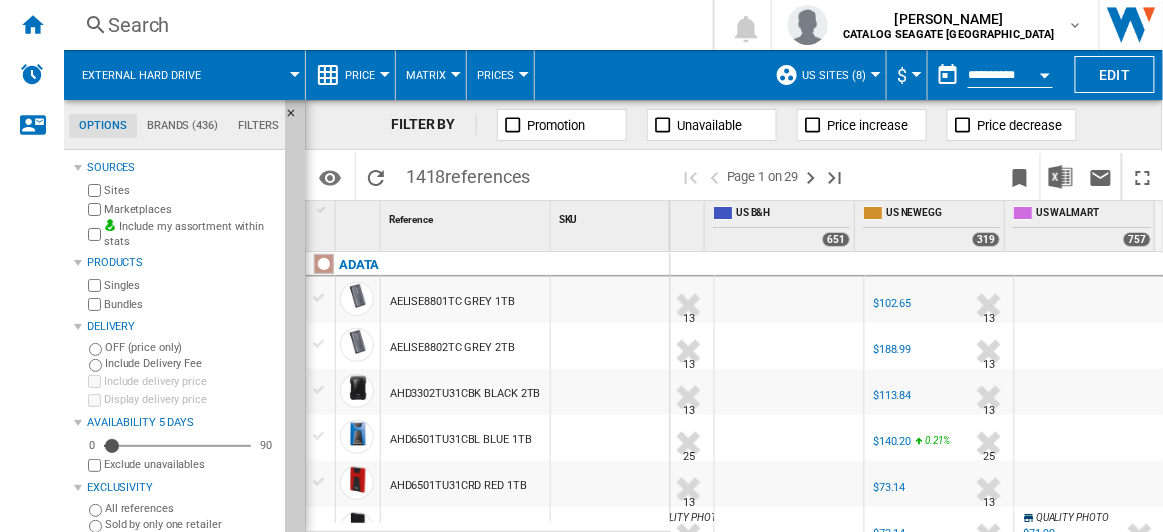 click on "US Sites (8)" at bounding box center [826, 75] 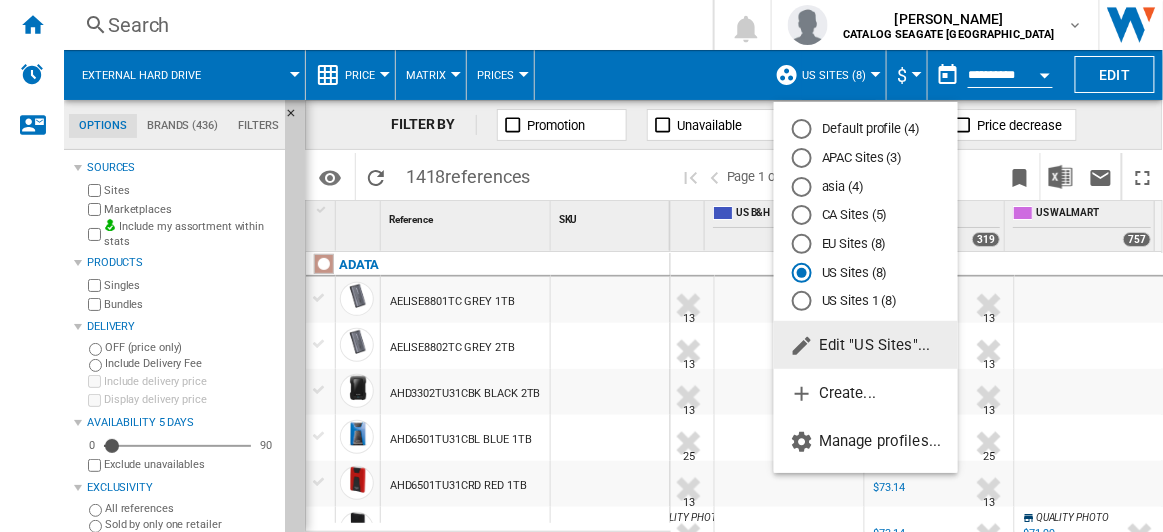 click on "Edit "US Sites"..." 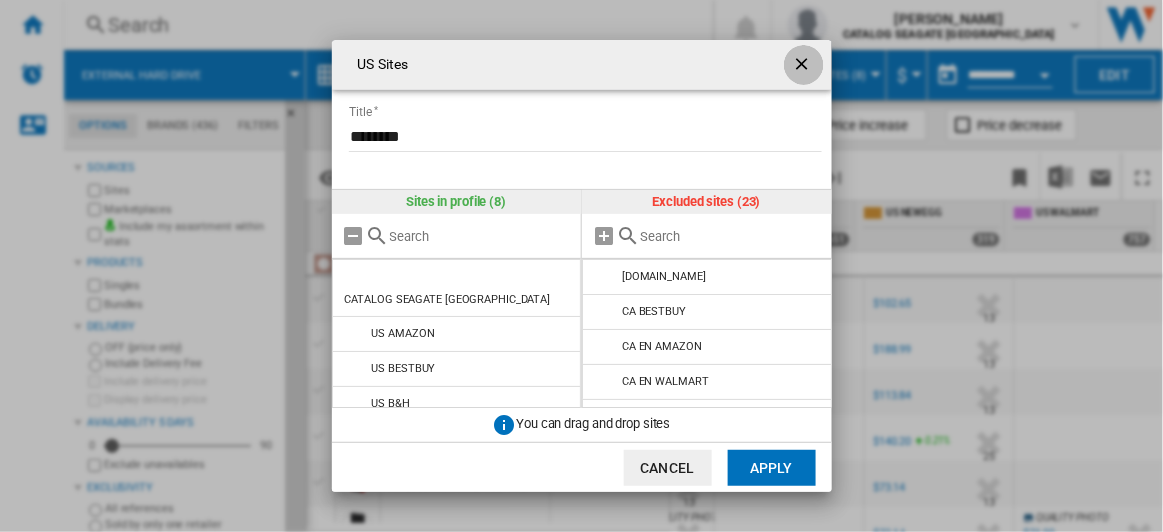 click at bounding box center (804, 66) 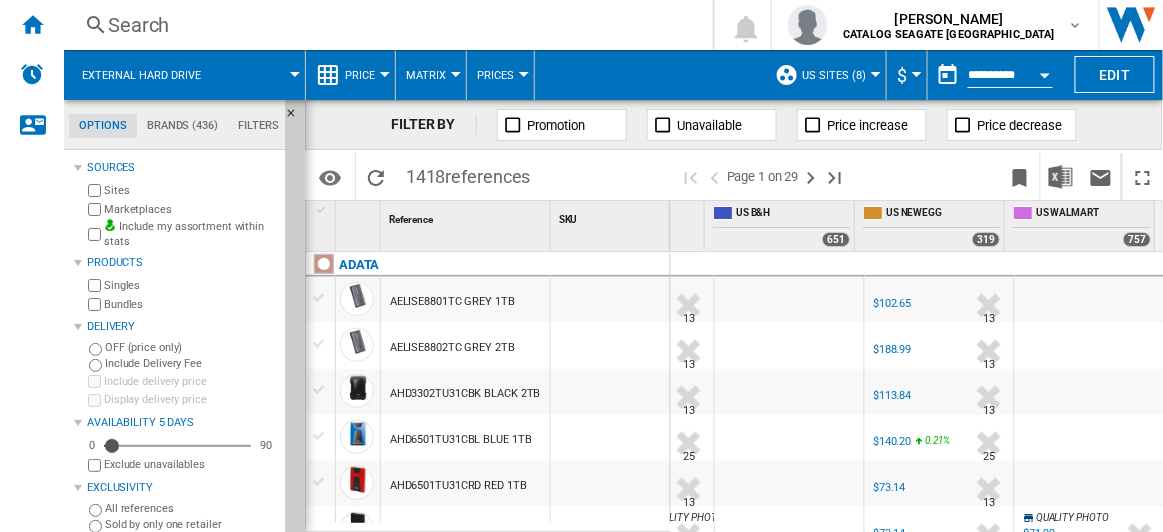 scroll, scrollTop: 0, scrollLeft: 37, axis: horizontal 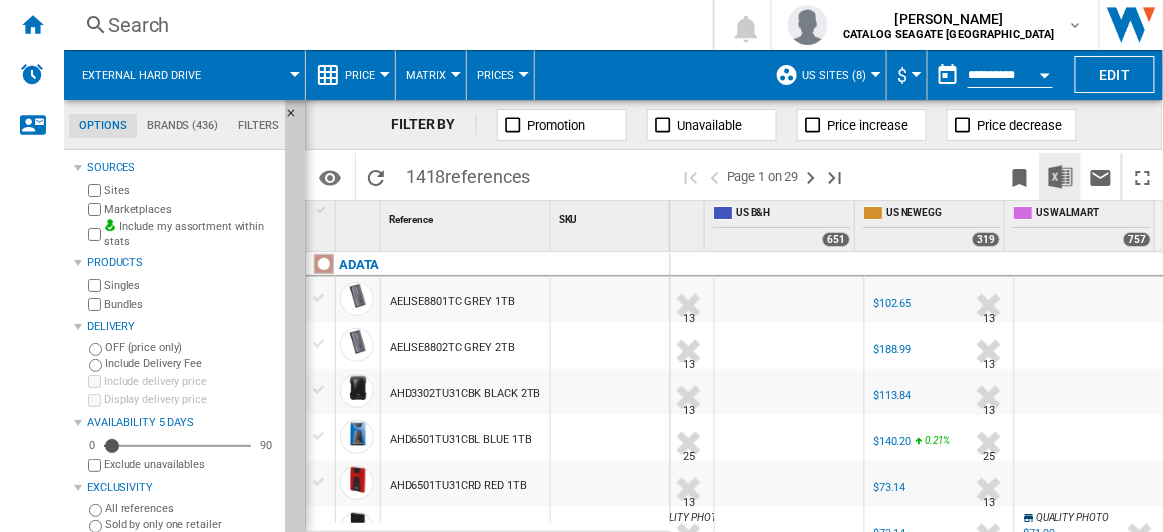 click at bounding box center (1061, 177) 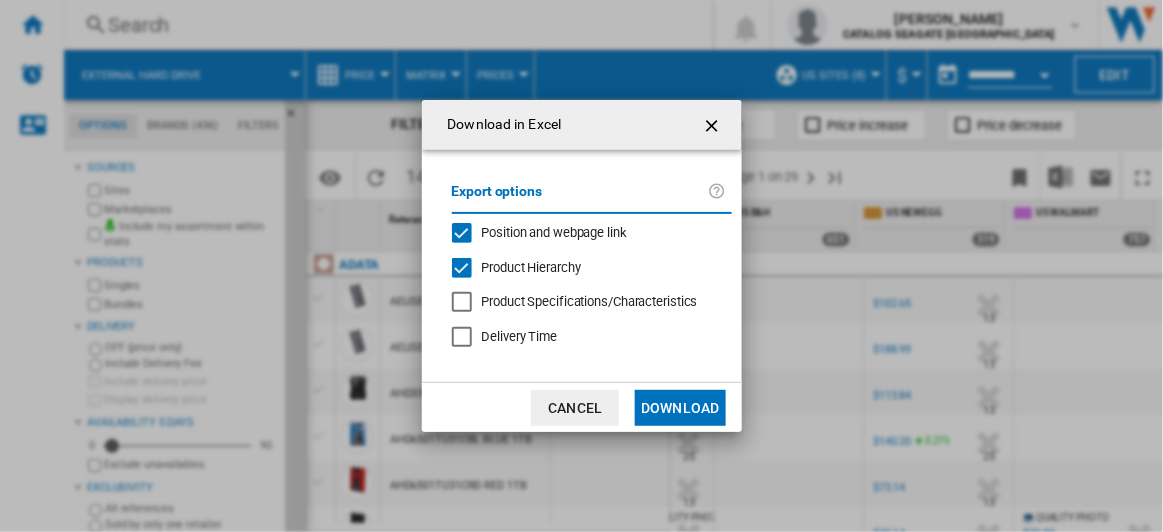 click on "Download" 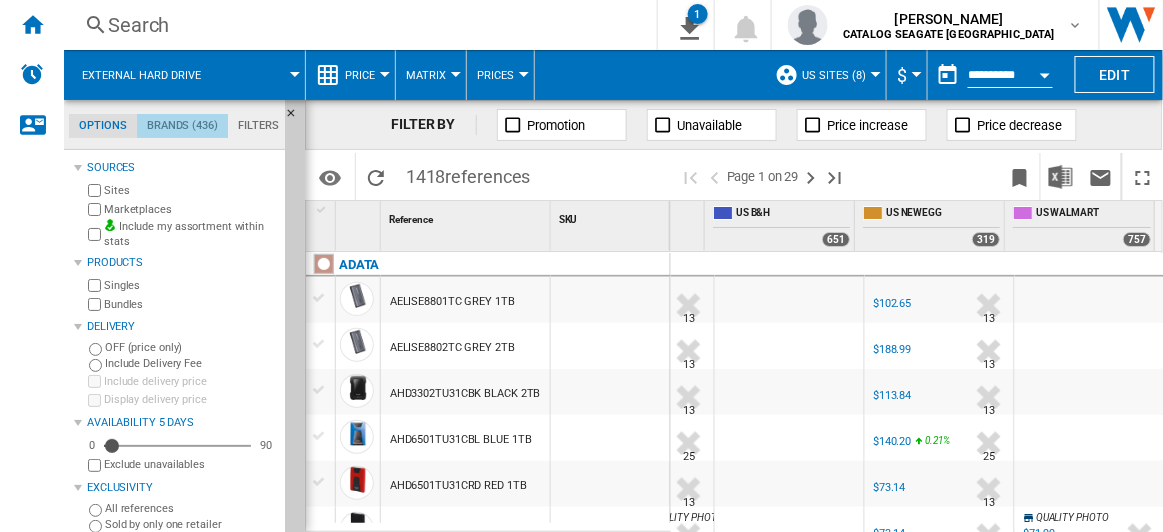 click on "Brands (436)" 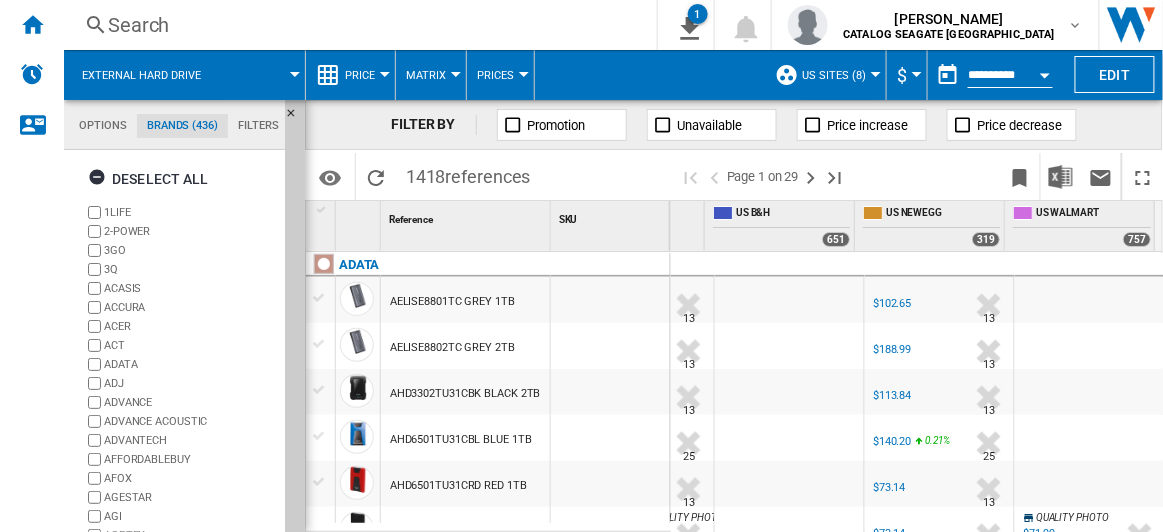click on "External hard drive" at bounding box center [141, 75] 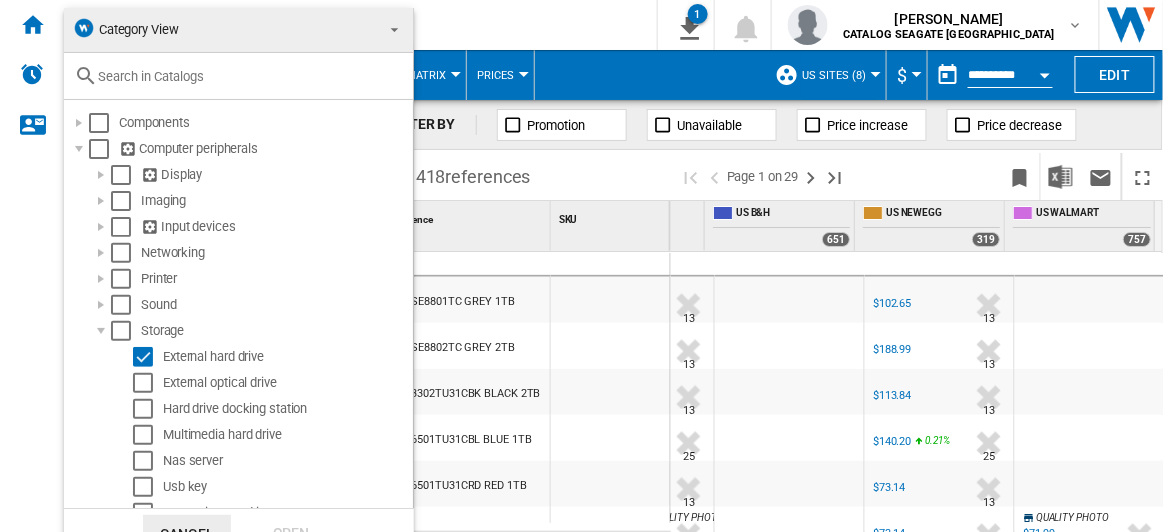 click at bounding box center (389, 28) 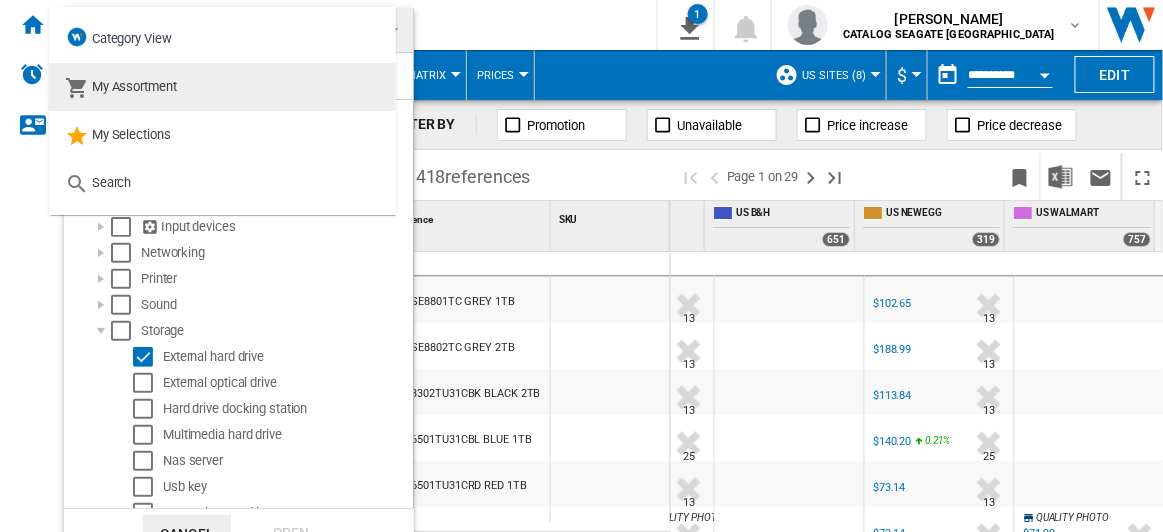 click on "My Assortment" at bounding box center (134, 86) 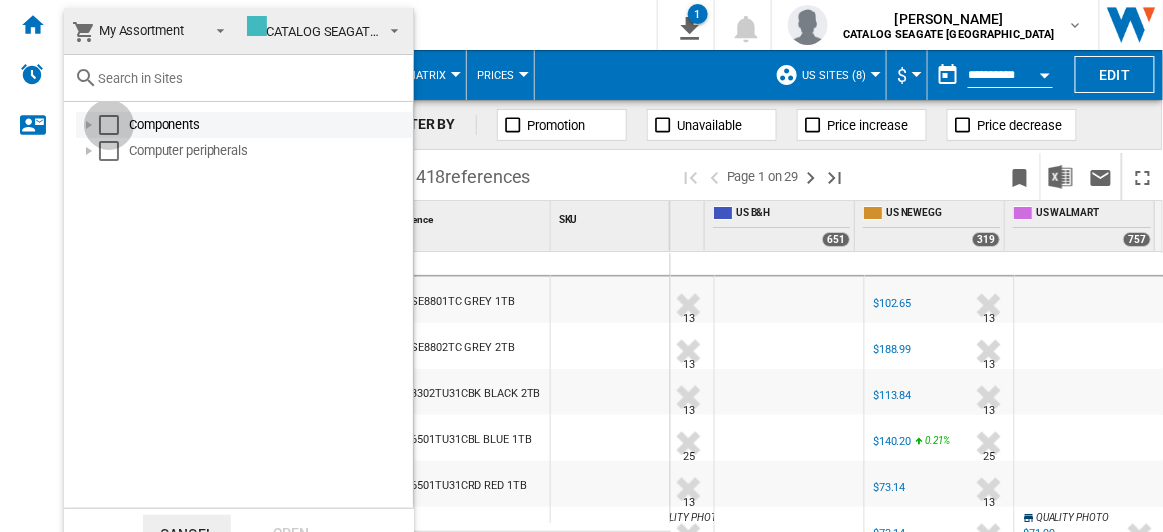 click at bounding box center (109, 125) 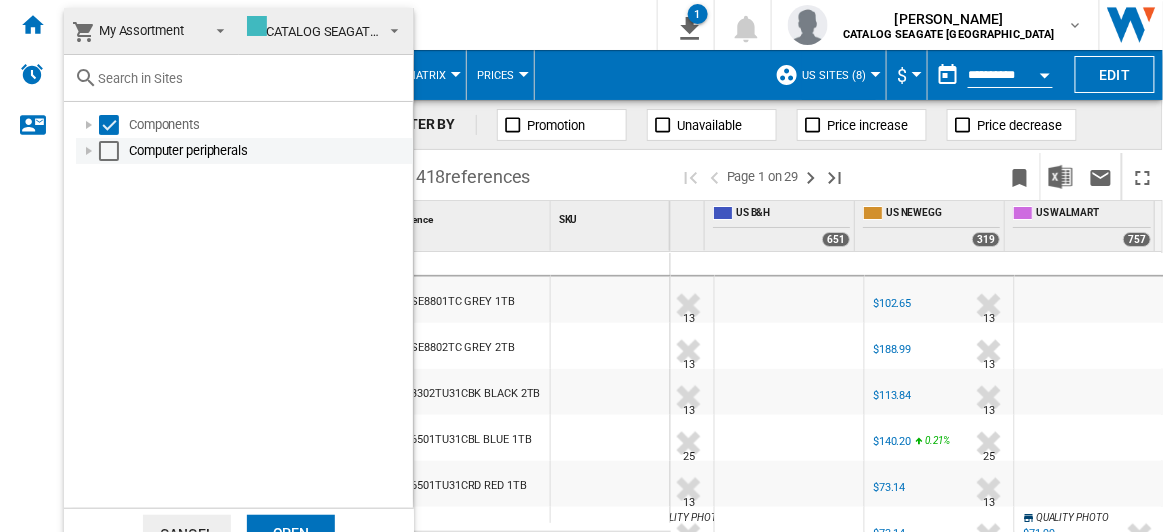 click at bounding box center [109, 151] 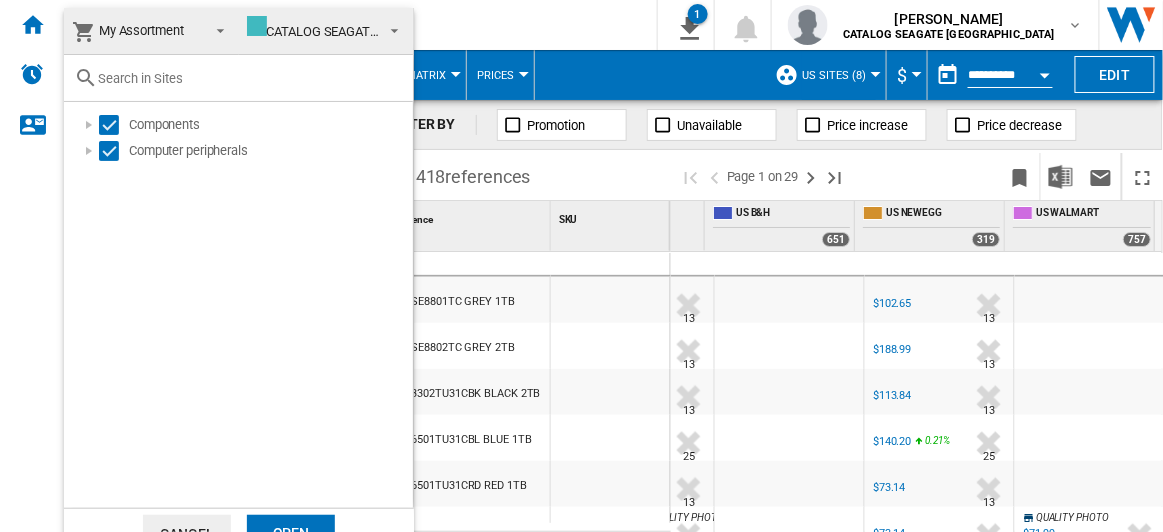 click on "Open" at bounding box center [291, 533] 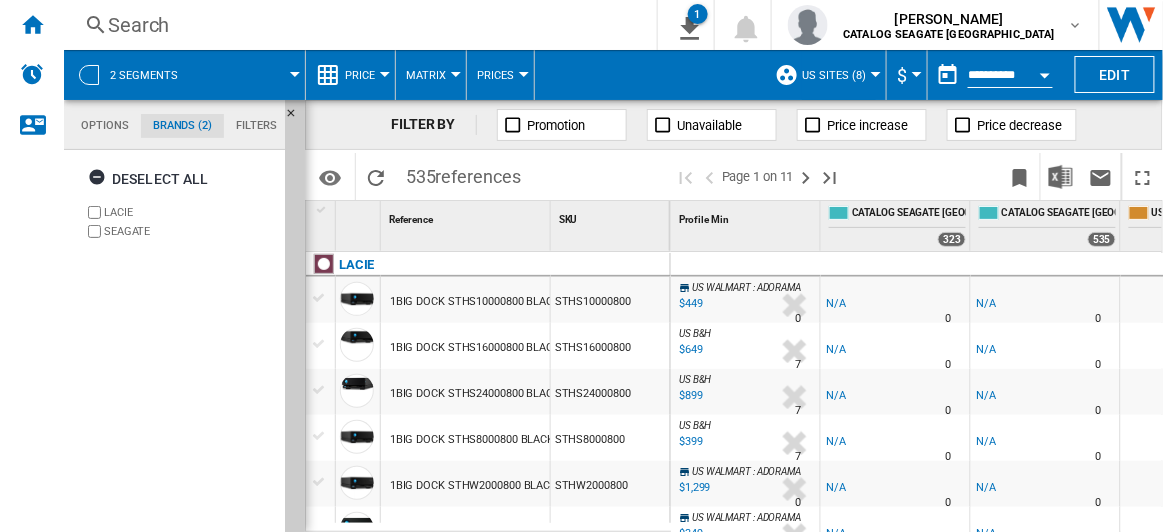 scroll, scrollTop: 0, scrollLeft: 162, axis: horizontal 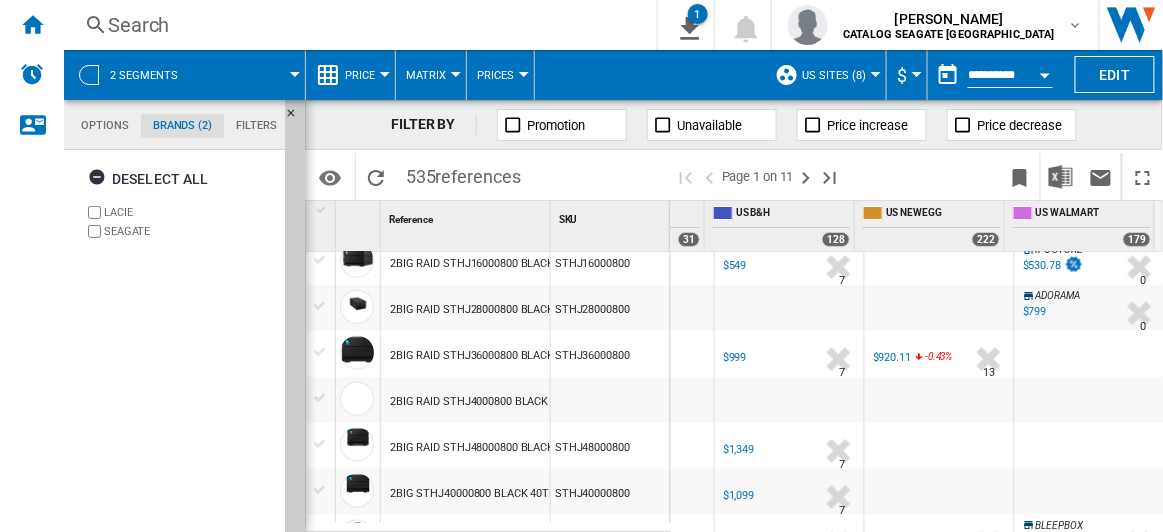 click on "Options" 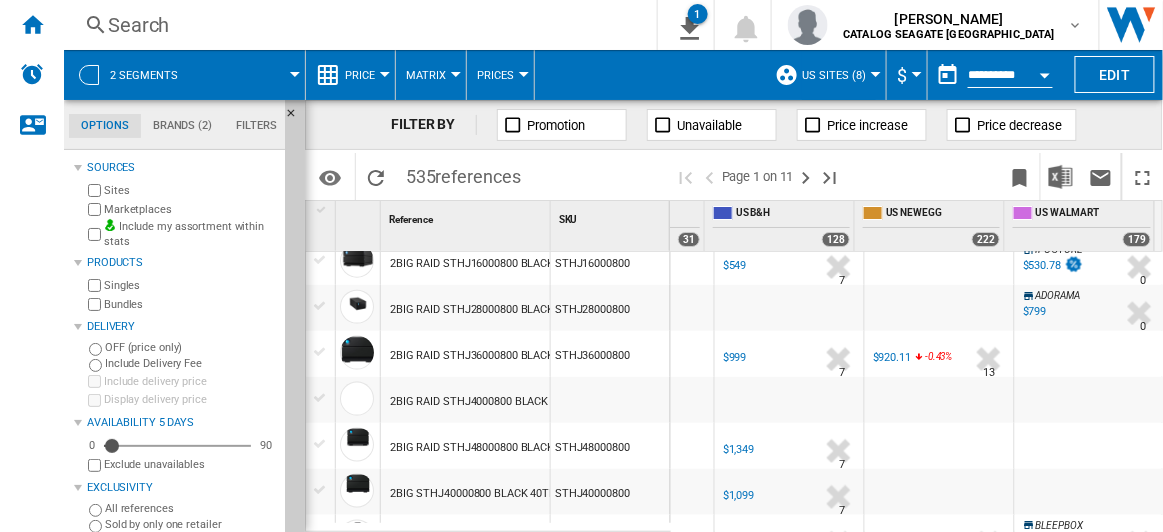 click on "Include my assortment within stats" at bounding box center (190, 234) 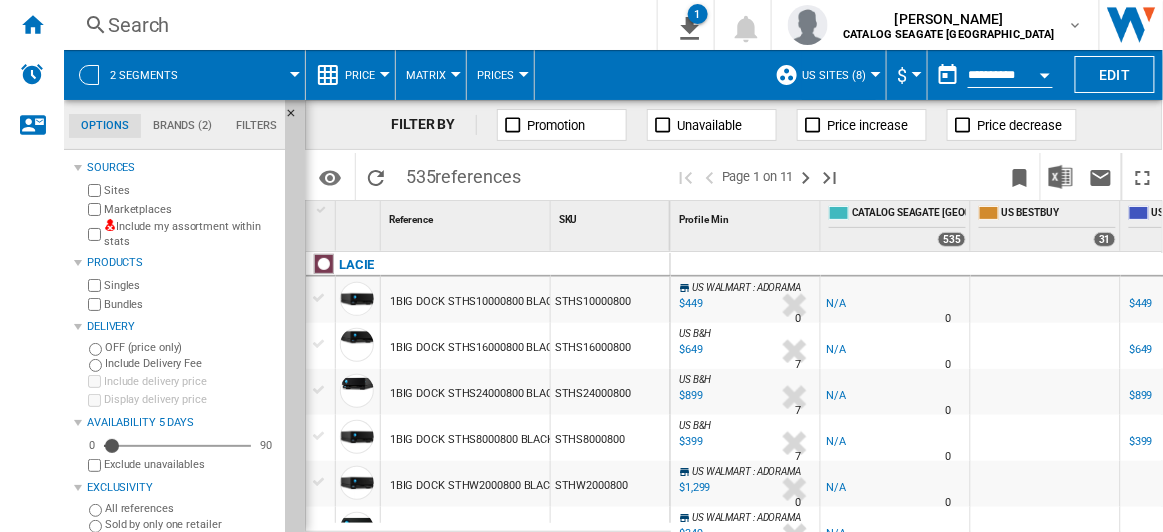 click on "Marketplaces" at bounding box center (190, 209) 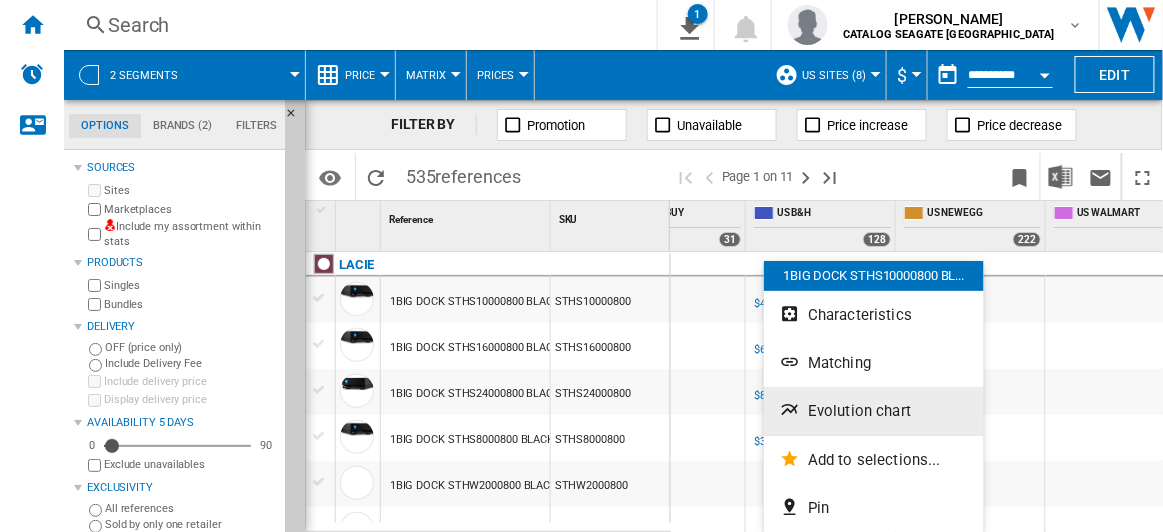 click on "Evolution chart" at bounding box center (859, 411) 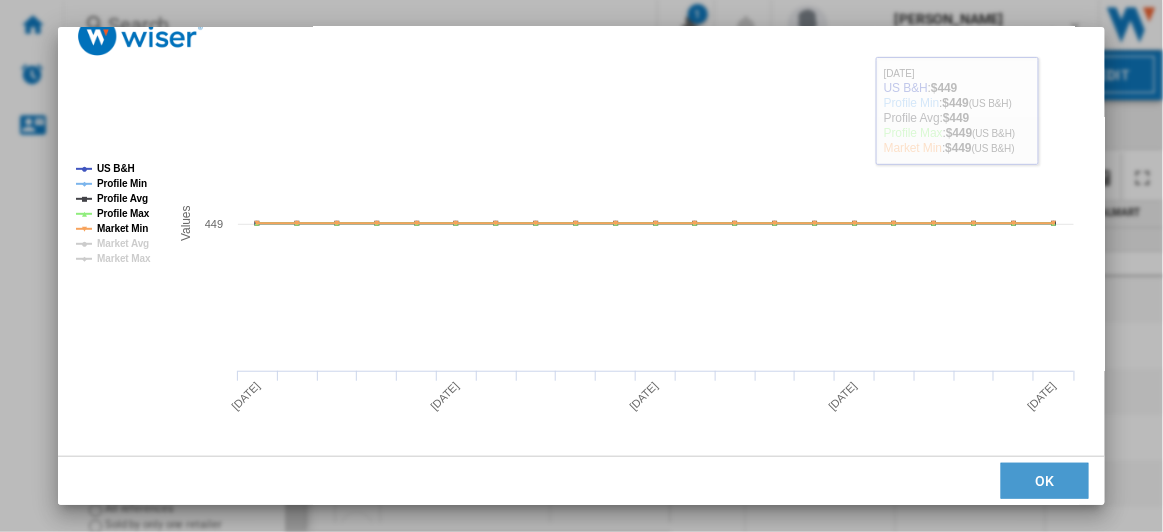 click on "OK" 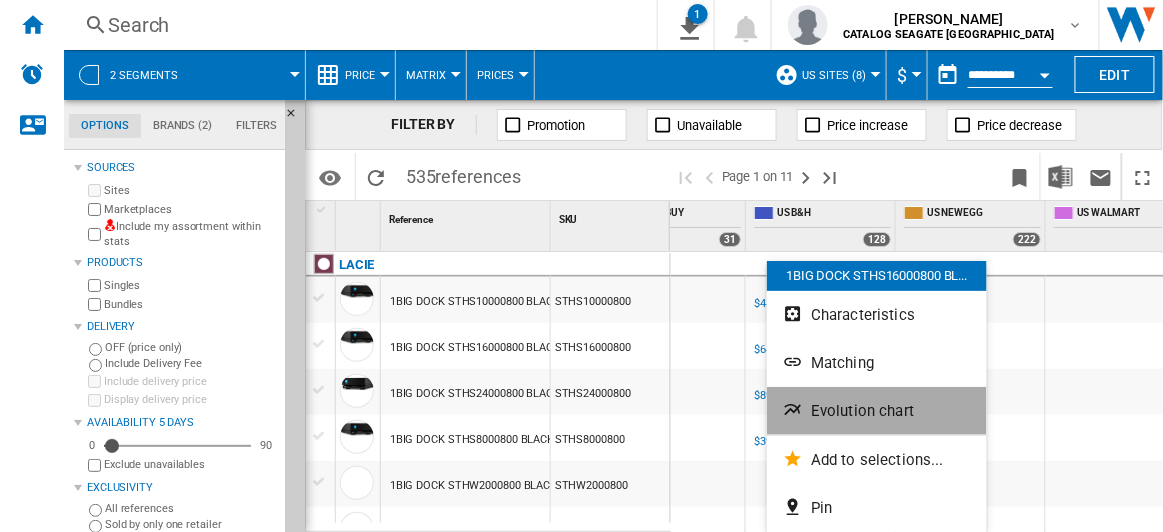 click on "Evolution chart" at bounding box center [862, 411] 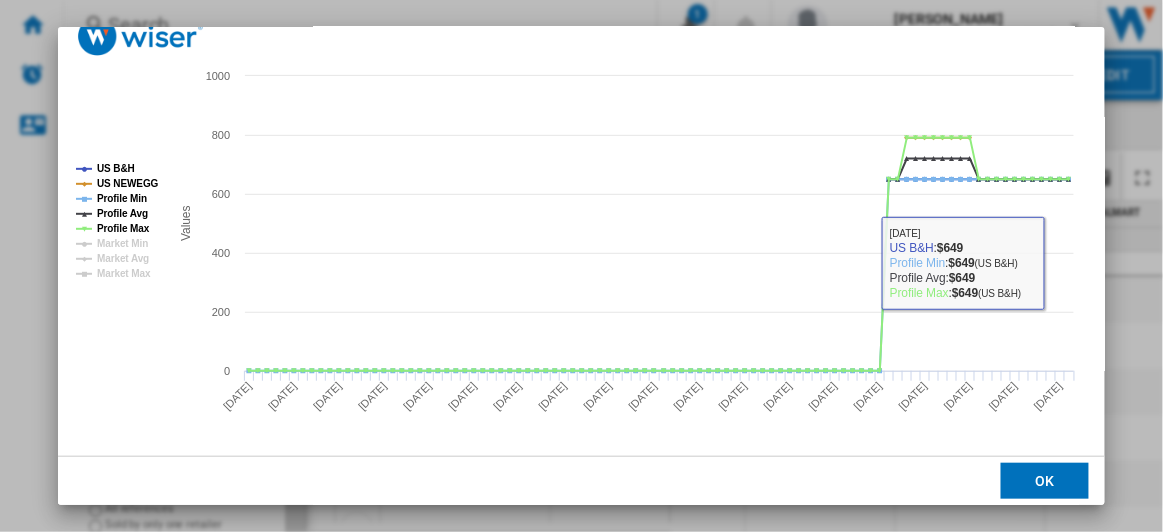 click on "LACIE 1BIG DOCK STHS16000800 BLACK 16TB
Characteristics
Matching
Evolution chart
price -$1
delivery price N/A
title LACIE 1BIG DOCK STHS16000800 BLACK 16TB
model 1BIG DOCK STHS16000800
suffix BLACK 16TB
brand LACIE
sku STHS16000800
3 Months
3 Months
6 Months" at bounding box center [581, 266] 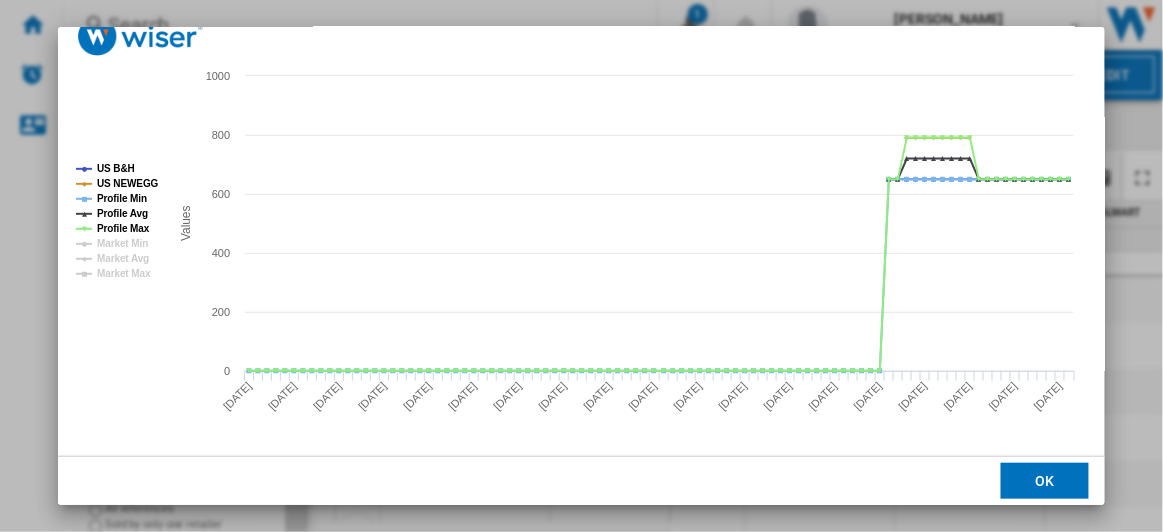 click on "OK" 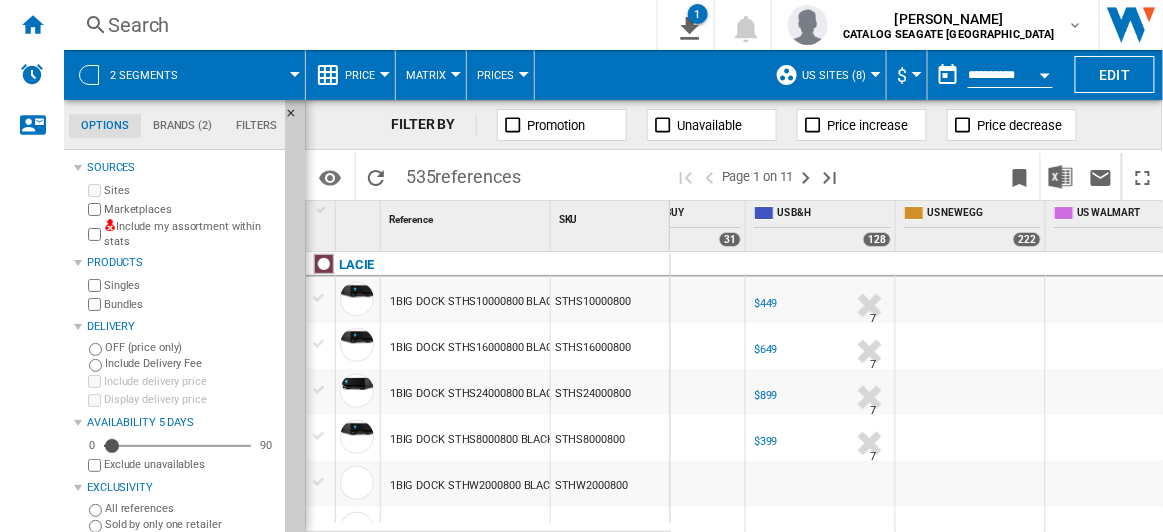 scroll, scrollTop: 272, scrollLeft: 375, axis: both 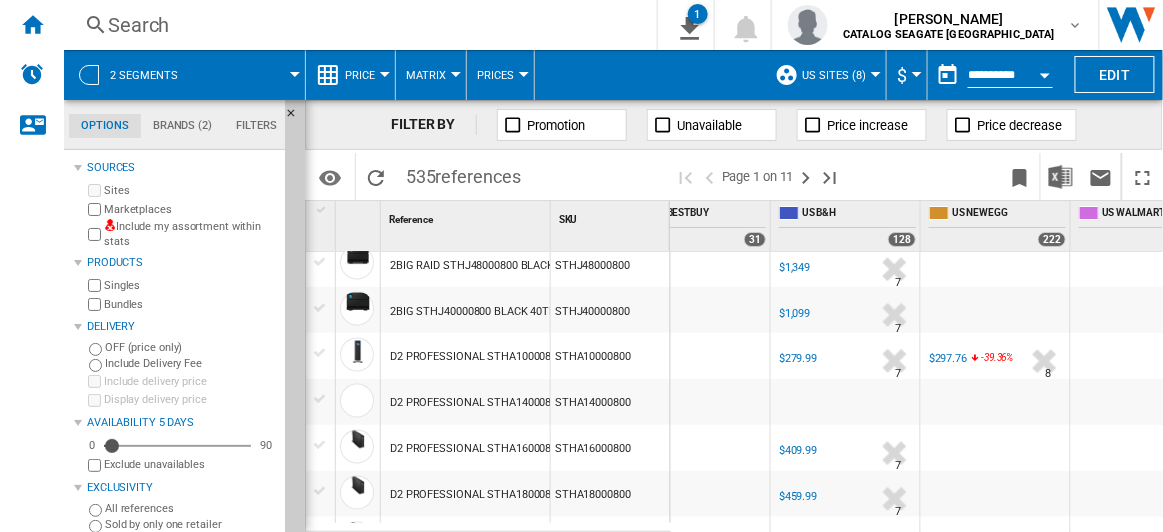 click on "US Sites (8)" at bounding box center [834, 75] 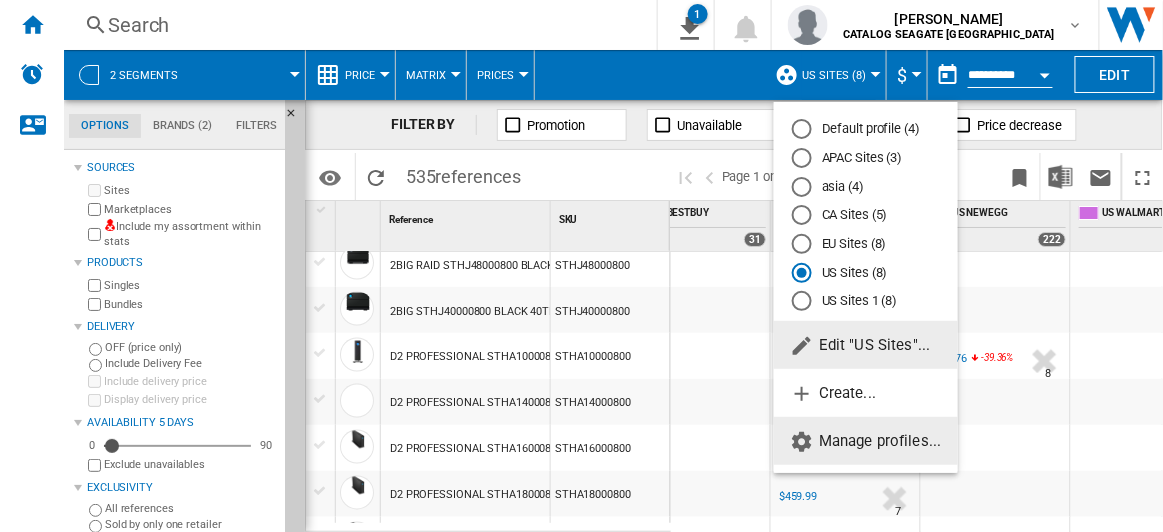 click on "Manage profiles..." 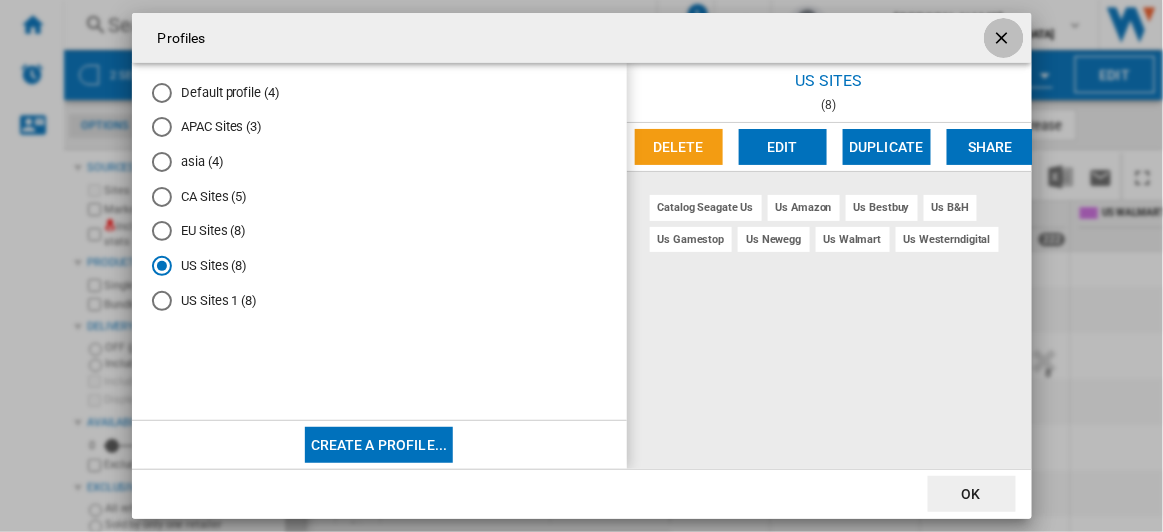 click at bounding box center (1004, 40) 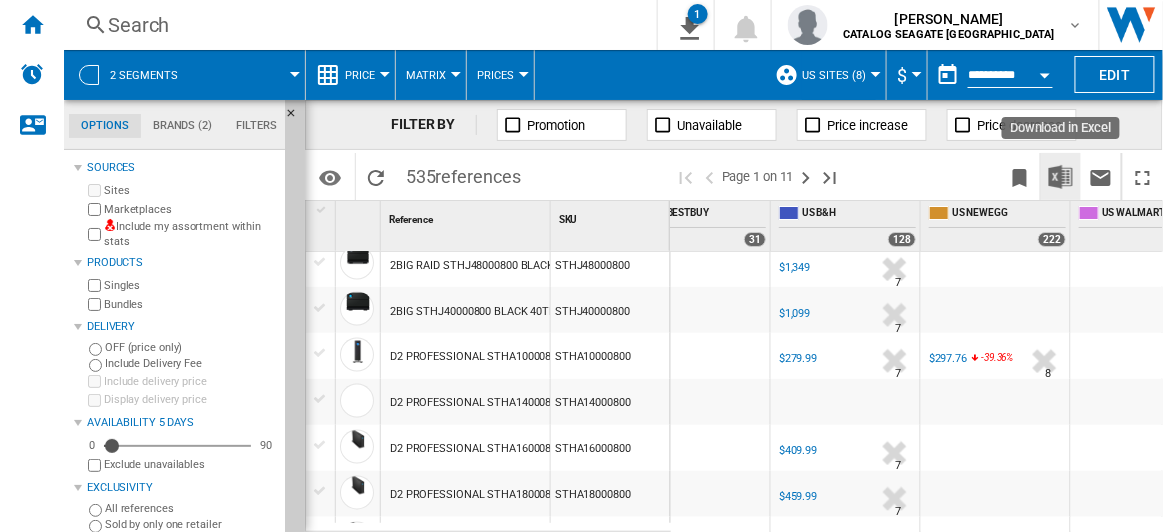 click at bounding box center [1061, 177] 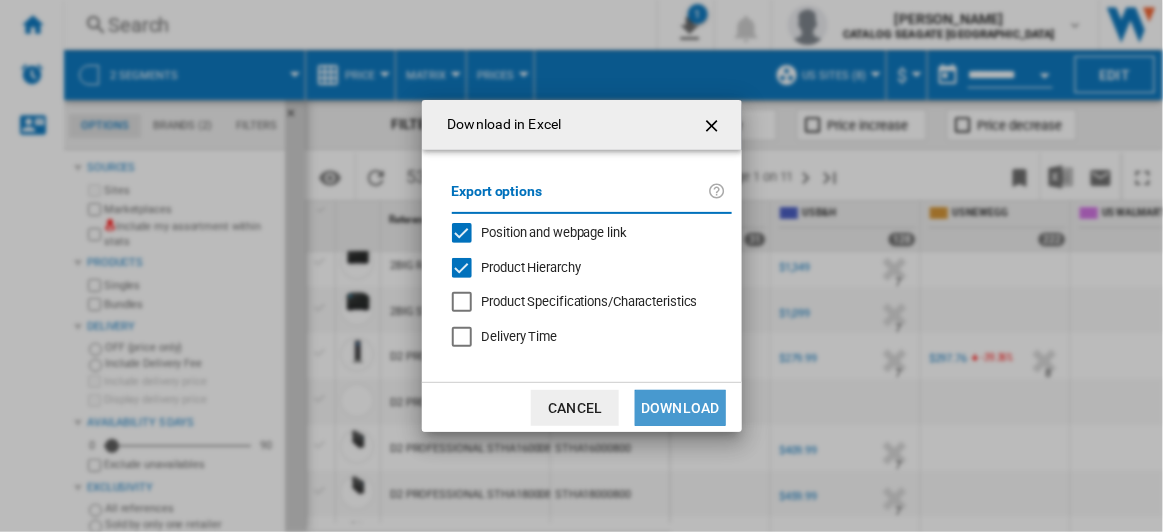 click on "Download" 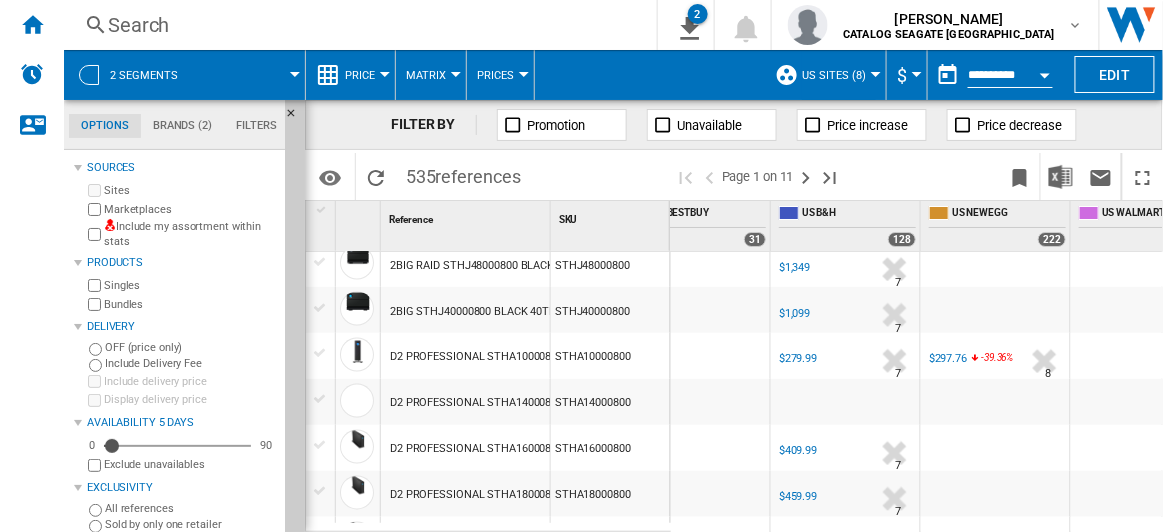 click on "Marketplaces" at bounding box center (190, 209) 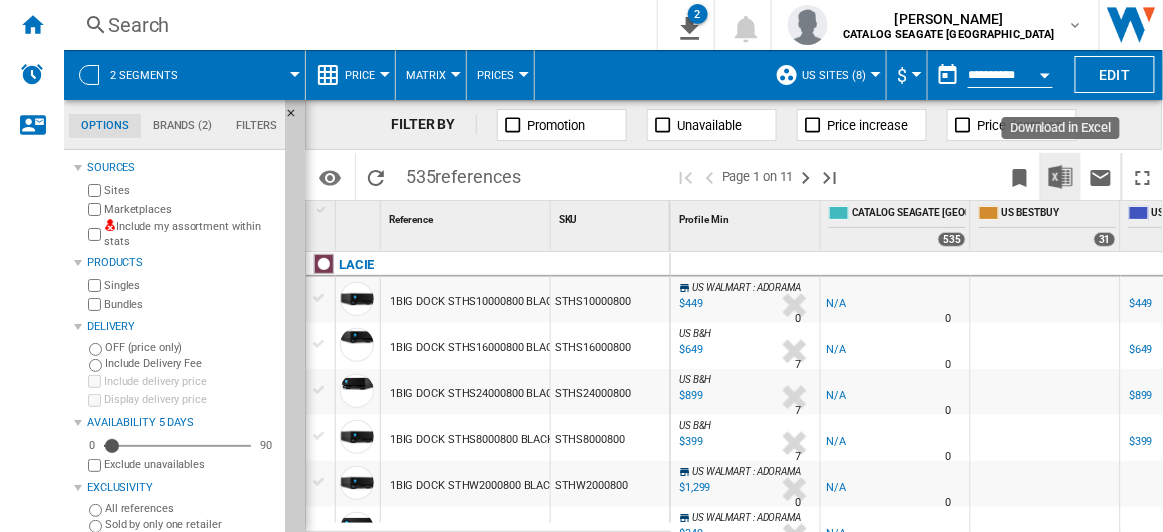 click at bounding box center [1061, 177] 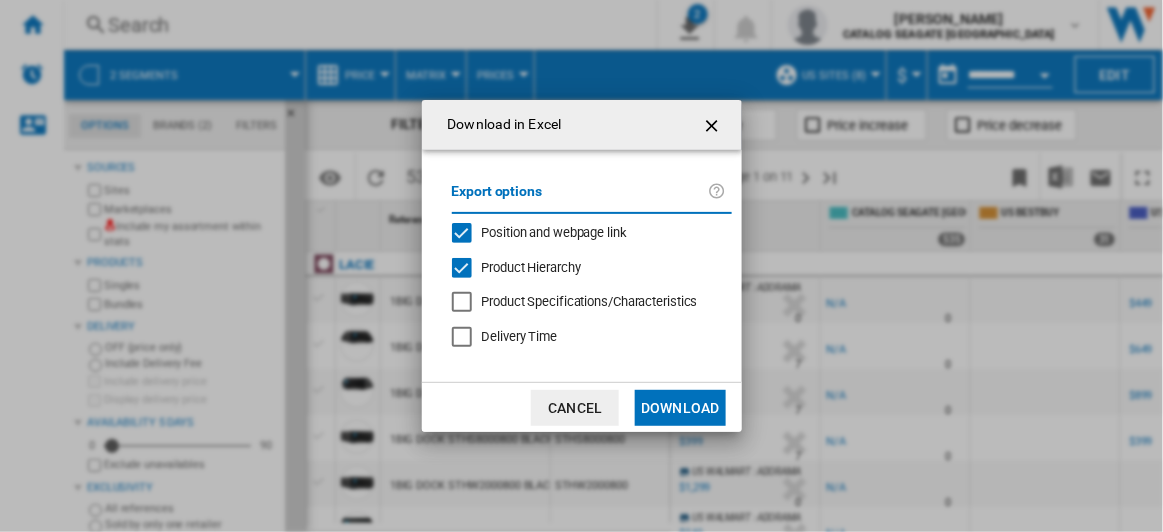 click on "Download" 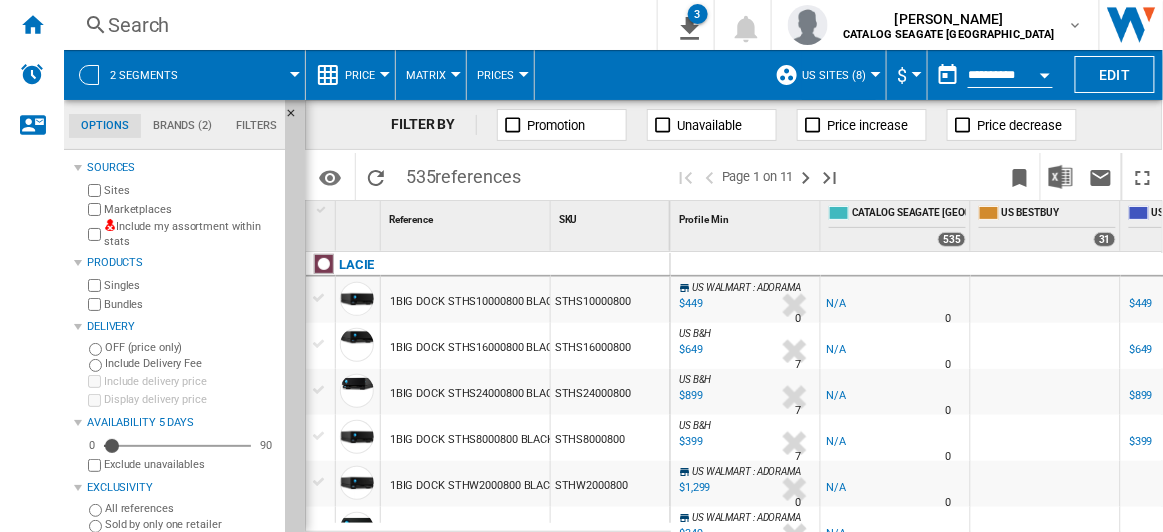 click on "Marketplaces" at bounding box center (190, 209) 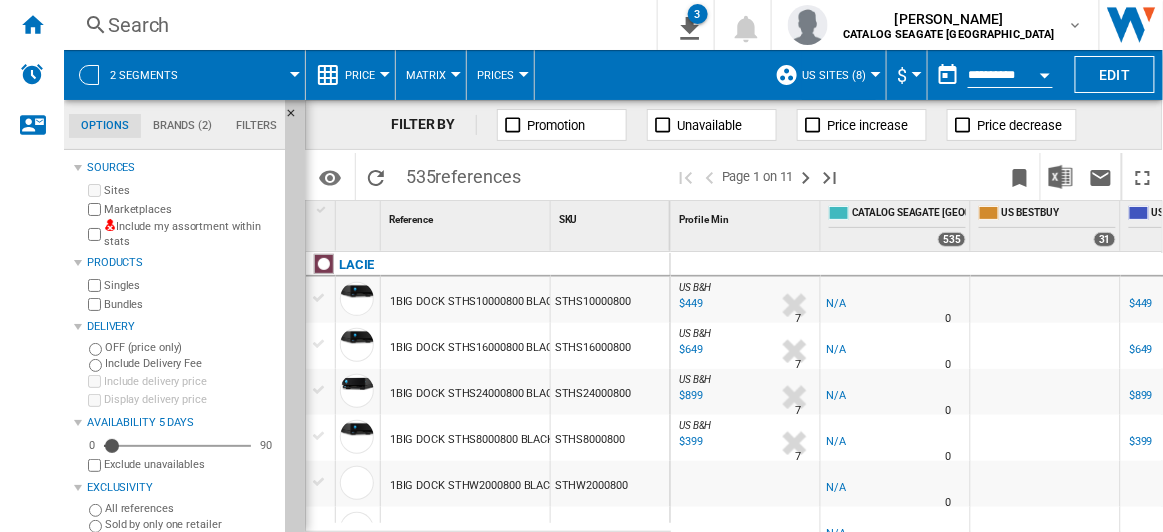 scroll, scrollTop: 0, scrollLeft: 159, axis: horizontal 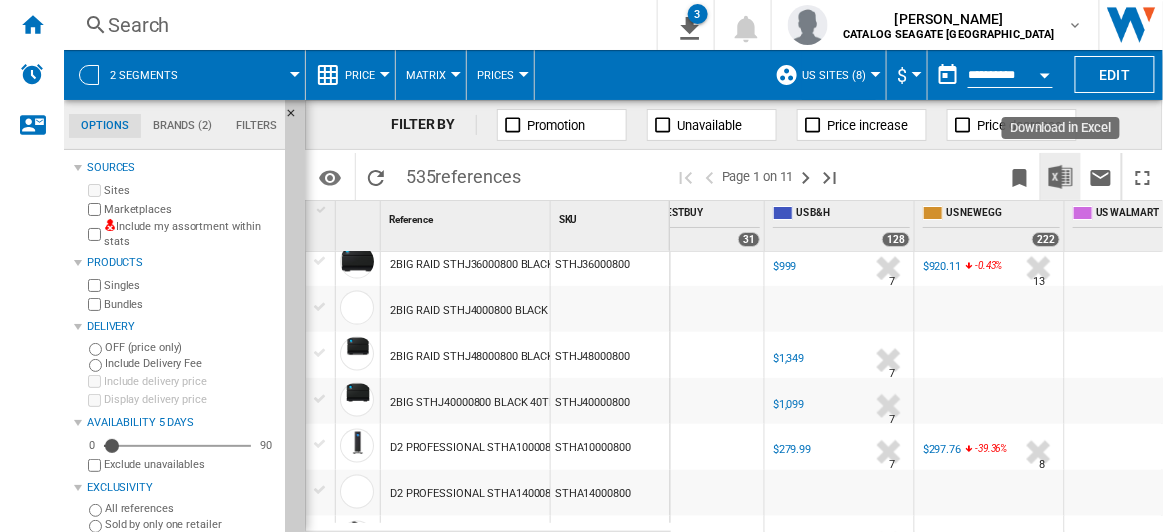 click at bounding box center (1061, 177) 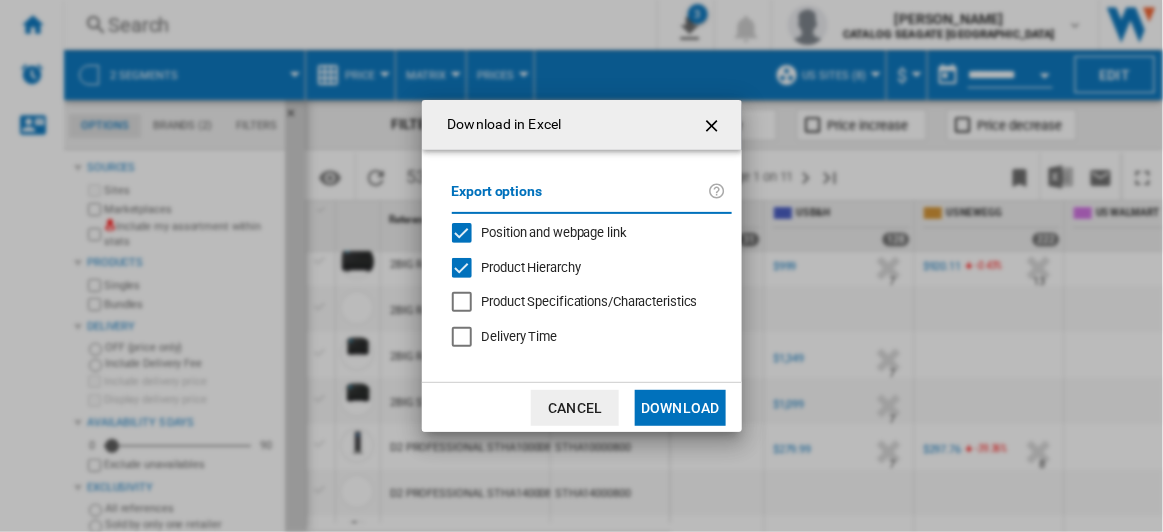 click on "Download" 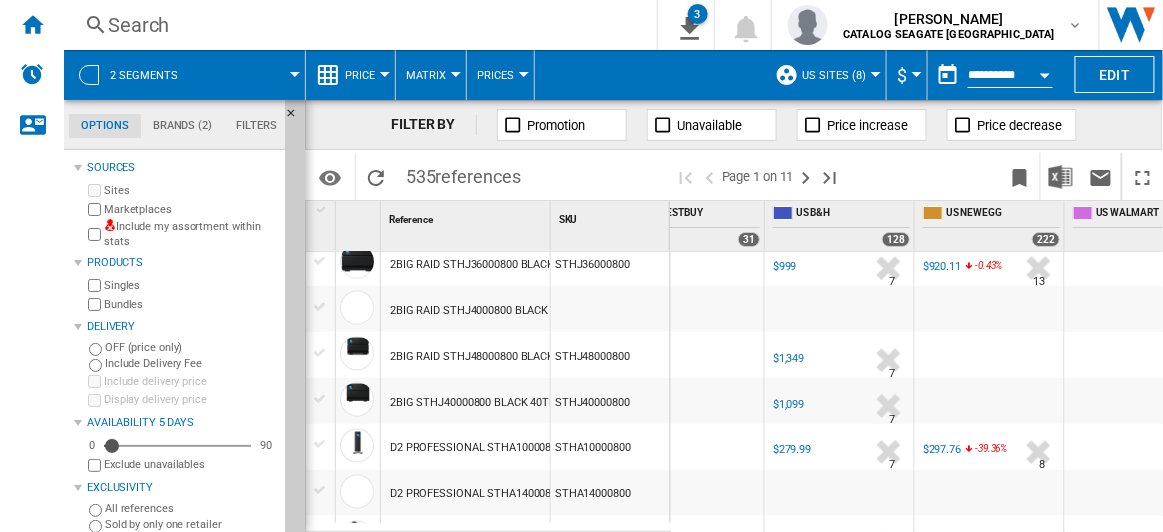 scroll, scrollTop: 1090, scrollLeft: 356, axis: both 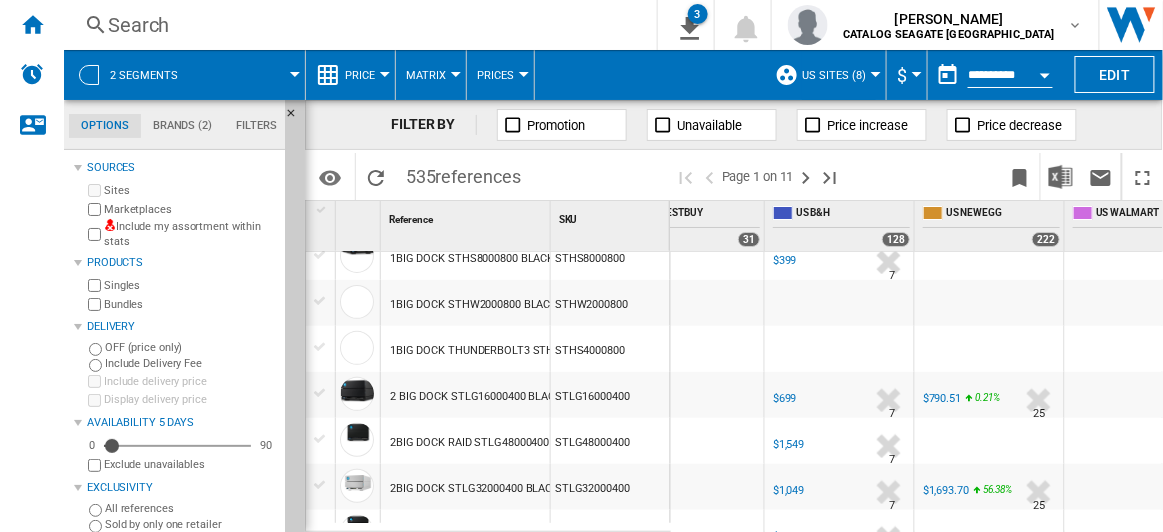 click on "US Sites (8)" at bounding box center (839, 75) 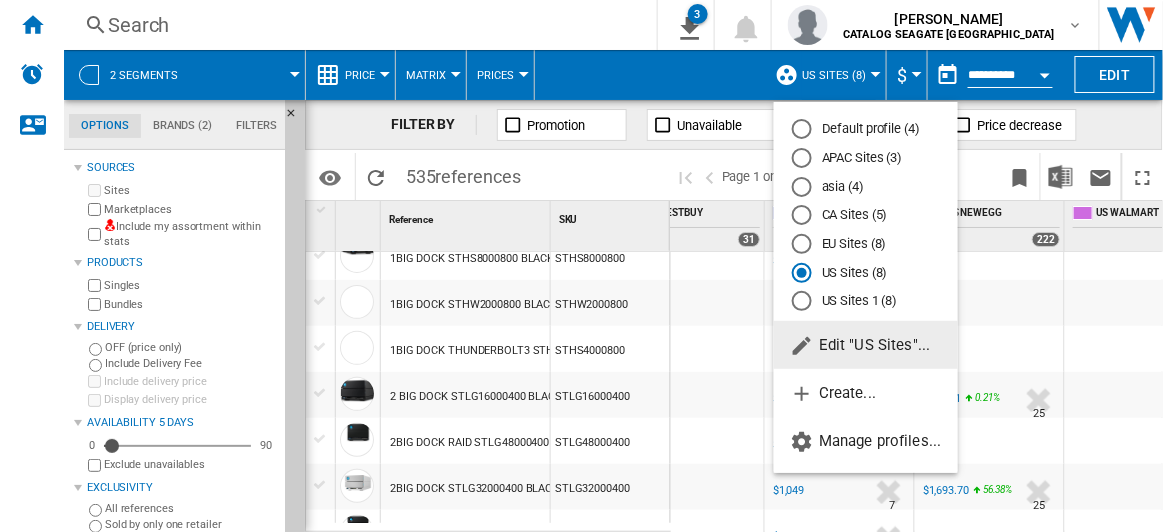click on "EU Sites (8)" at bounding box center [866, 244] 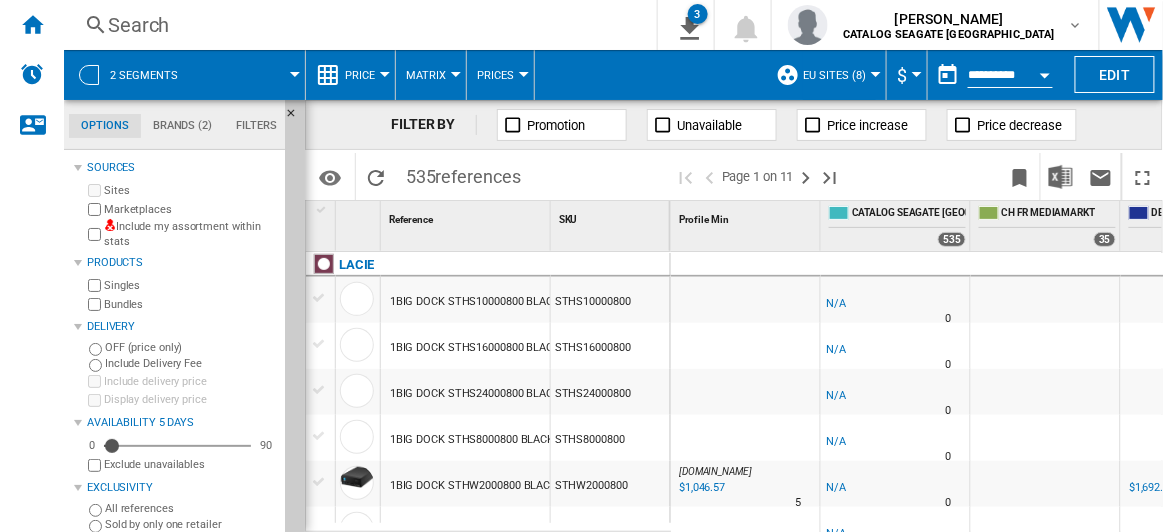 scroll, scrollTop: 90, scrollLeft: 0, axis: vertical 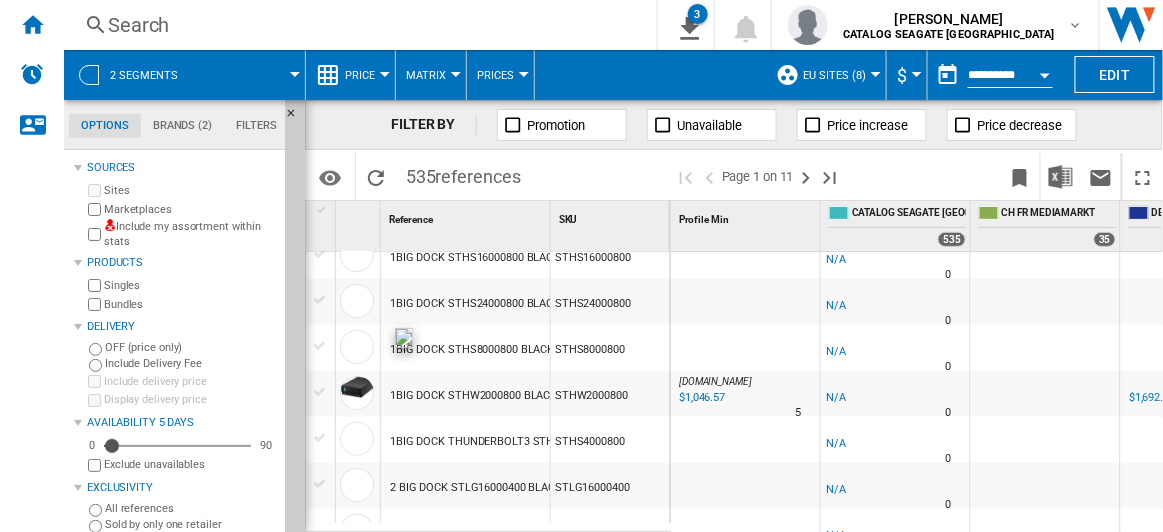 click at bounding box center (357, 347) 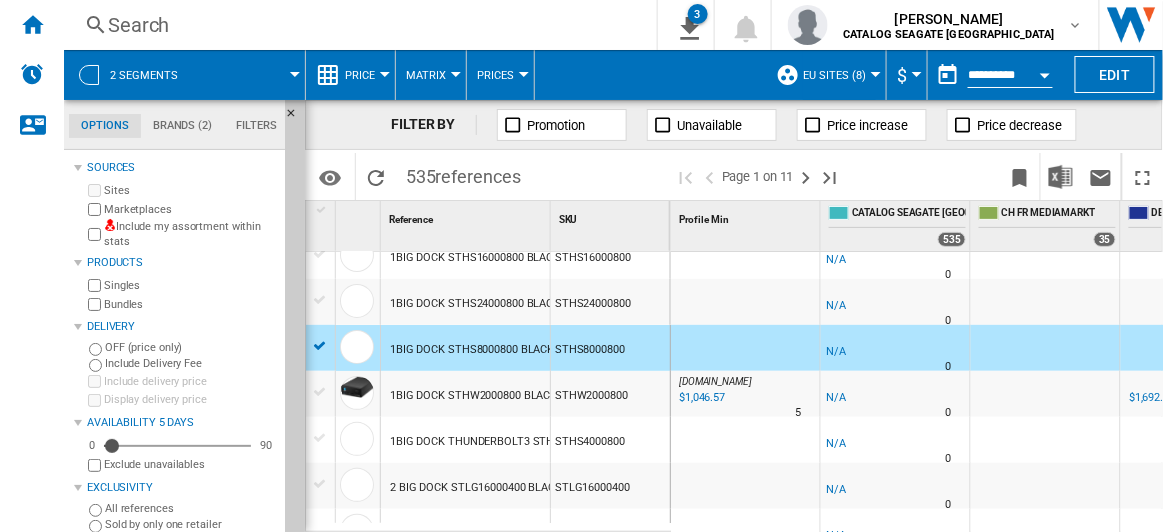 scroll, scrollTop: 90, scrollLeft: 247, axis: both 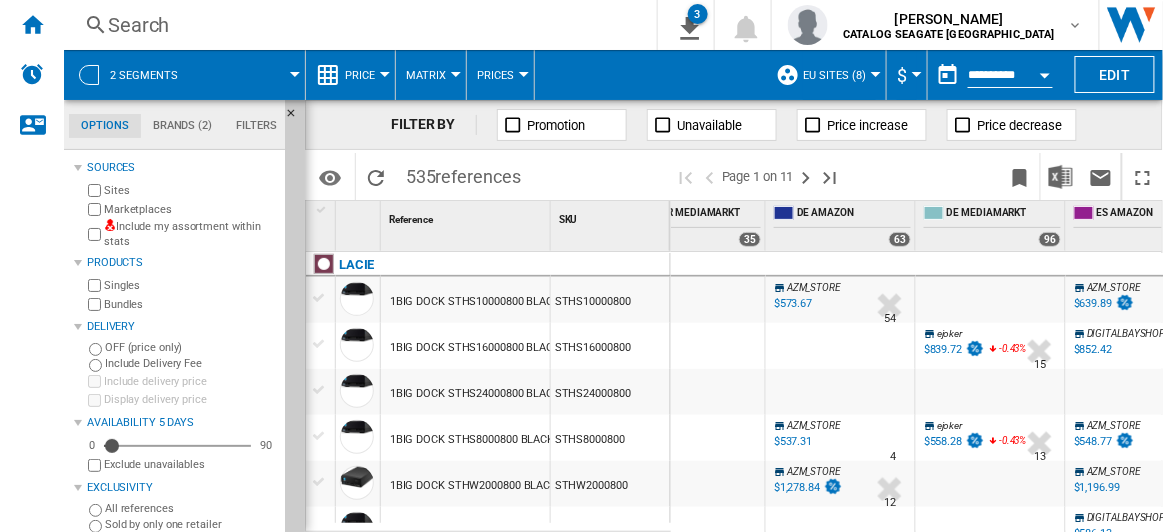 click at bounding box center (917, 74) 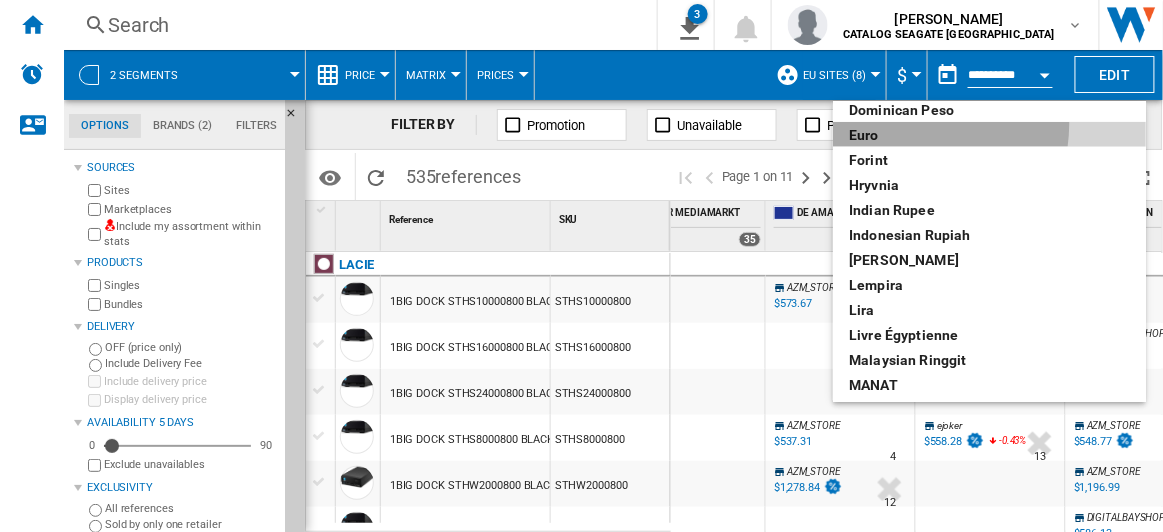 click on "euro" at bounding box center [989, 135] 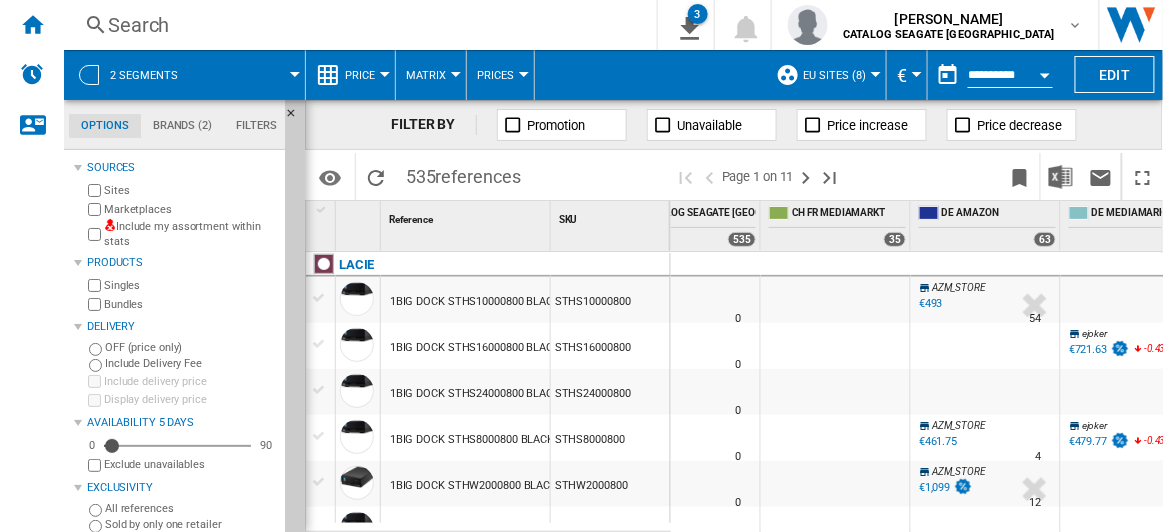 click at bounding box center (835, 530) 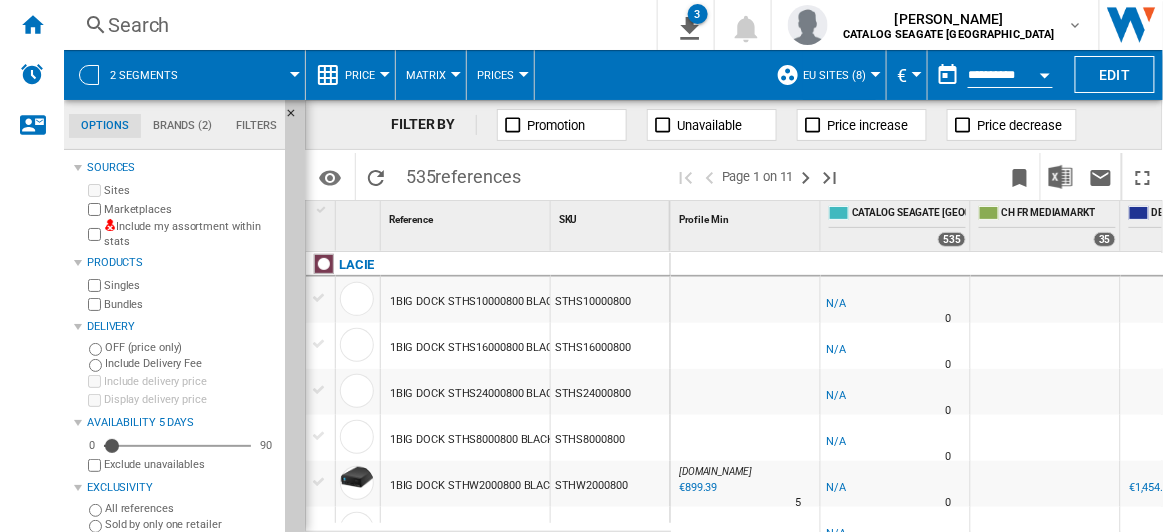 click at bounding box center [876, 74] 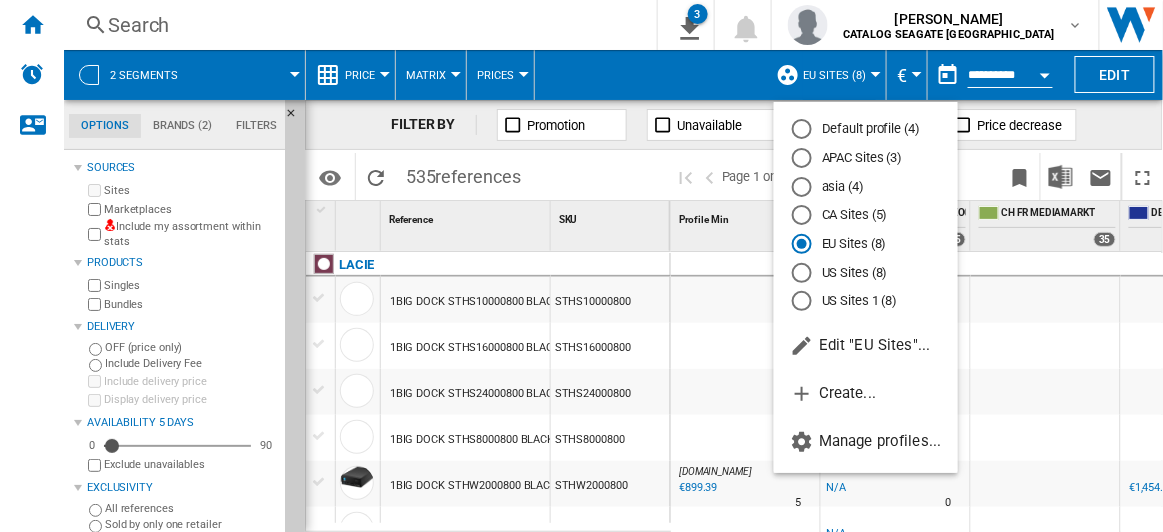 click on "US Sites (8)" at bounding box center (866, 272) 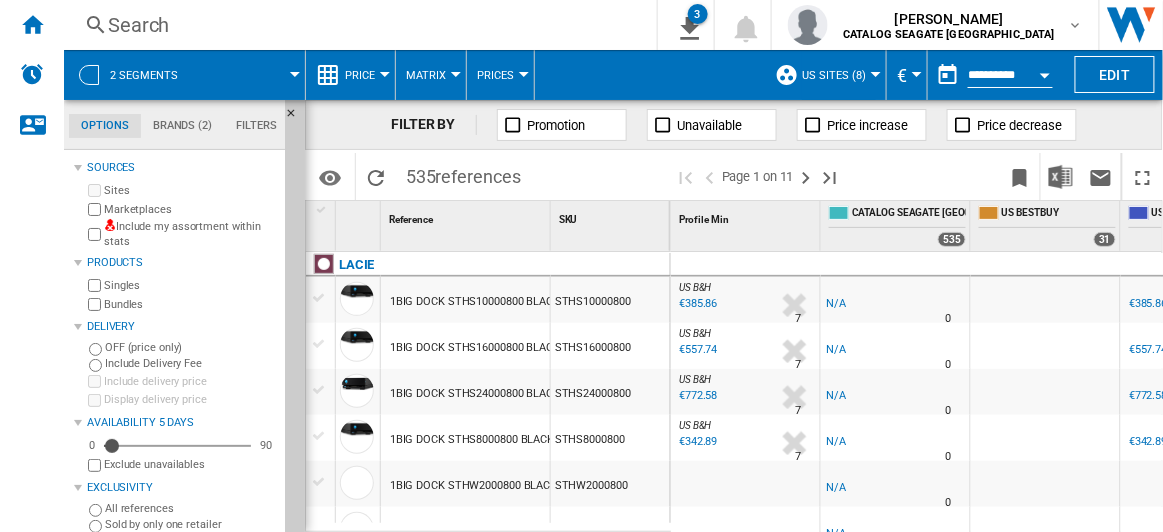 scroll, scrollTop: 0, scrollLeft: 152, axis: horizontal 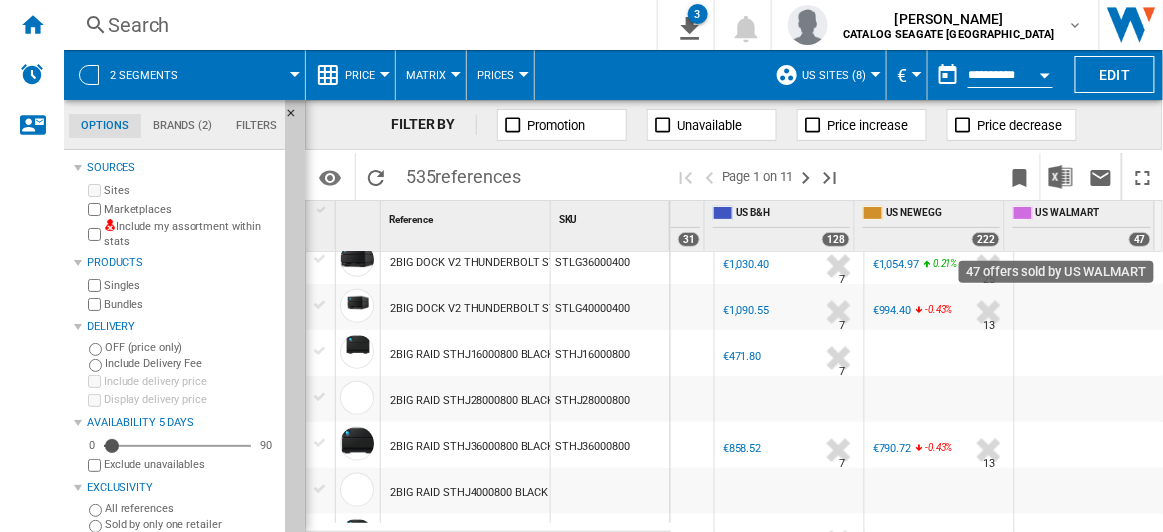 click on "47" at bounding box center [1140, 239] 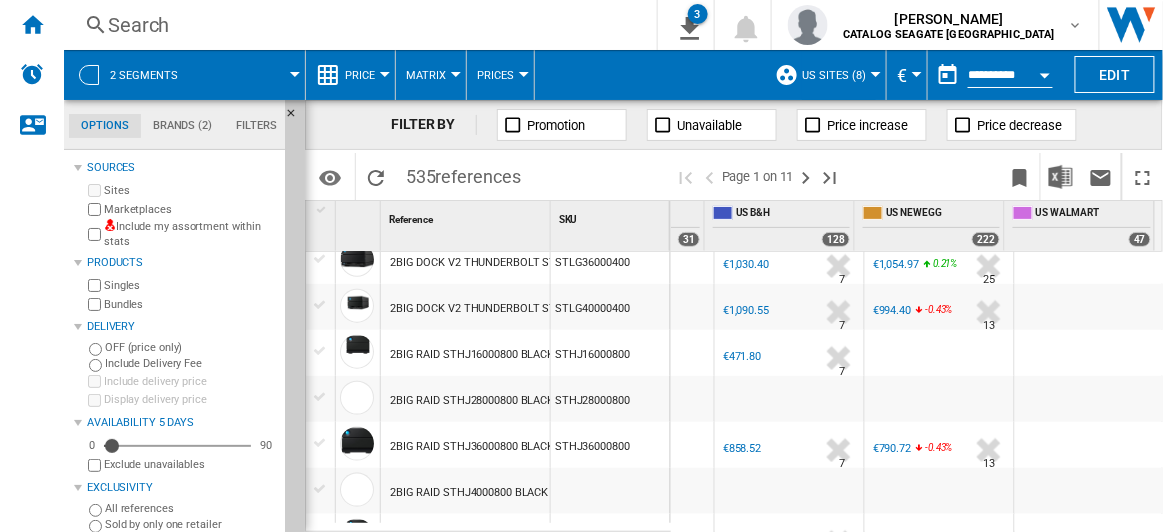 scroll, scrollTop: 545, scrollLeft: 416, axis: both 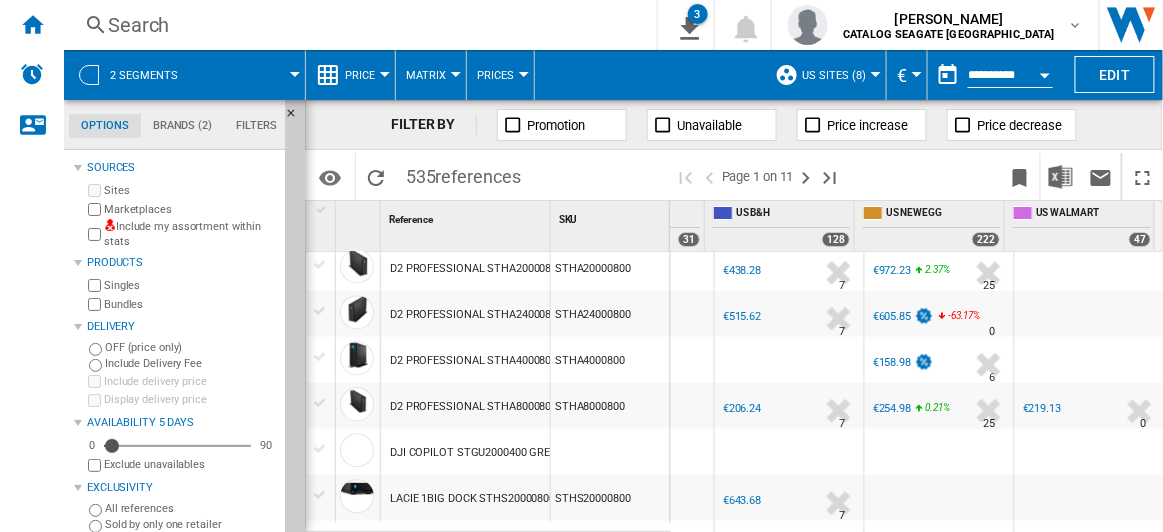 drag, startPoint x: 644, startPoint y: 408, endPoint x: 563, endPoint y: 399, distance: 81.49847 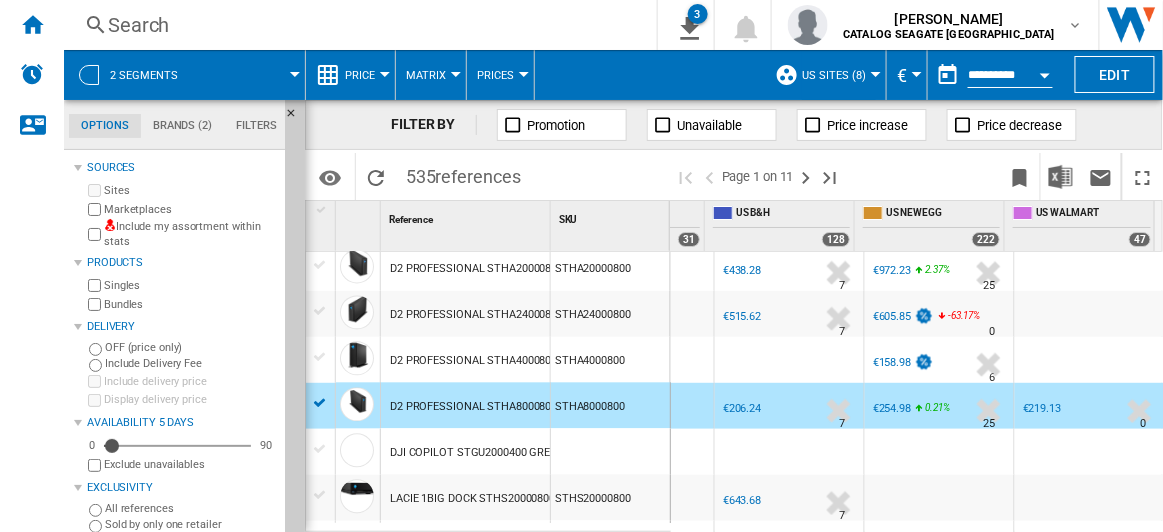 click on "STHA8000800" at bounding box center [610, 406] 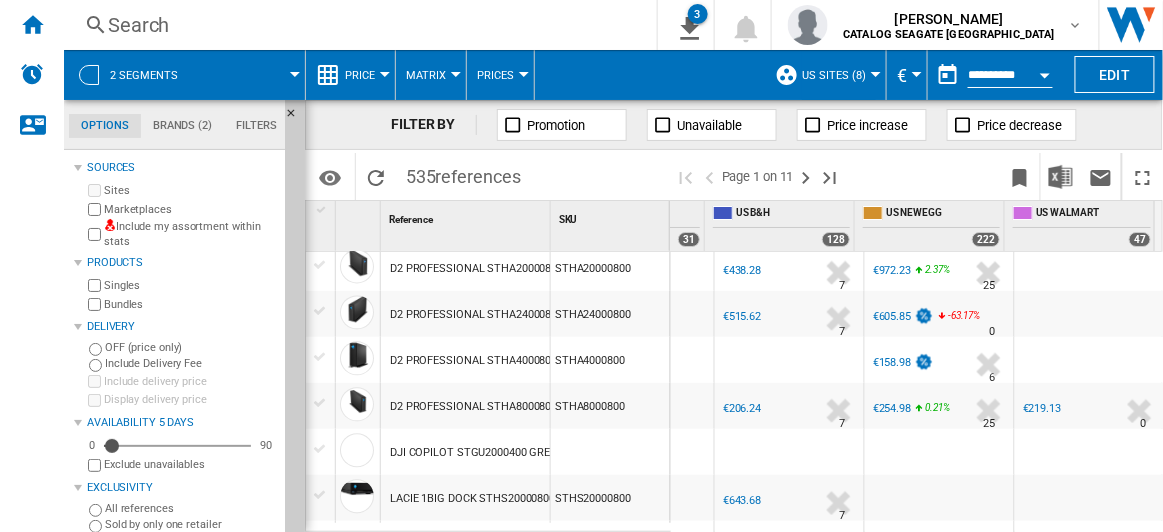 click on "STHA8000800" at bounding box center [610, 406] 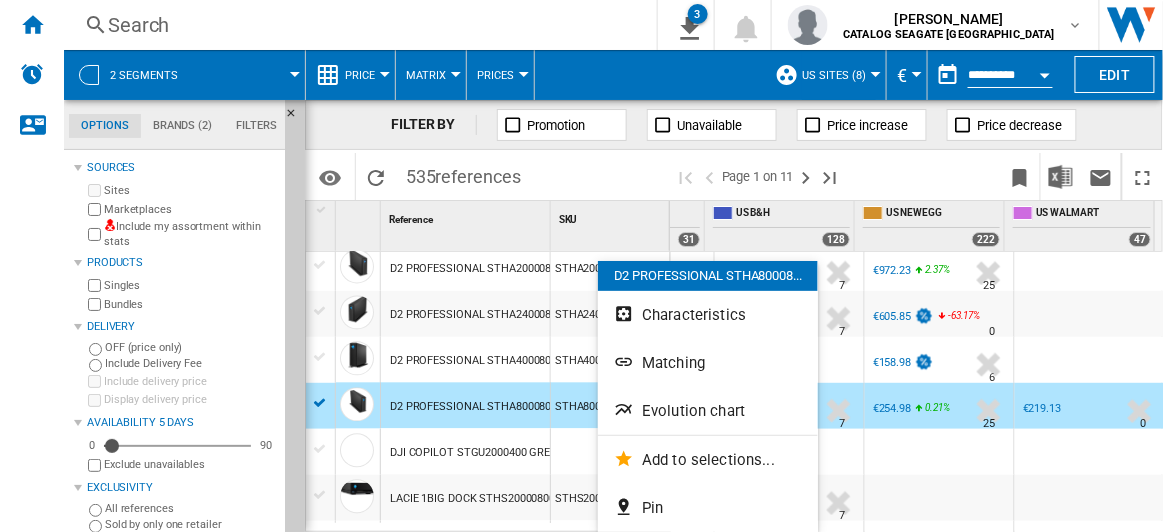 click at bounding box center (581, 266) 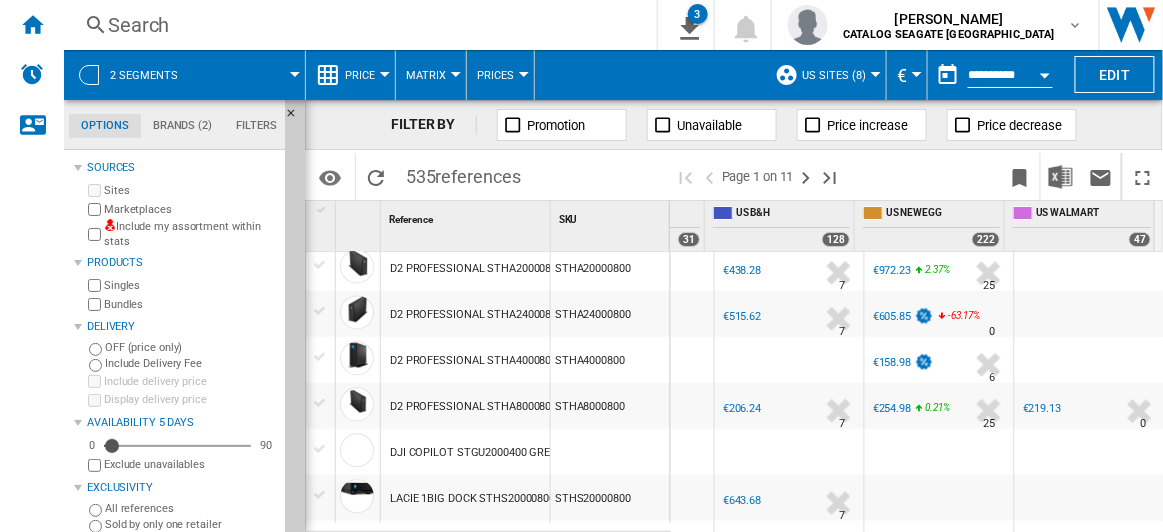 click on "D2 PROFESSIONAL STHA8000800 BLACK 8TB" at bounding box center [503, 408] 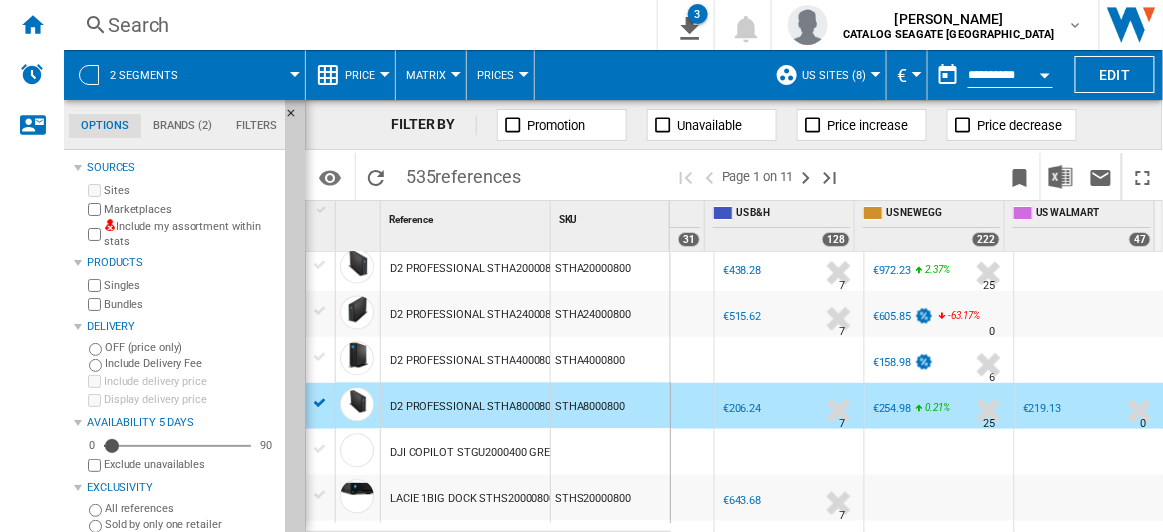 scroll, scrollTop: 1363, scrollLeft: 416, axis: both 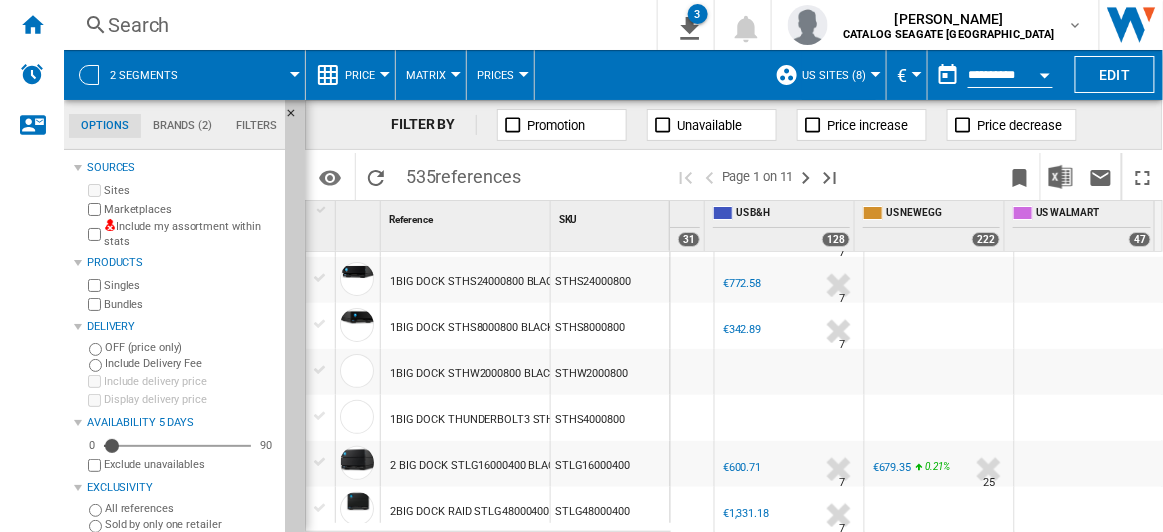 click at bounding box center [876, 74] 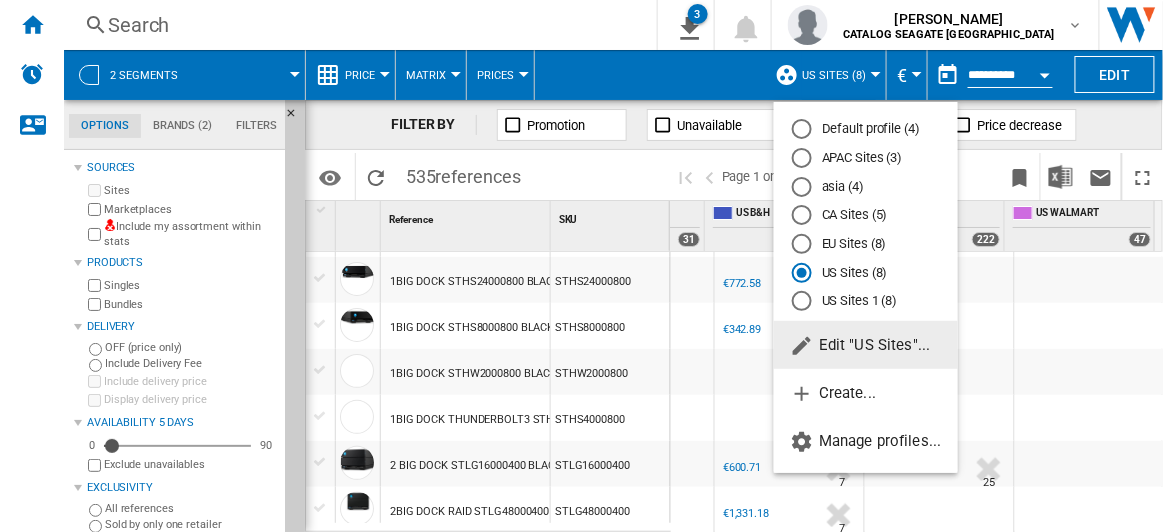 click on "US Sites 1 (8)" at bounding box center [866, 301] 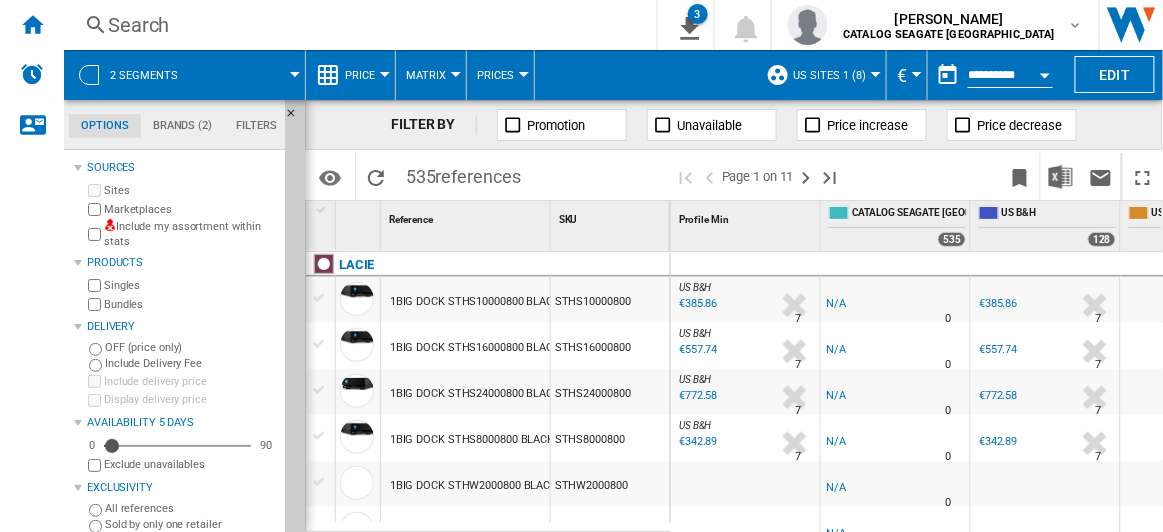 scroll, scrollTop: 0, scrollLeft: 153, axis: horizontal 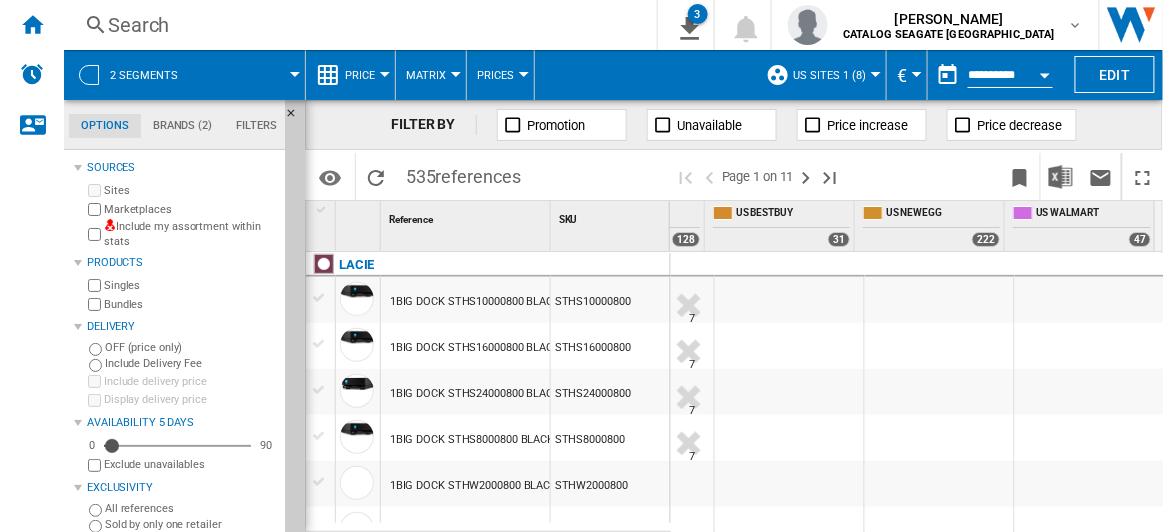 click at bounding box center [876, 74] 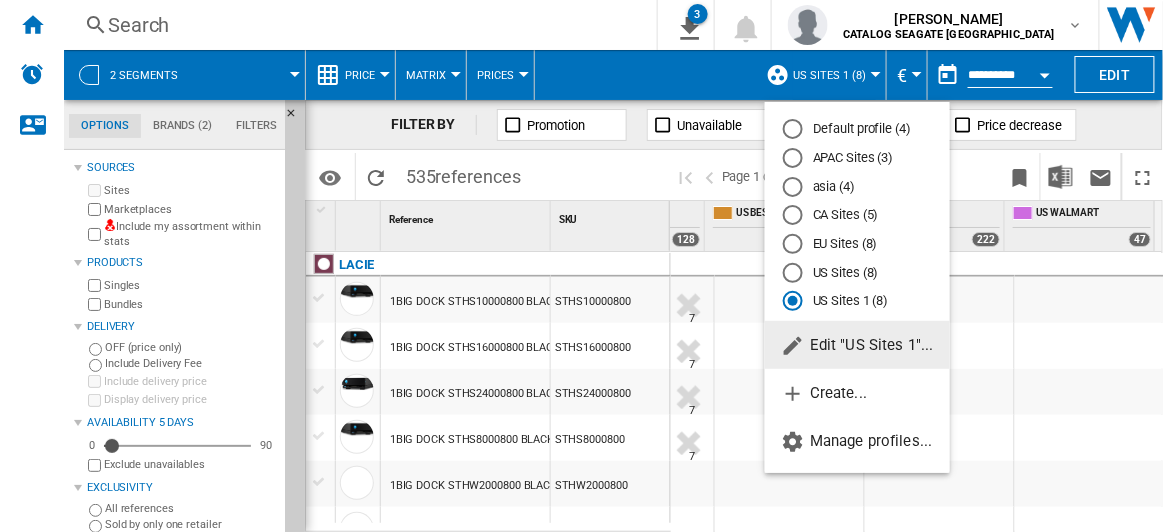 click on "Edit "US Sites 1"..." 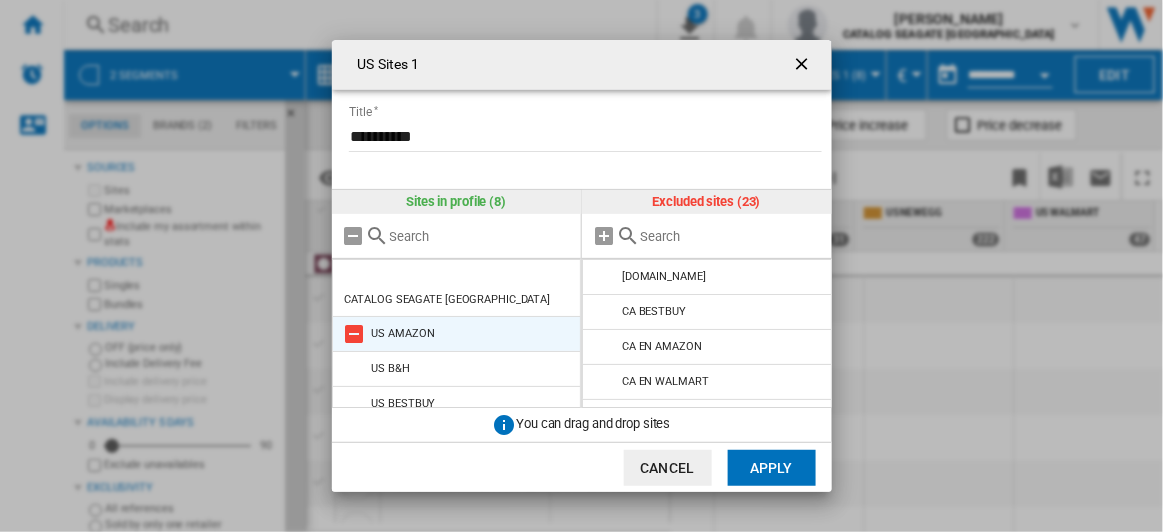click at bounding box center (355, 334) 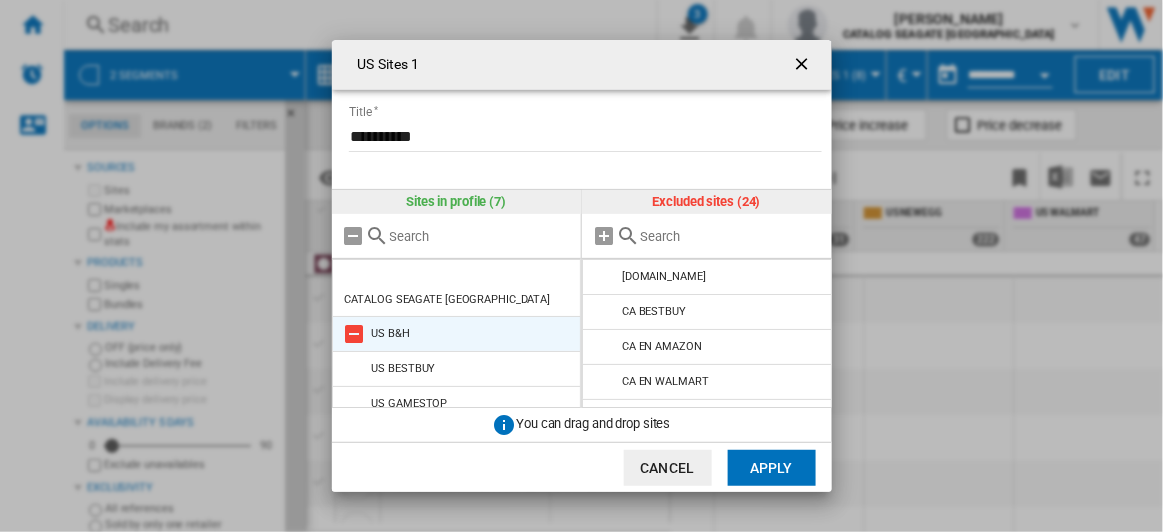 click at bounding box center [355, 334] 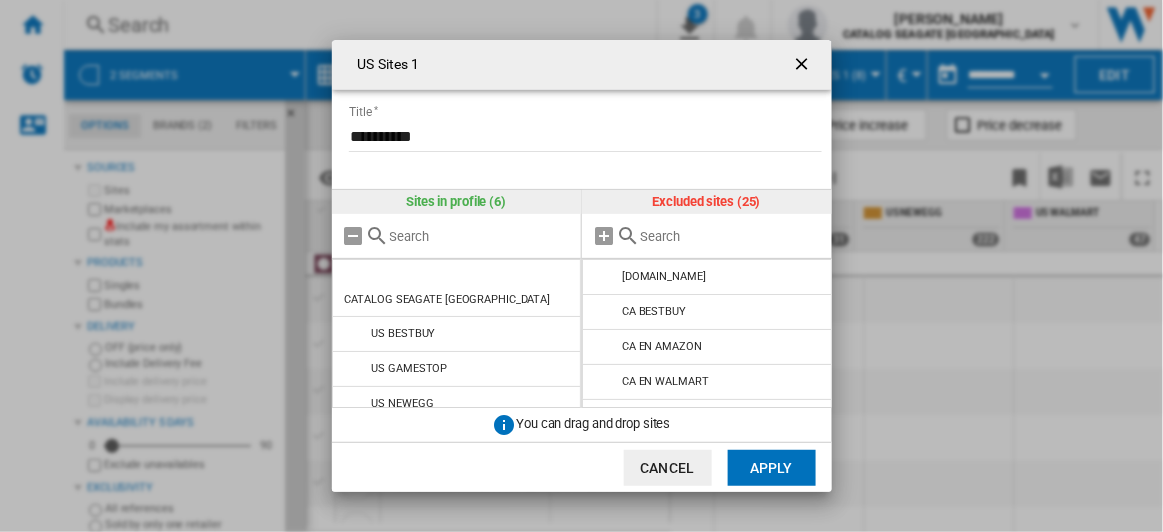 click at bounding box center [355, 334] 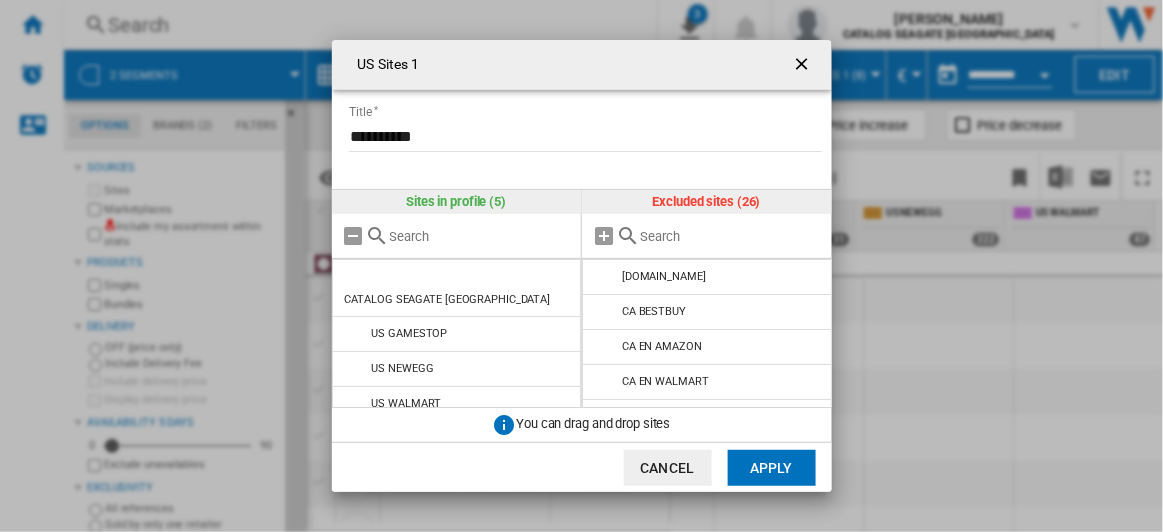 click at bounding box center (355, 334) 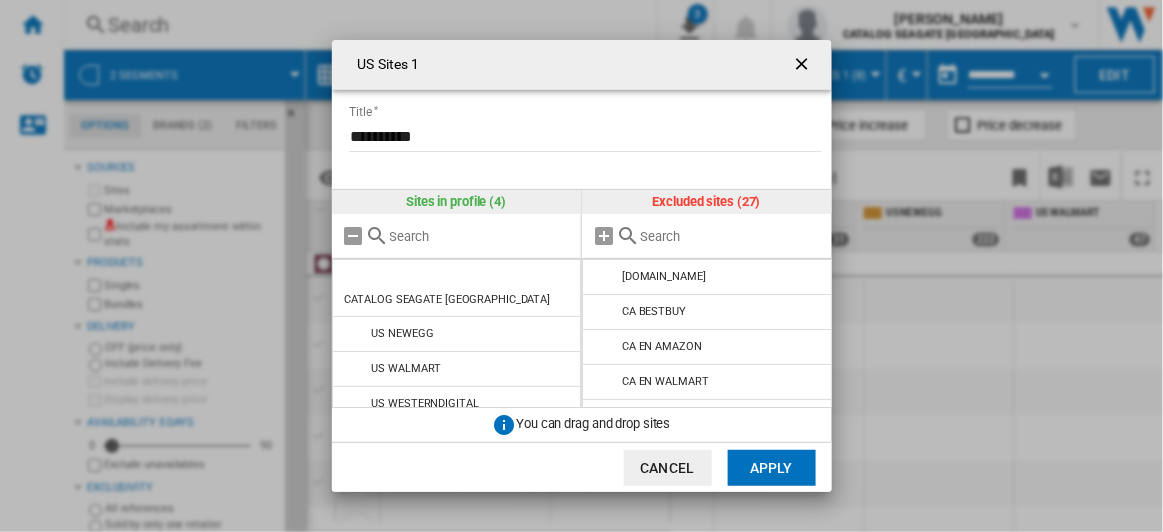 click at bounding box center (355, 334) 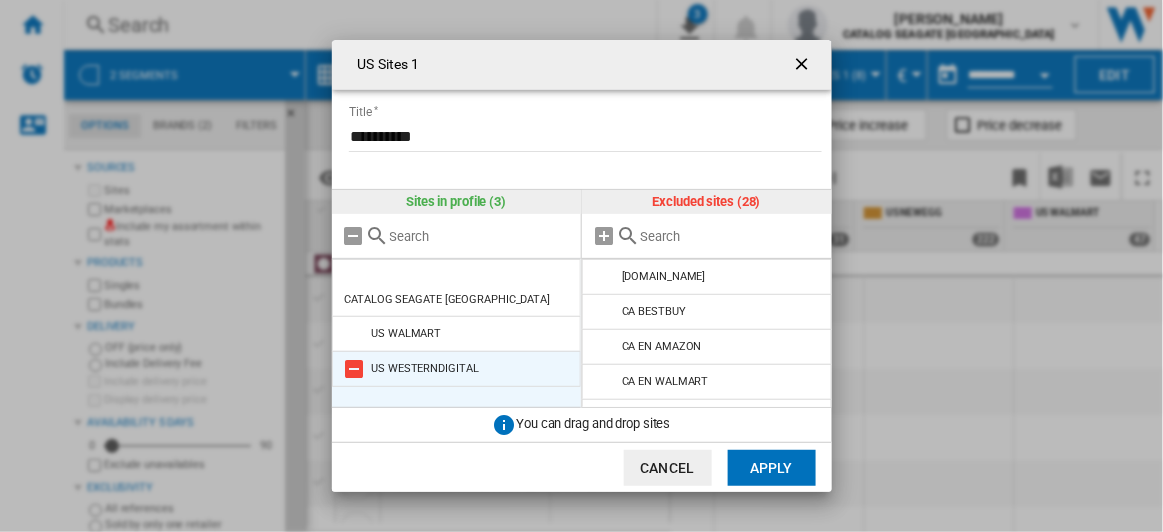 click at bounding box center [355, 369] 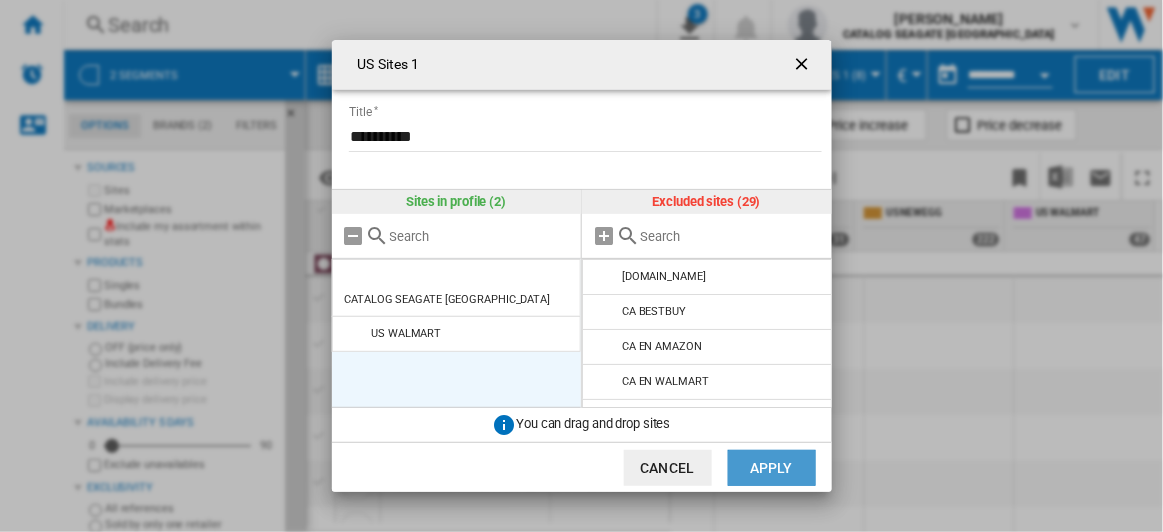 click on "Apply" 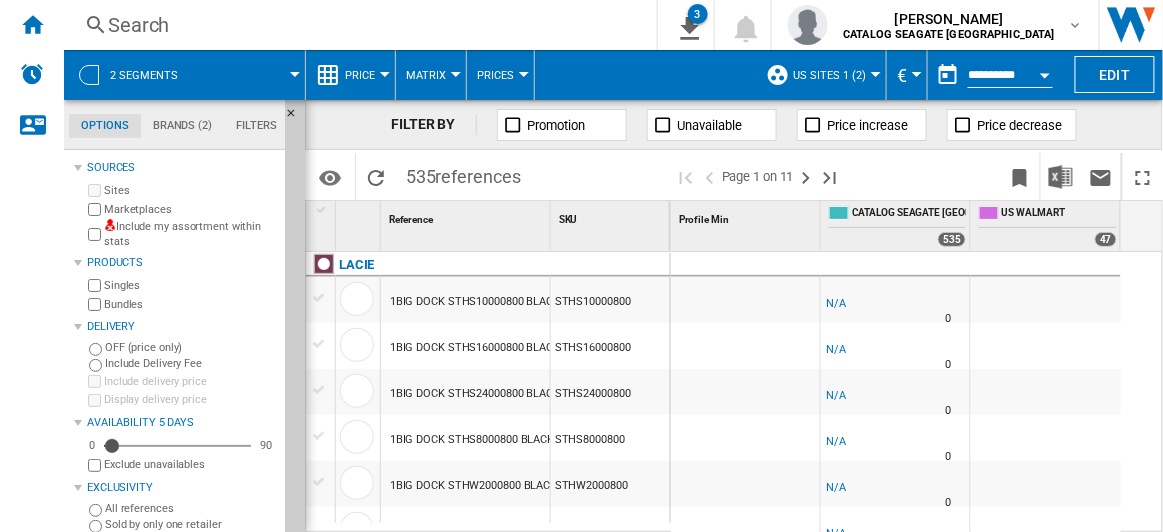 scroll, scrollTop: 454, scrollLeft: 0, axis: vertical 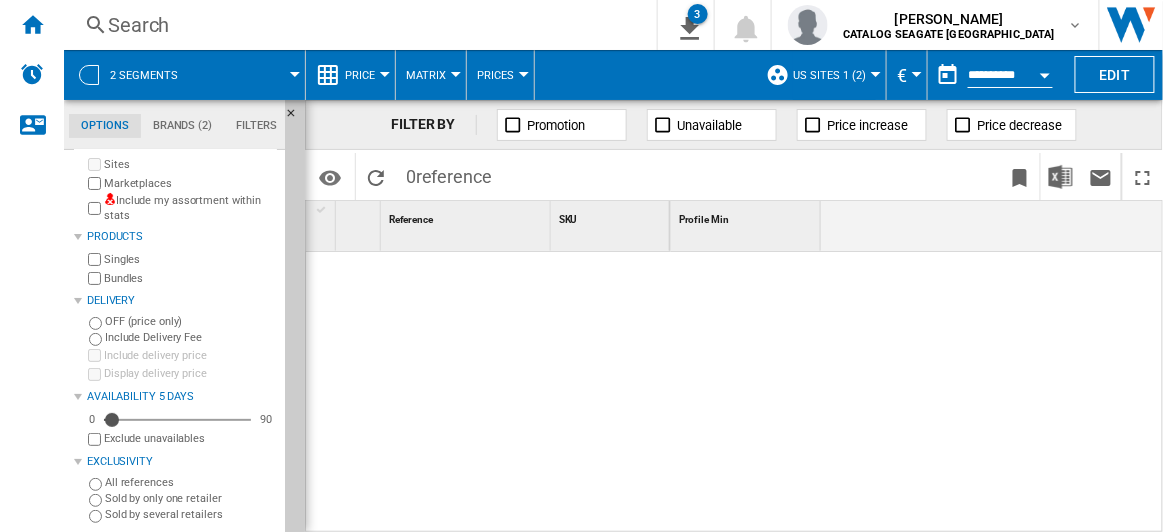 click on "Sold by only one retailer" at bounding box center (191, 498) 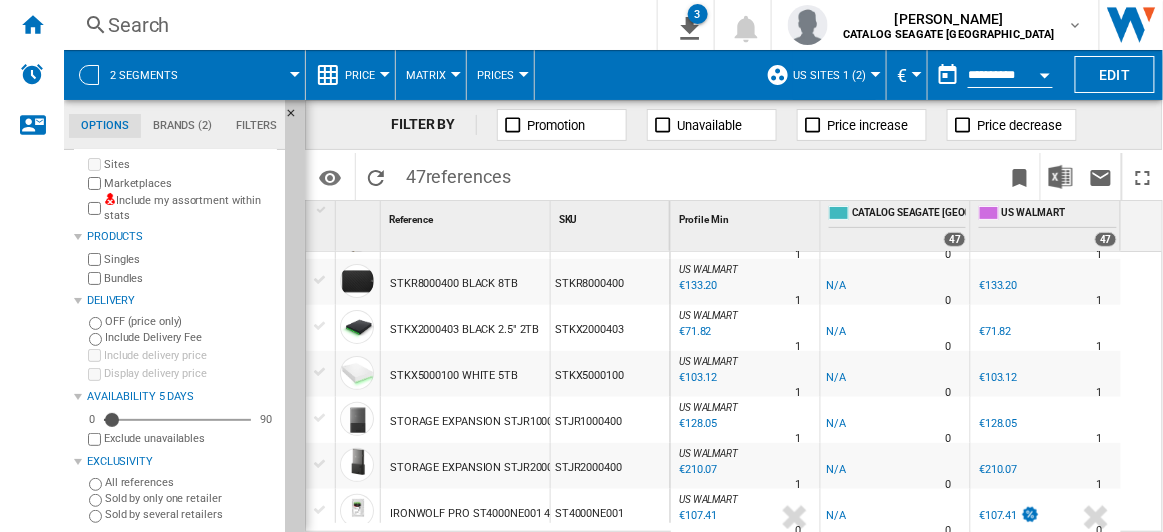 click on "Sold by several retailers" at bounding box center [191, 514] 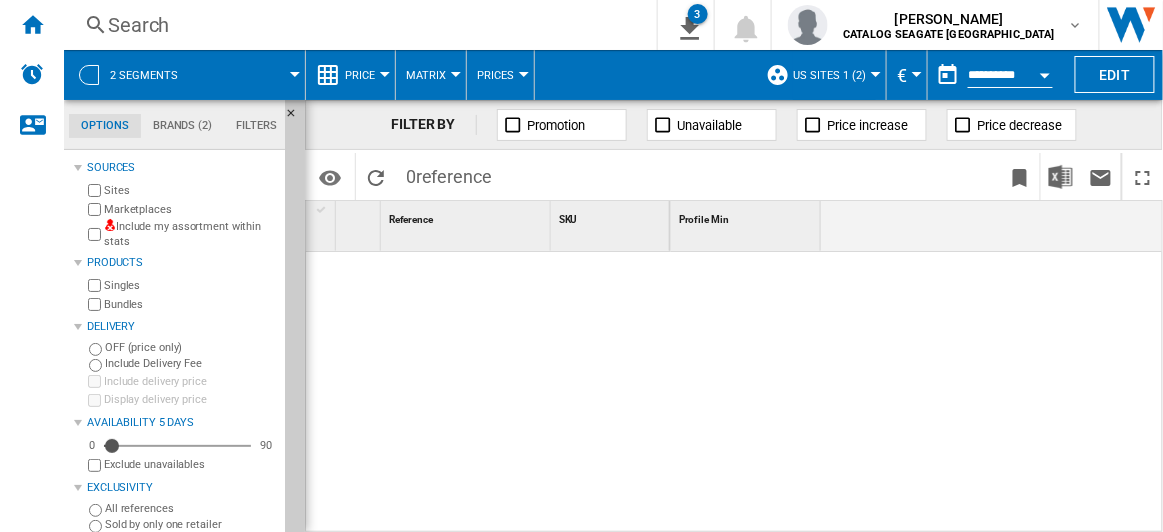 scroll, scrollTop: 26, scrollLeft: 0, axis: vertical 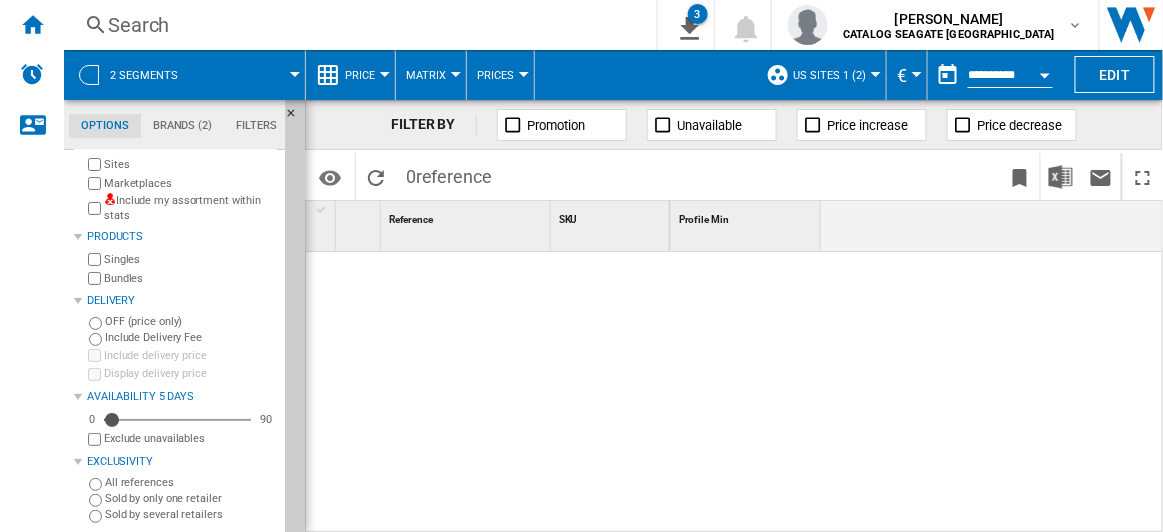 click on "All references" at bounding box center [191, 482] 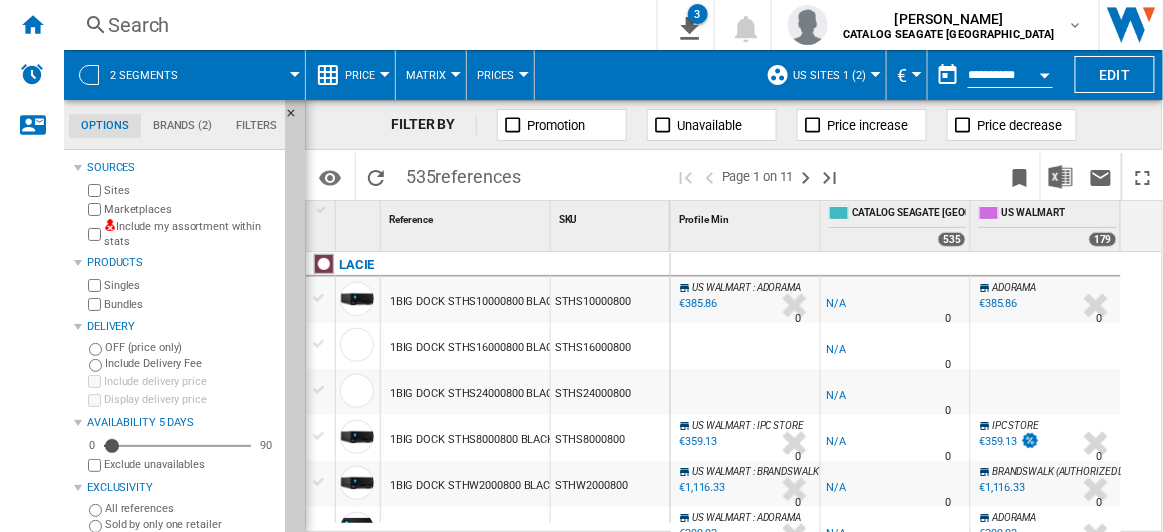 scroll, scrollTop: 363, scrollLeft: 0, axis: vertical 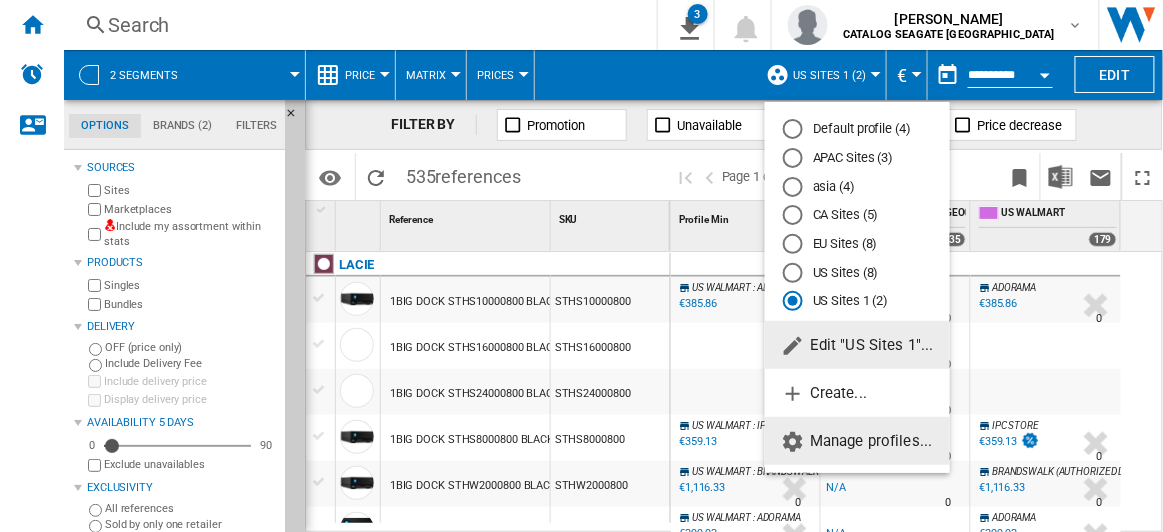 click on "Manage profiles..." 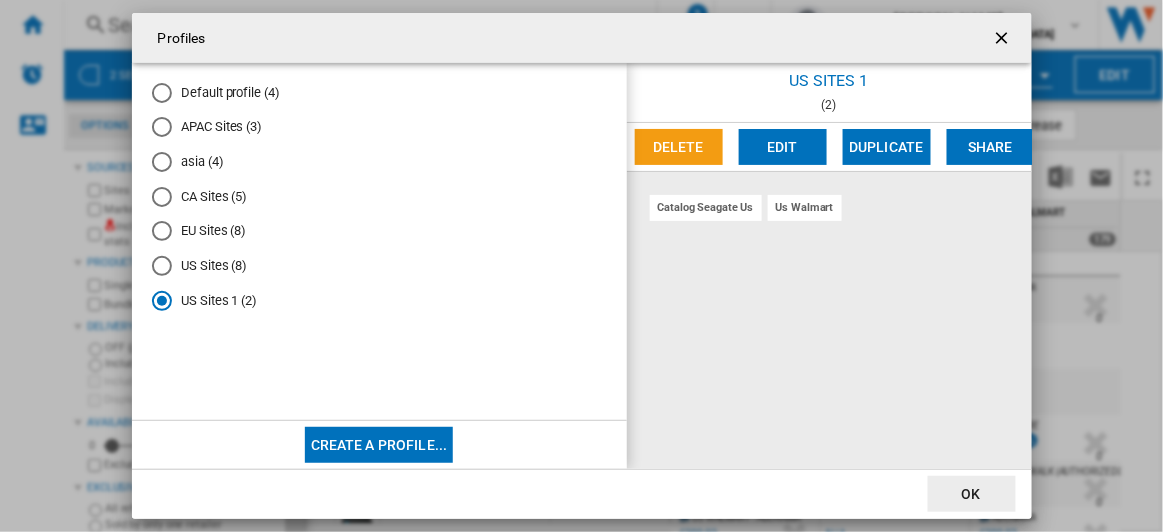 click at bounding box center (1004, 40) 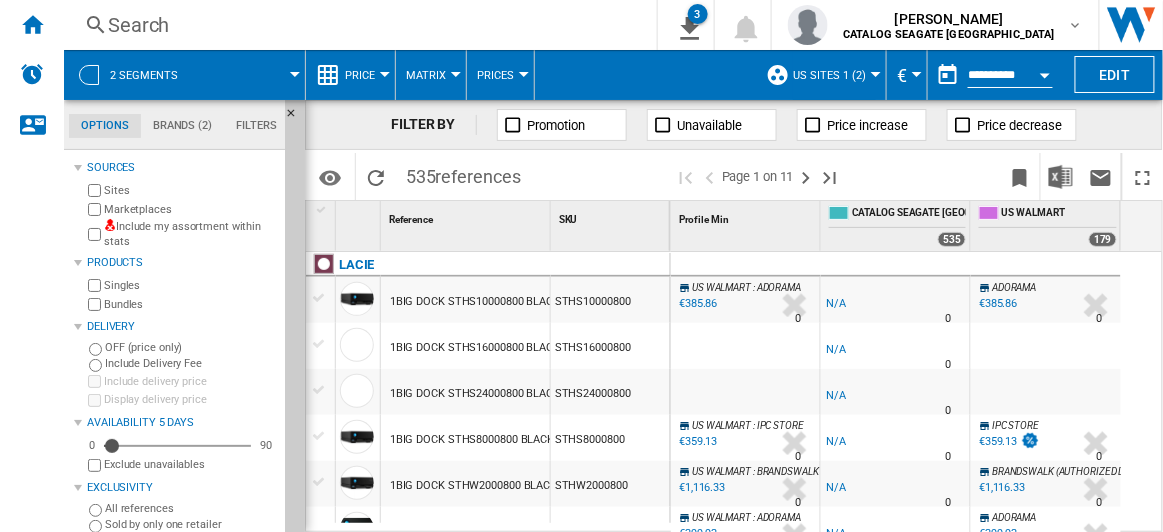 click on "US Sites 1 (2)" at bounding box center [829, 75] 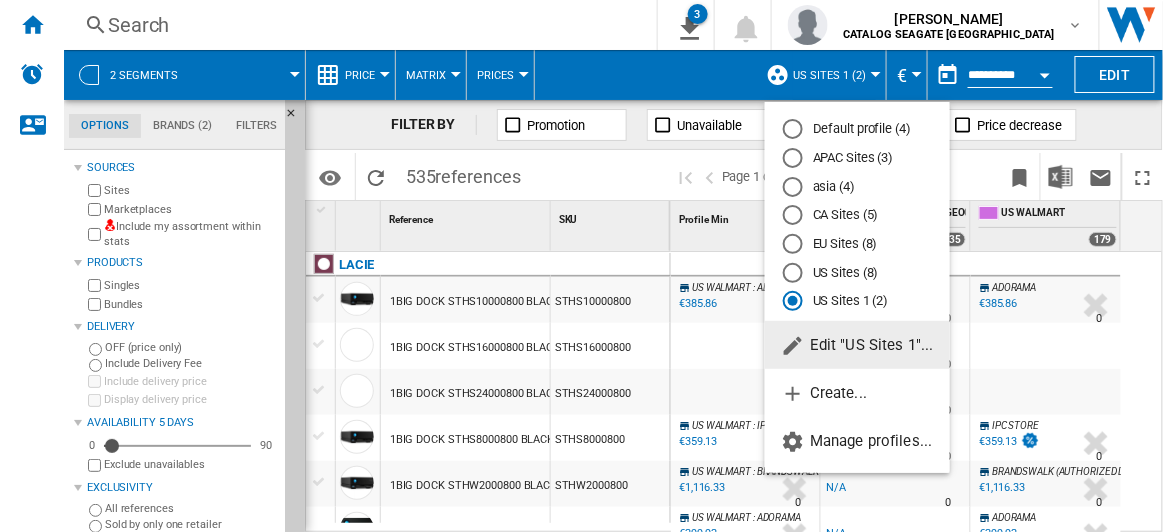 click on "US Sites 1 (2)" at bounding box center (857, 301) 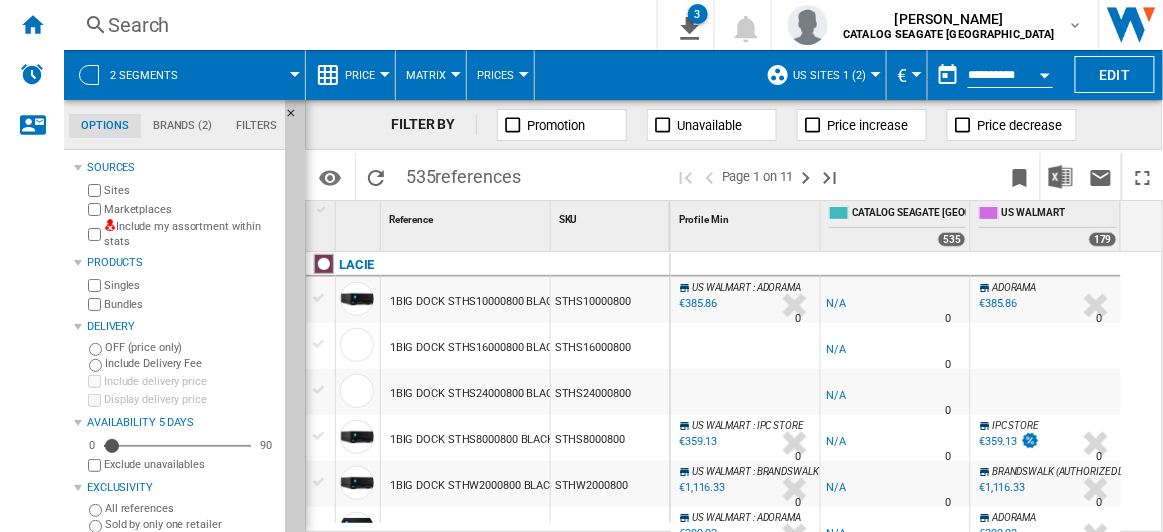 click at bounding box center (876, 74) 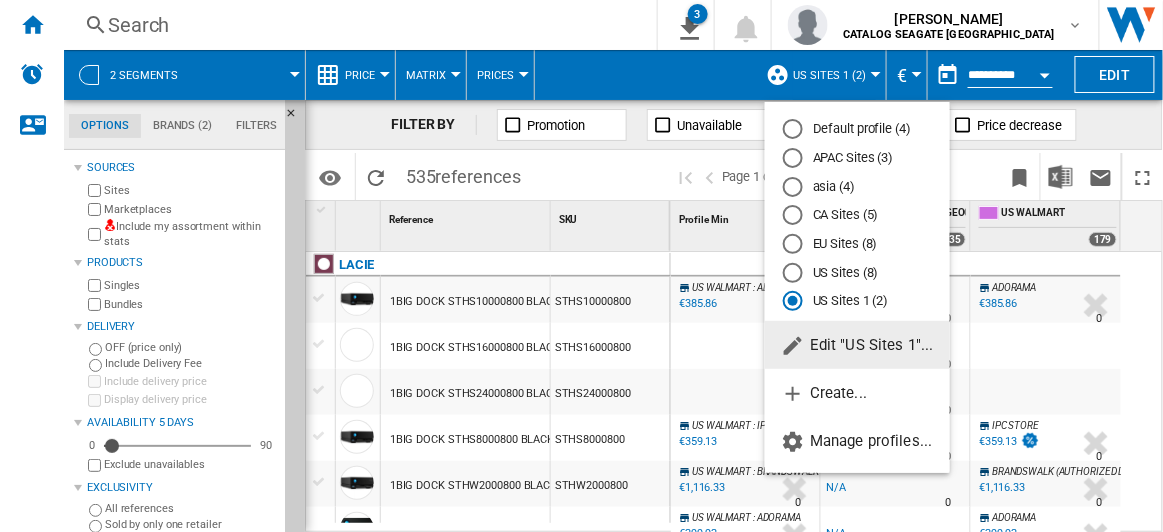 click on "Edit "US Sites 1"..." 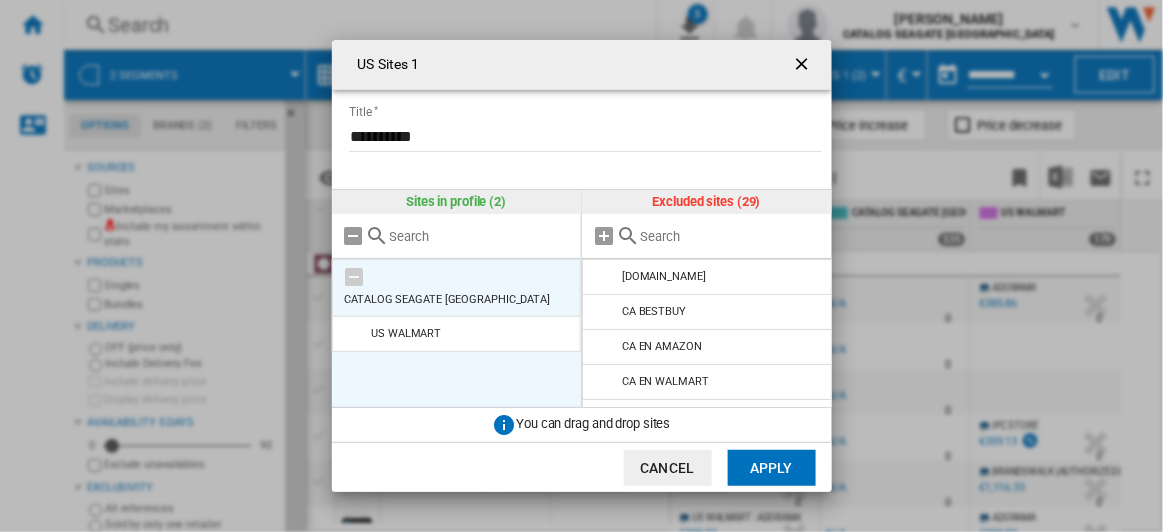 click at bounding box center (355, 277) 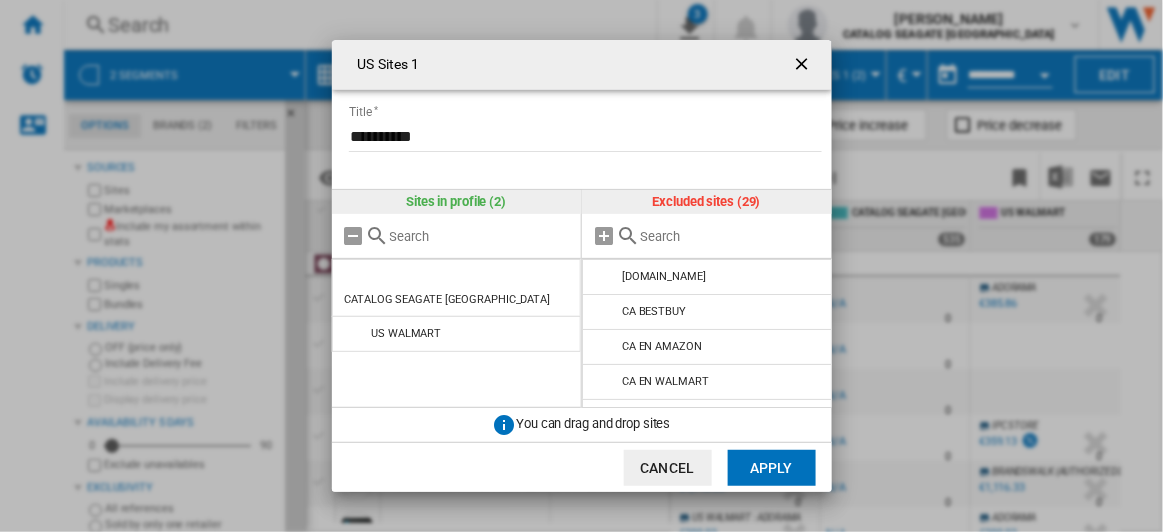 click at bounding box center (804, 66) 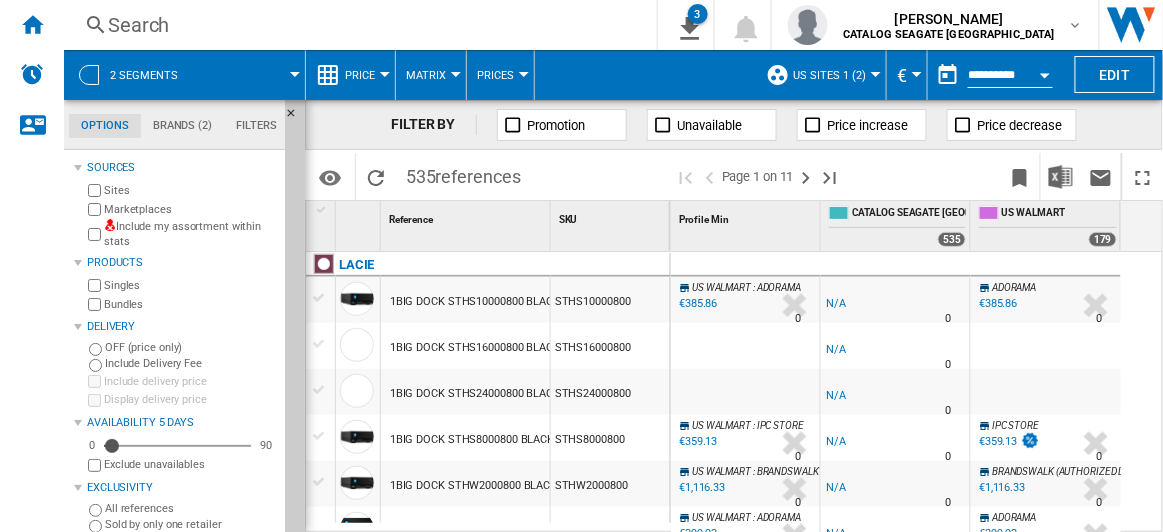 click on "Marketplaces" at bounding box center [190, 209] 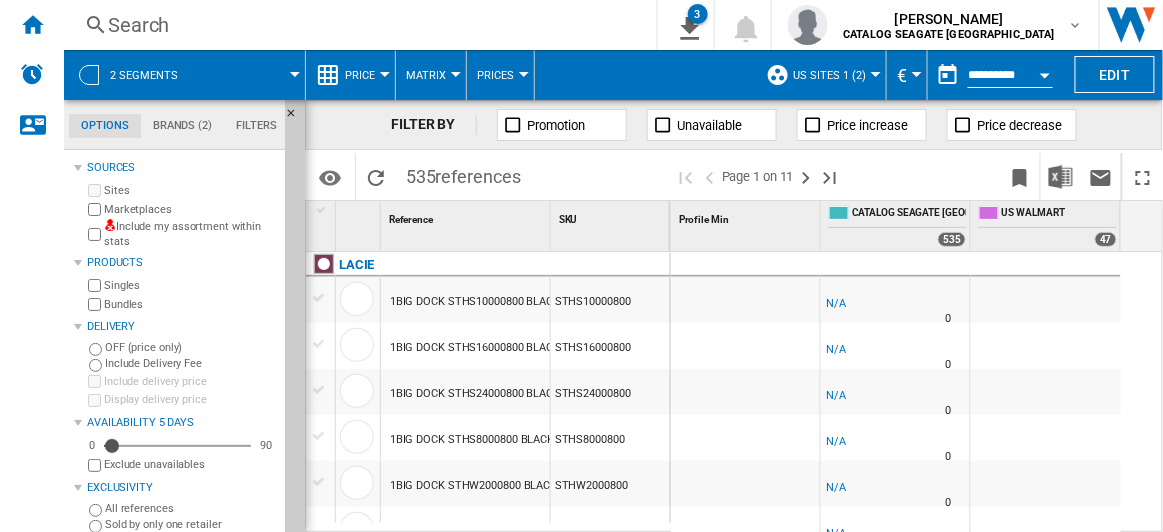 scroll, scrollTop: 545, scrollLeft: 0, axis: vertical 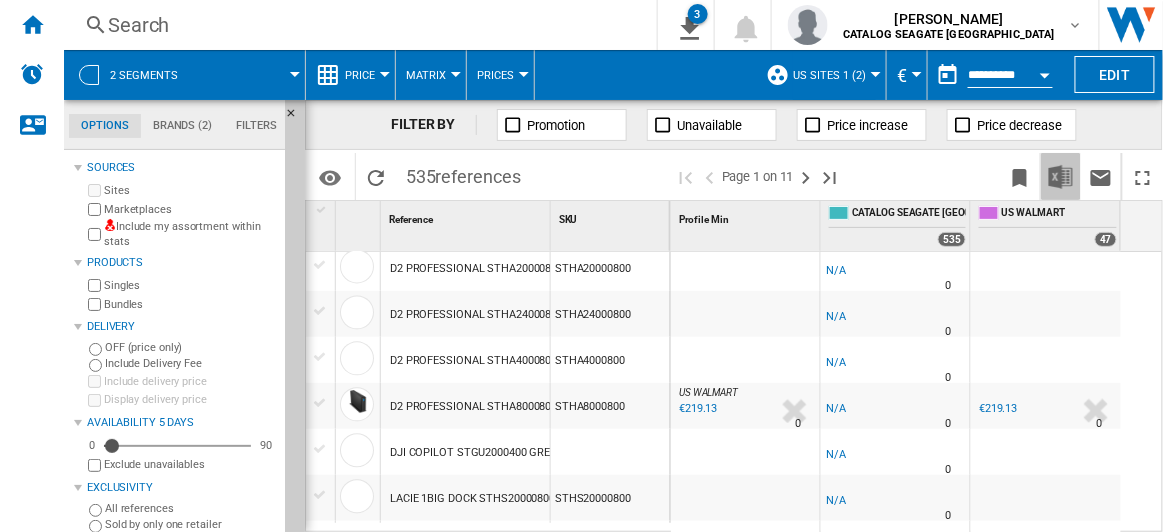 click at bounding box center (1061, 177) 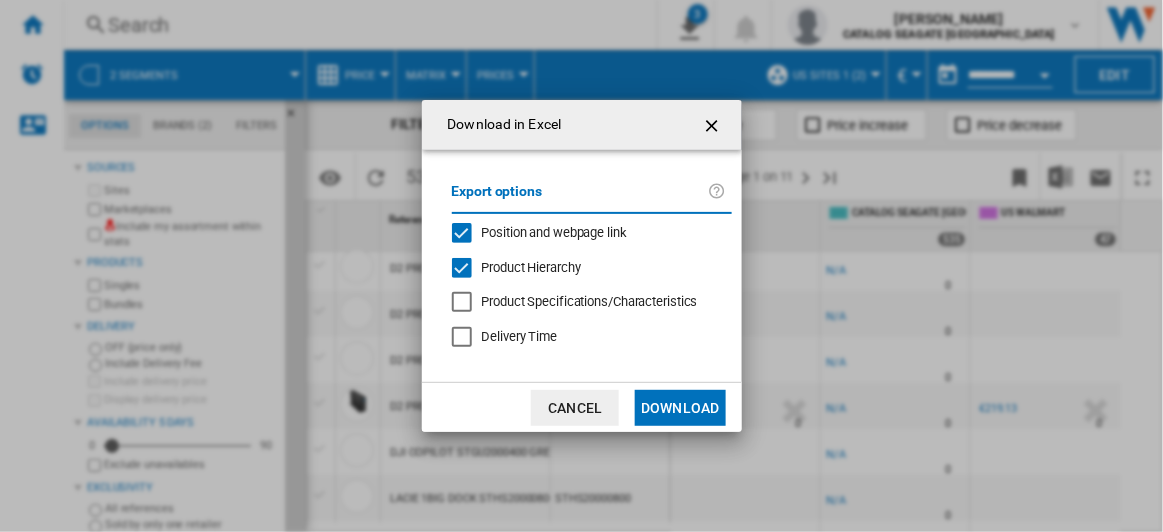 click on "Download" 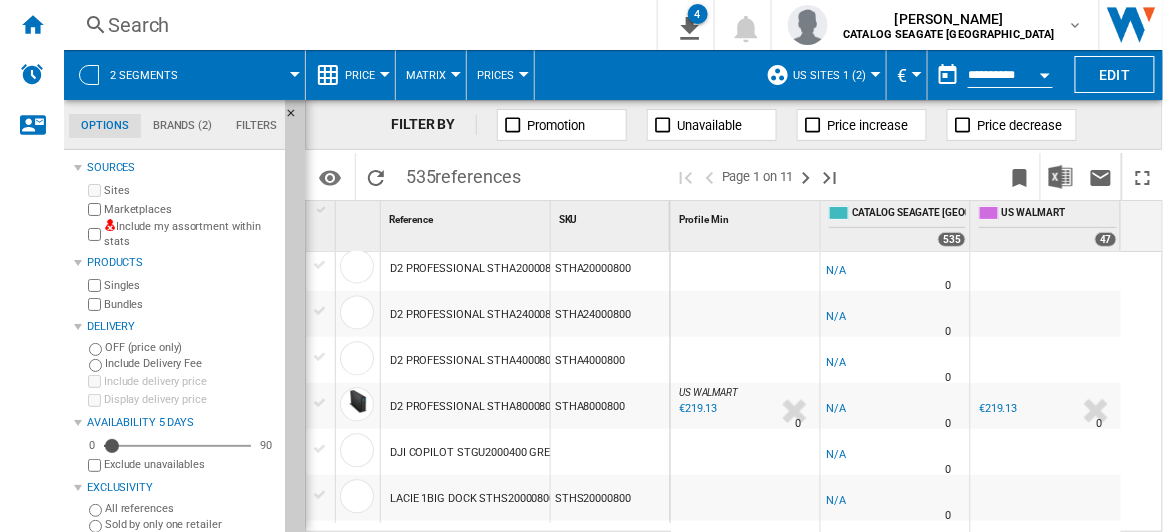 click at bounding box center (745, 360) 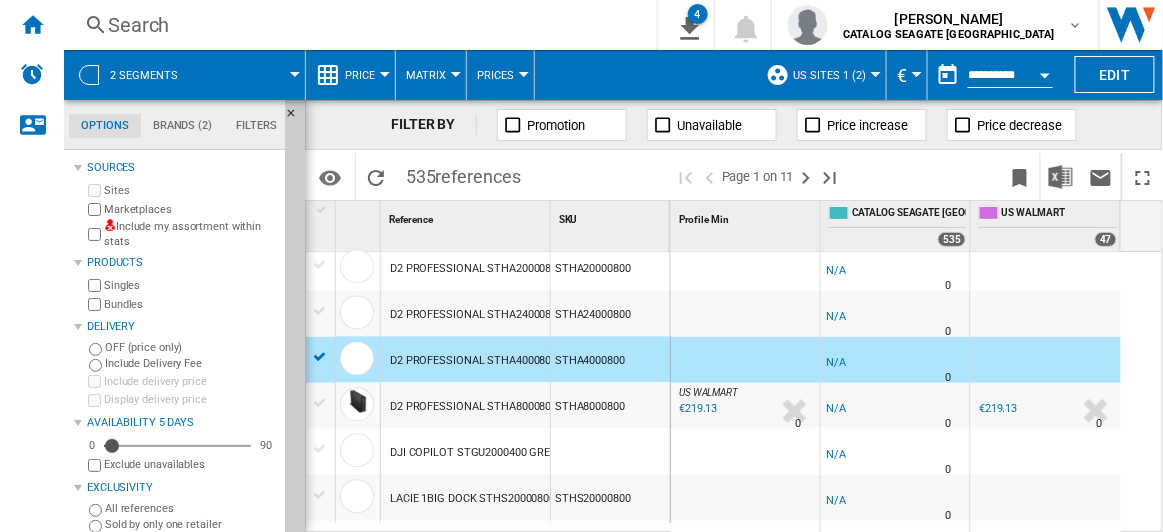 click at bounding box center (320, 358) 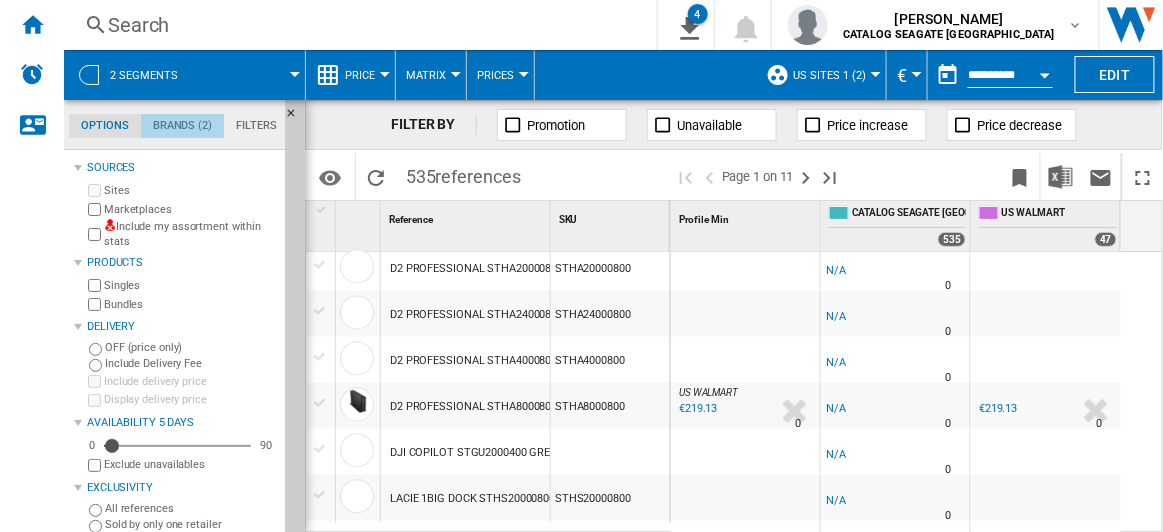 click on "Brands (2)" 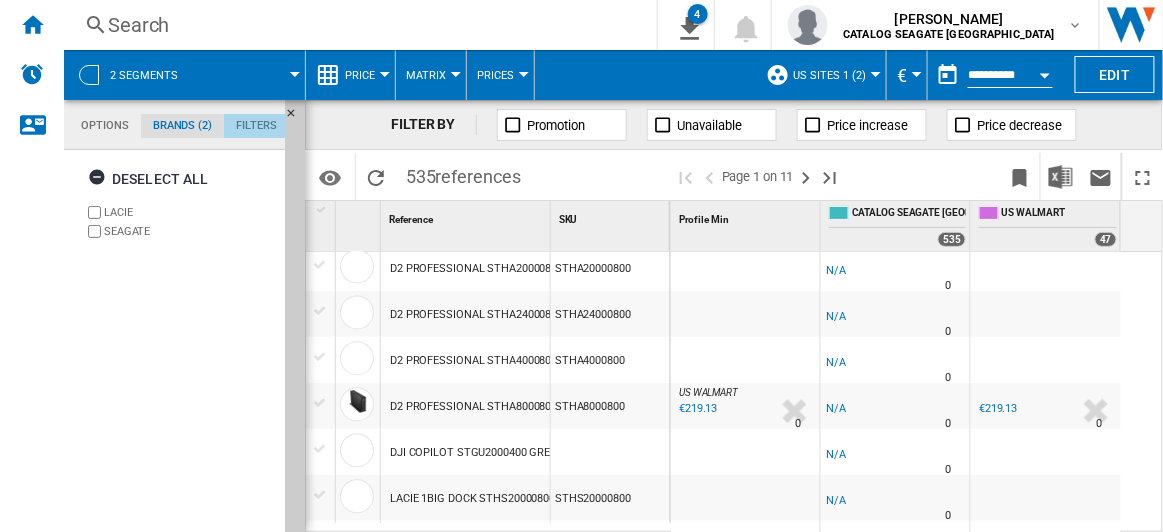 click on "Filters" 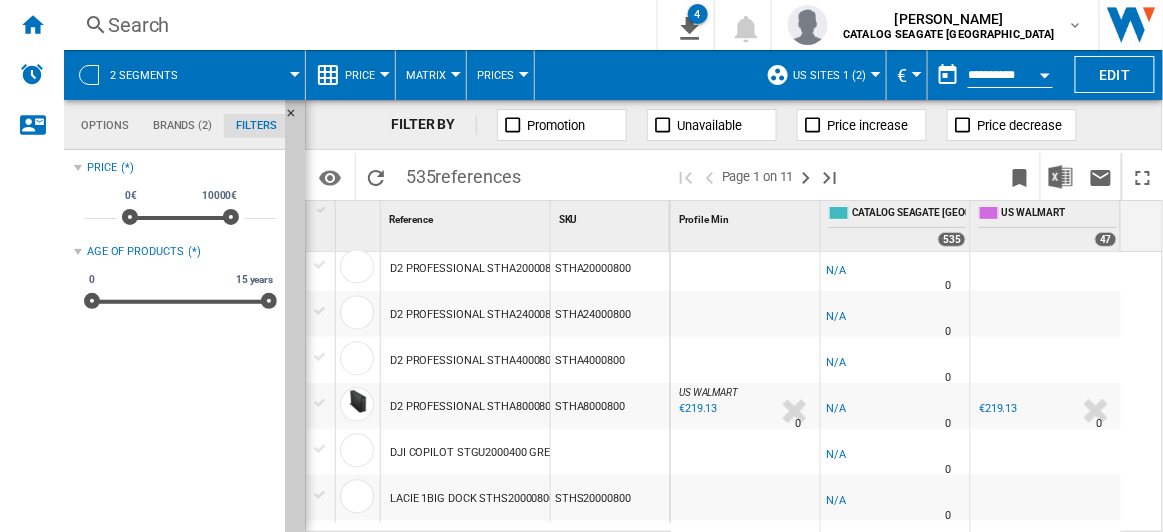 scroll, scrollTop: 1454, scrollLeft: 0, axis: vertical 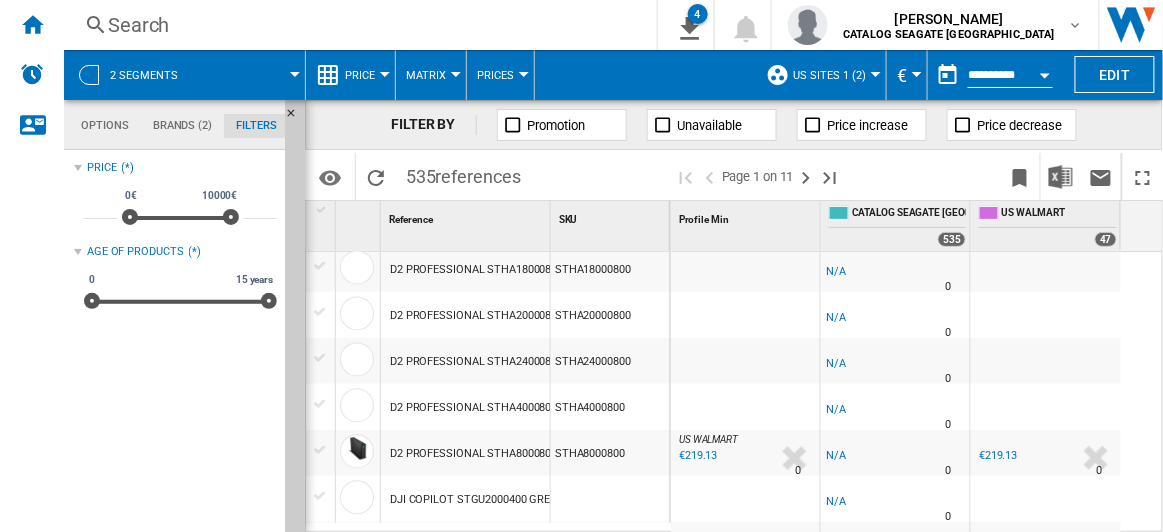 click on "€
Argentin Peso
Australian Dollar
balboa
Bolivia Bolíviano
Bulgarian lev
Canadian Dollar
Chile Peso
Colombia Peso
Costa Rican Colón
Czech Koruna
Denmark Krone
dinar koweïtien
dirham marocain
dollar
Dominican peso
euro
Forint
Hryvnia
Indian rupee
Indonesian Rupiah
Kuna
lempira" at bounding box center [907, 75] 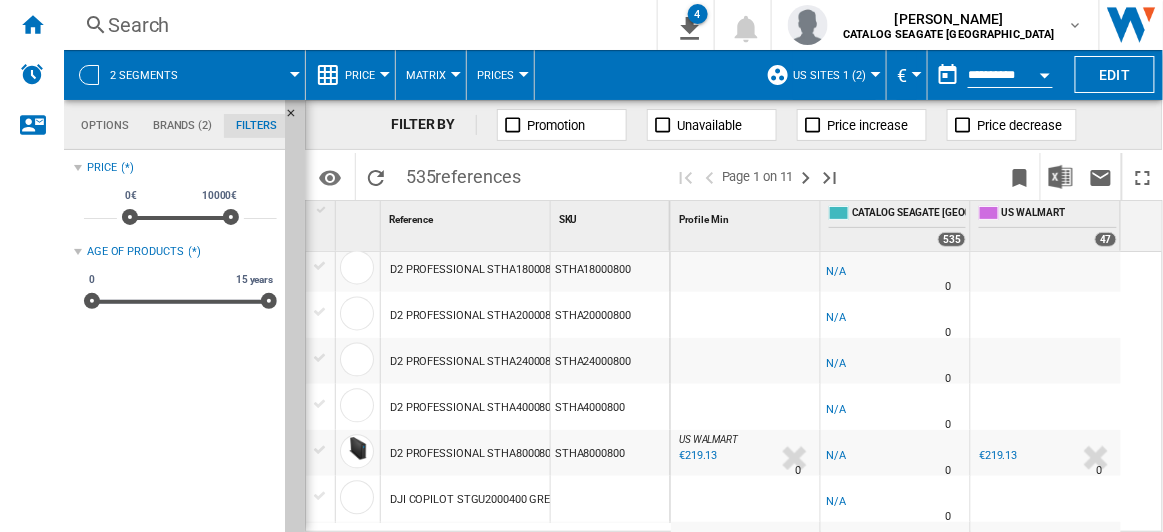 click at bounding box center [917, 74] 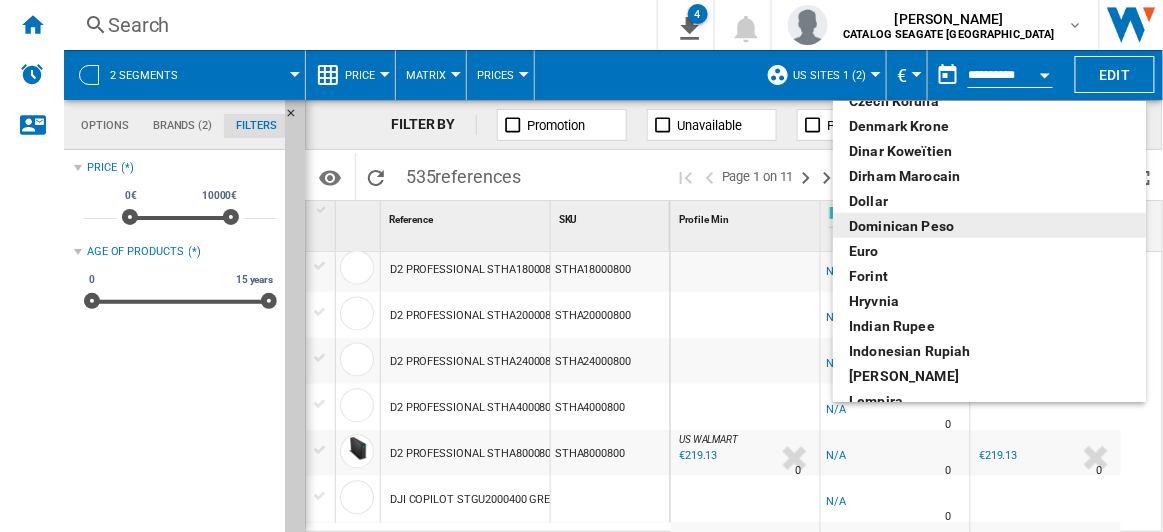 click at bounding box center [581, 266] 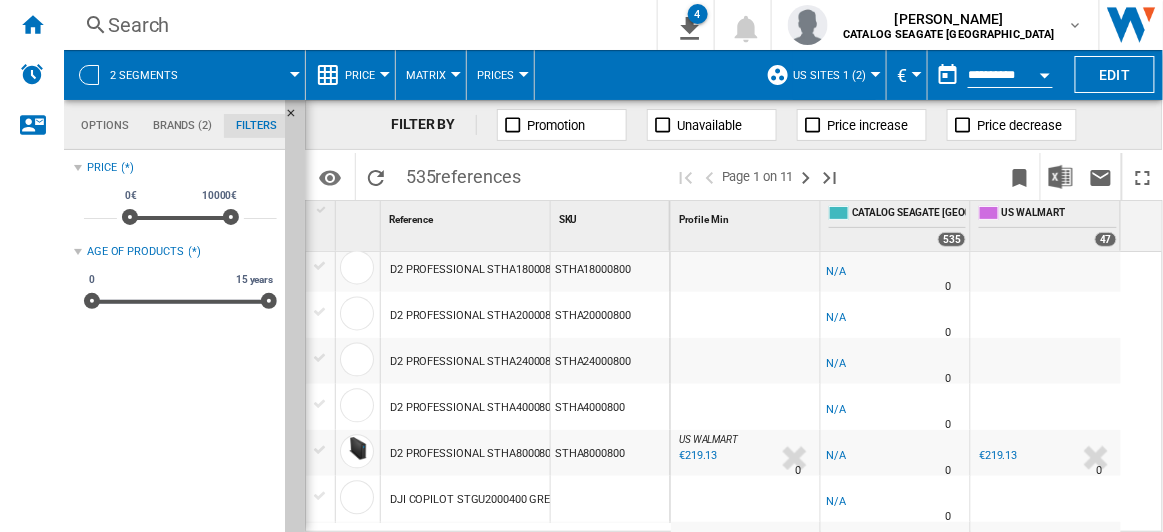click on "US Sites 1 (2)" at bounding box center (834, 75) 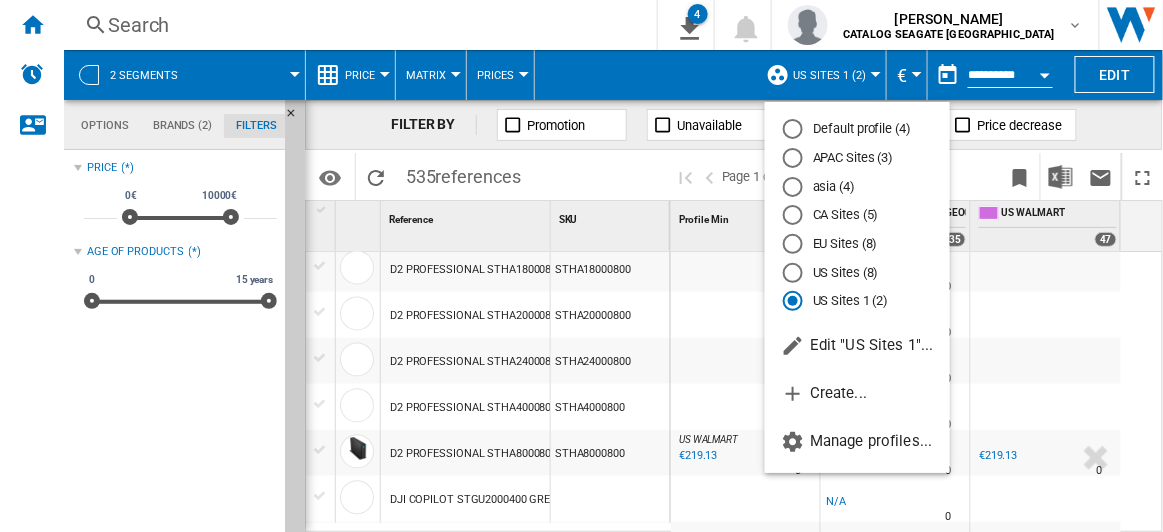 click at bounding box center [581, 266] 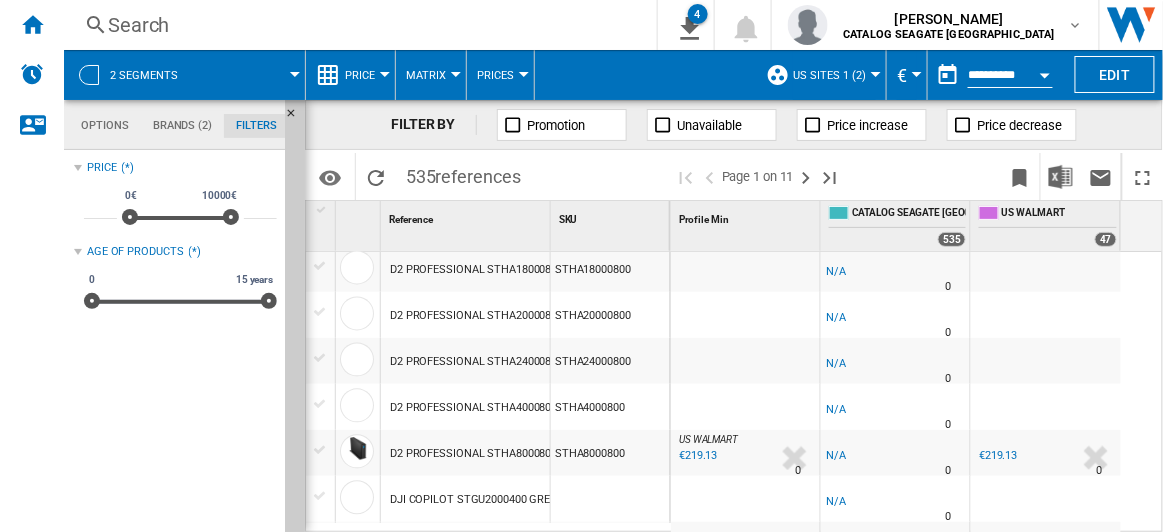 click on "€" at bounding box center (907, 75) 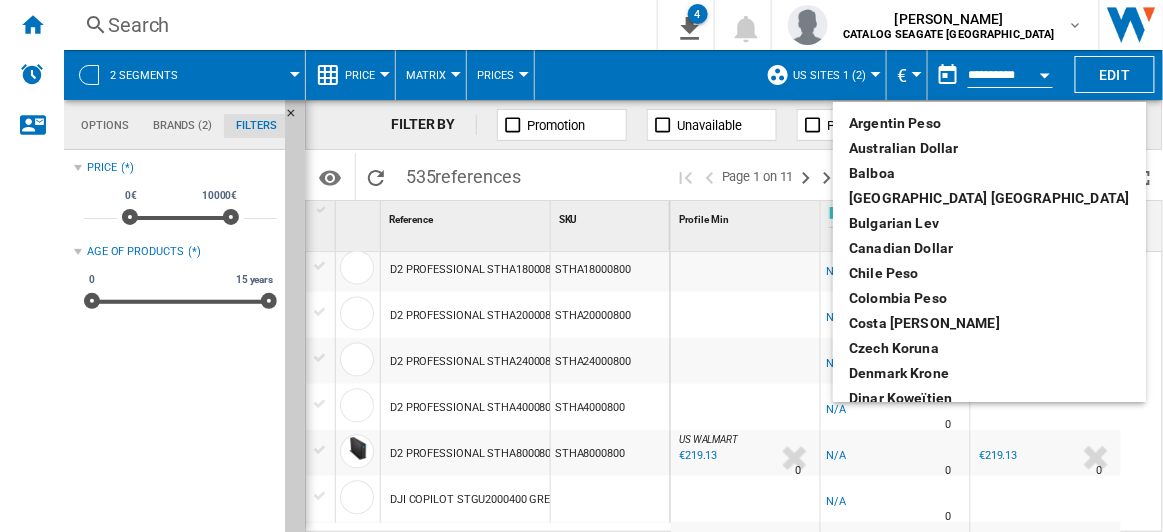 click at bounding box center (581, 266) 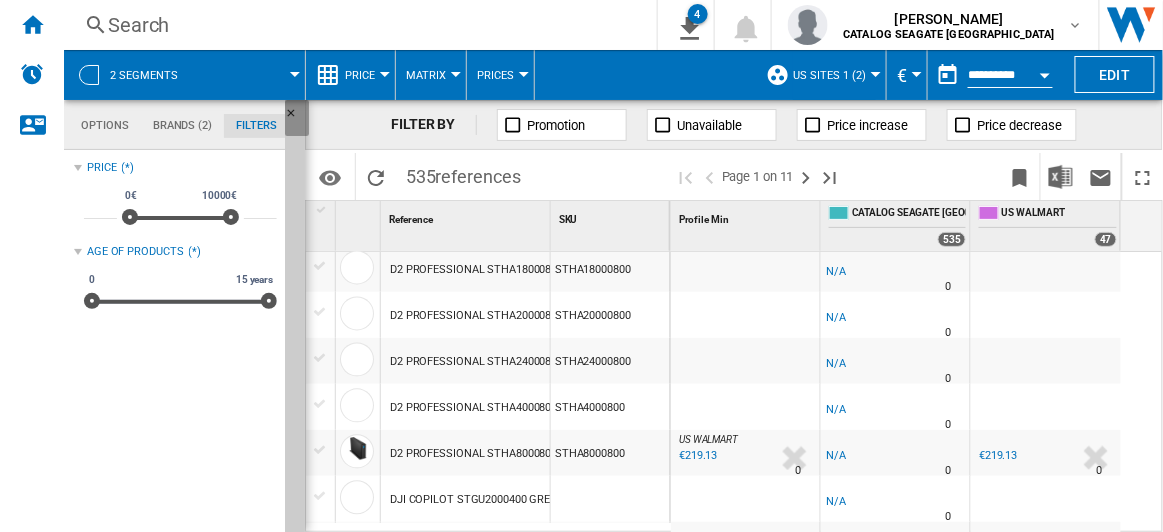 click at bounding box center [297, 119] 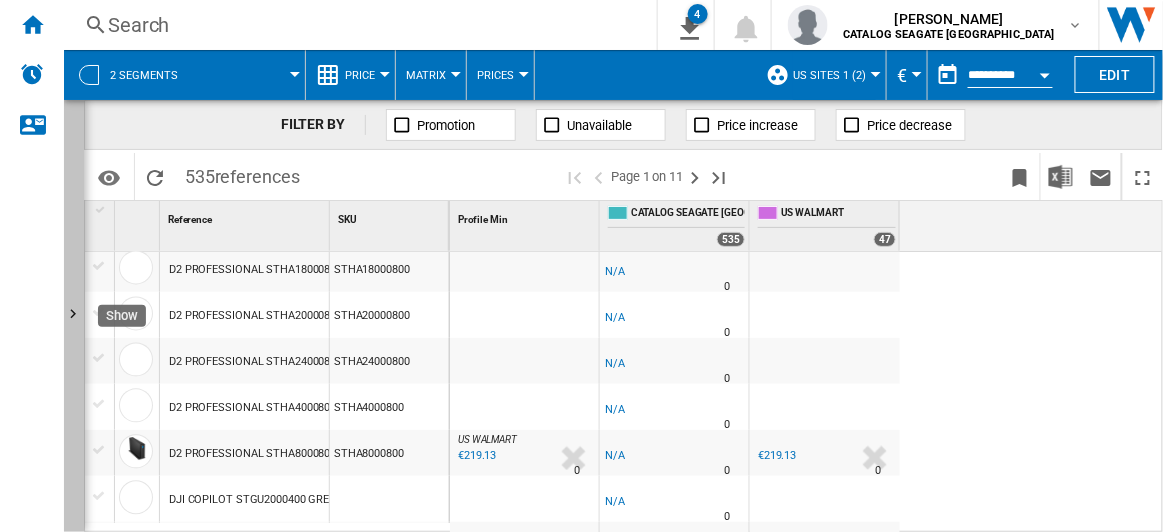 click at bounding box center (74, 316) 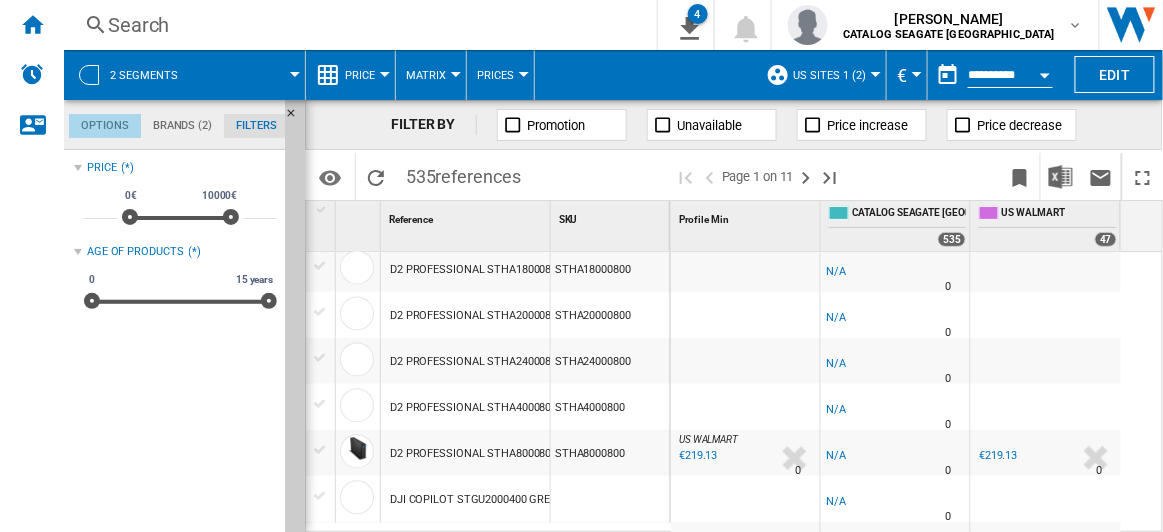 click on "Options" 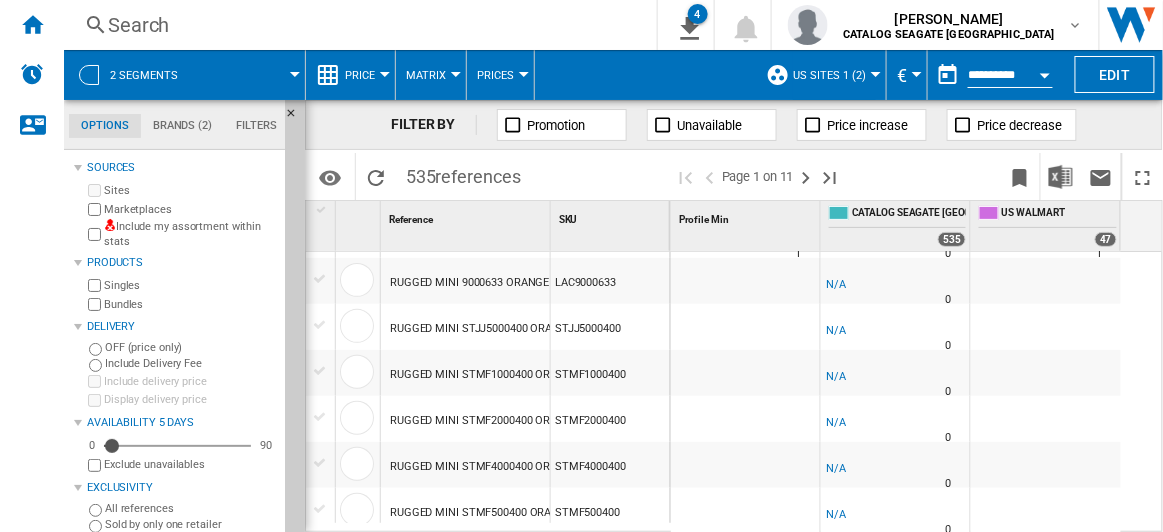 scroll, scrollTop: 1406, scrollLeft: 0, axis: vertical 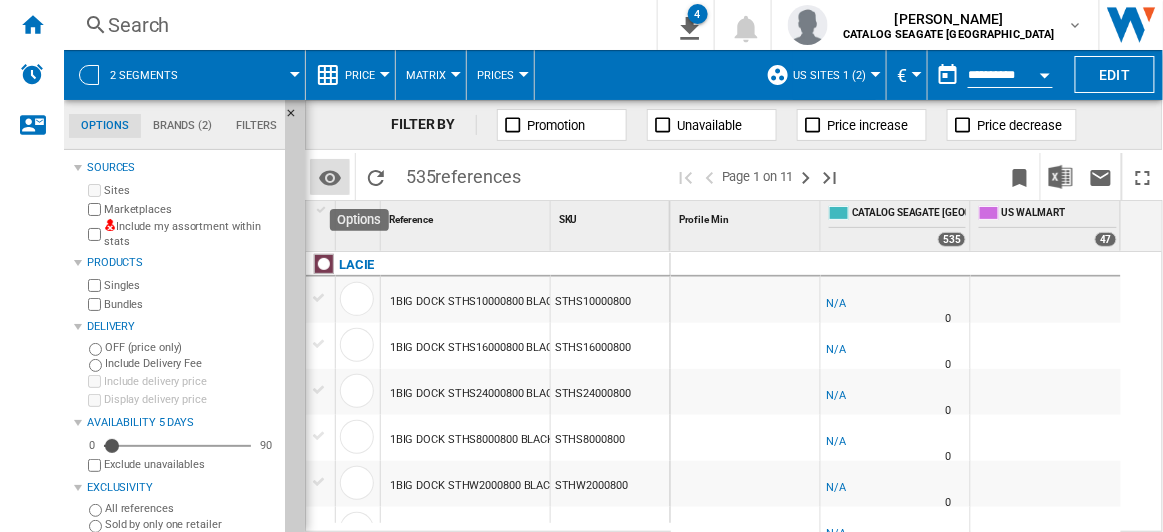 click at bounding box center (330, 177) 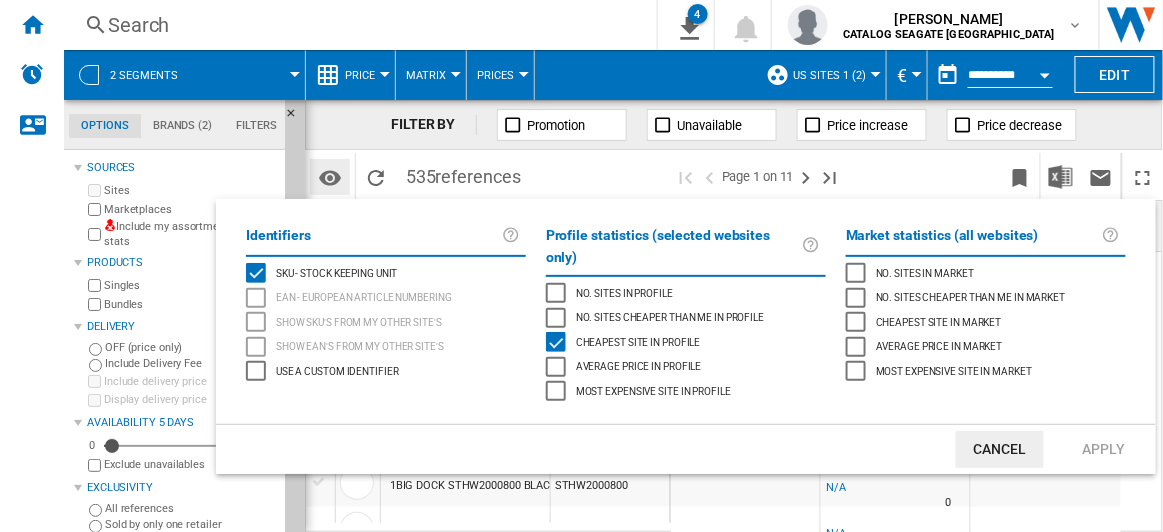 click at bounding box center (581, 266) 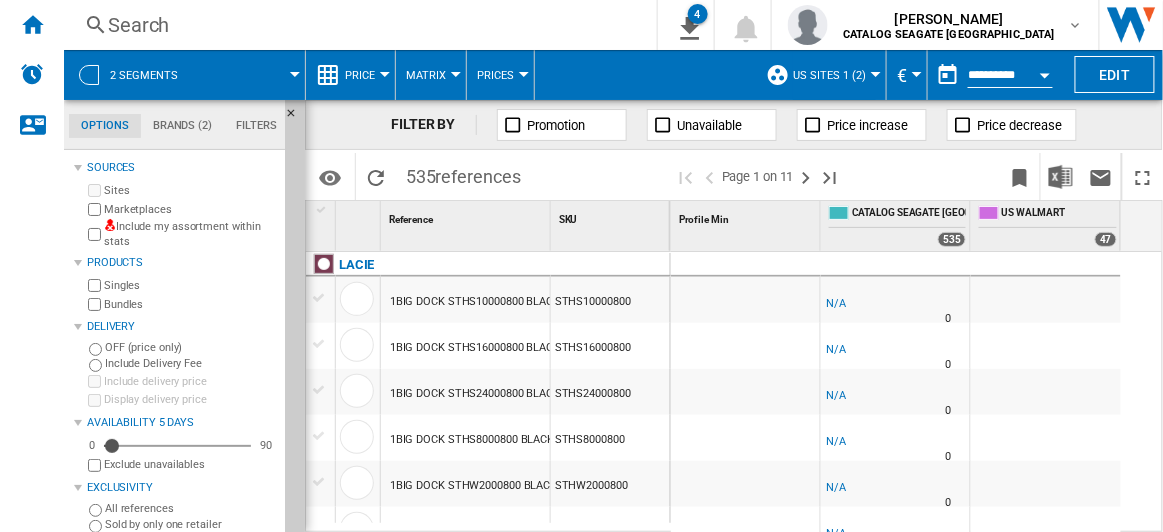 scroll, scrollTop: 90, scrollLeft: 0, axis: vertical 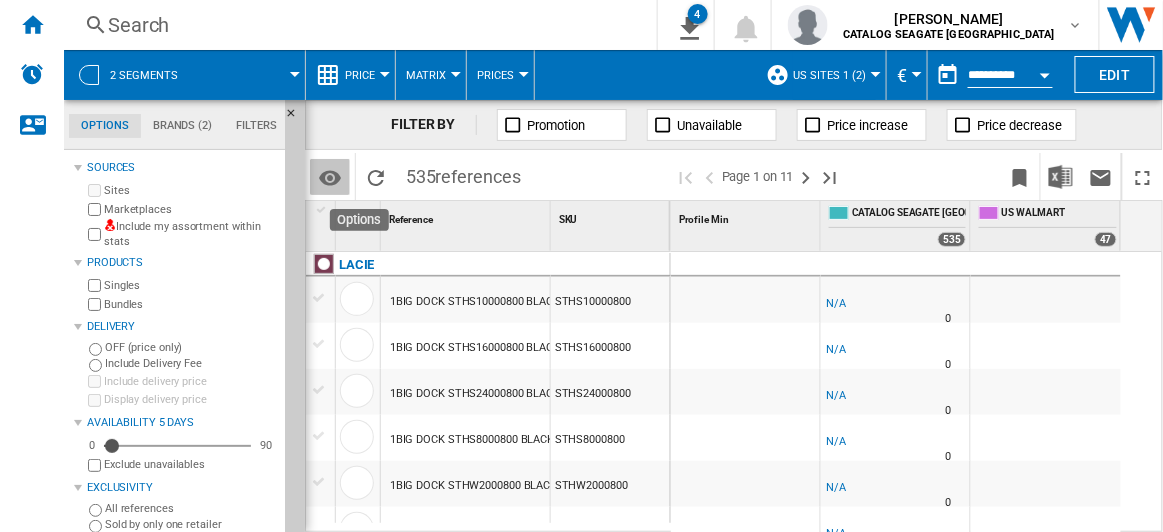 click at bounding box center (330, 178) 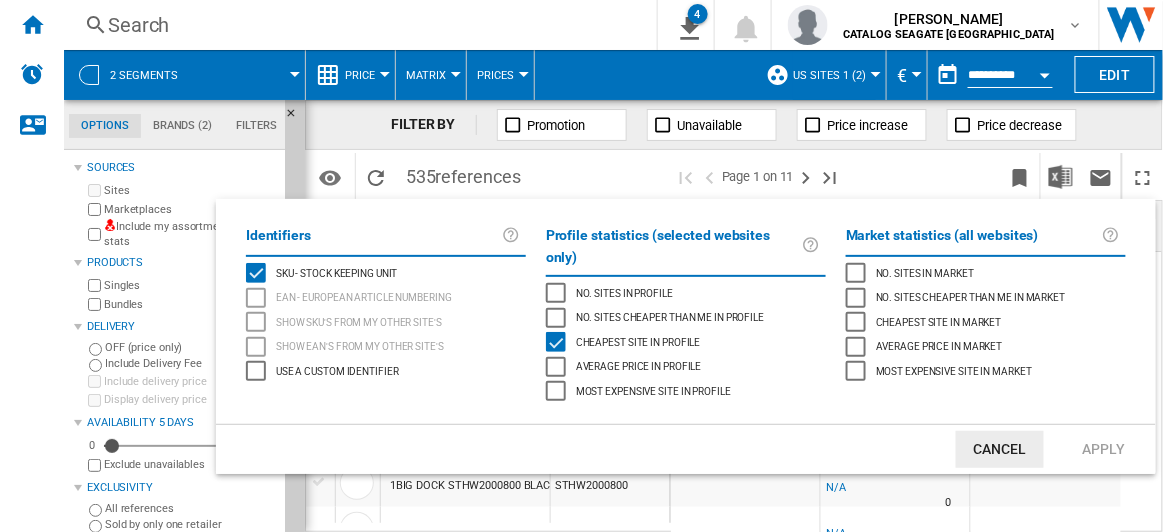 click 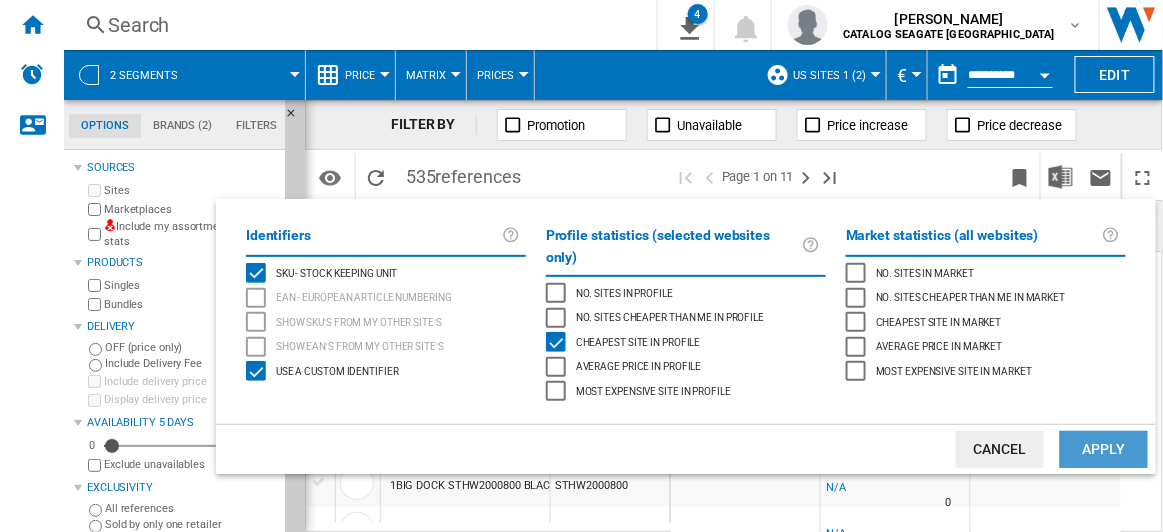 click on "Apply" at bounding box center [1104, 449] 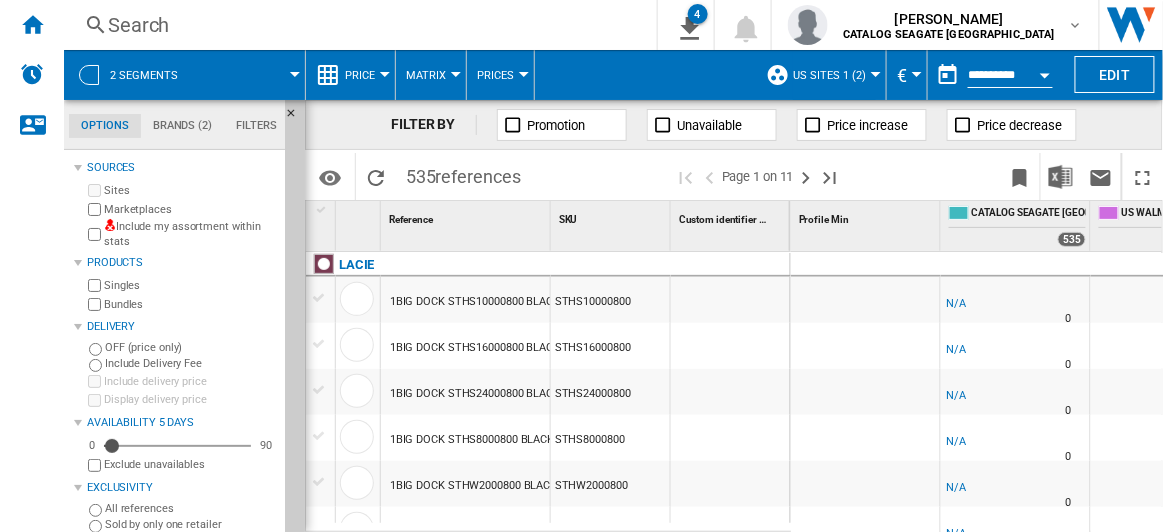 scroll, scrollTop: 545, scrollLeft: 0, axis: vertical 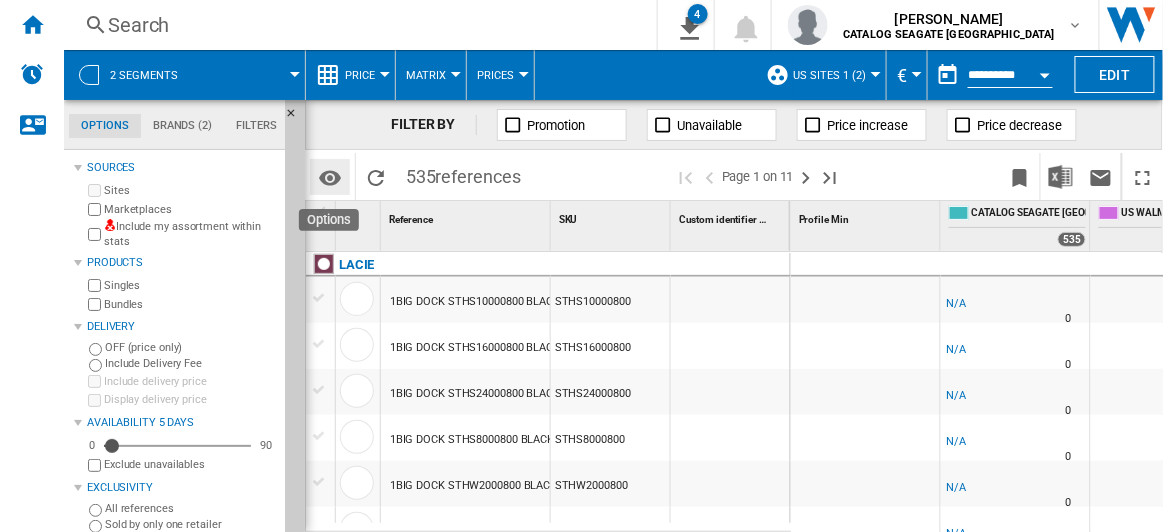 click at bounding box center [330, 178] 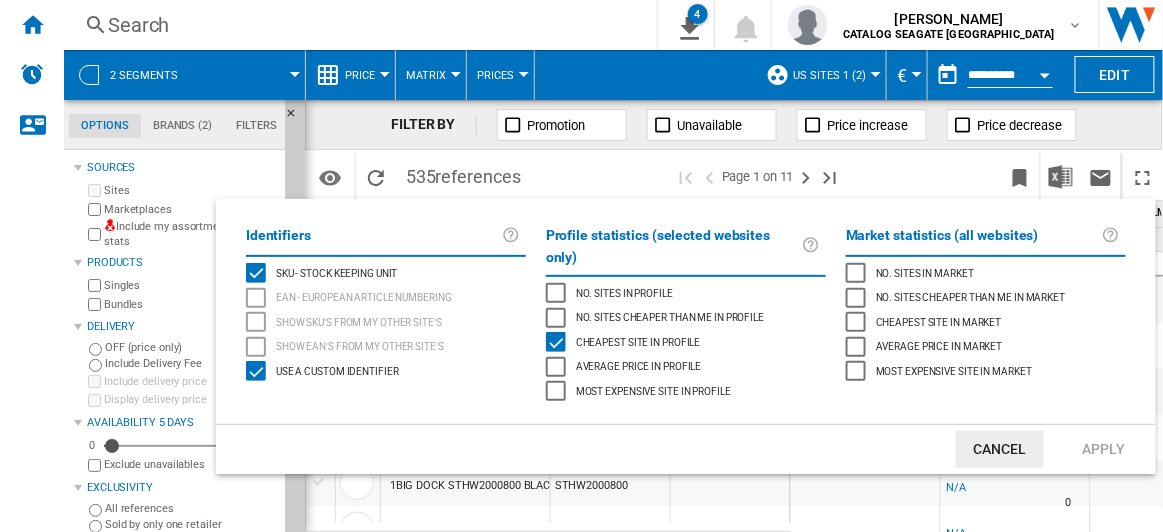 click 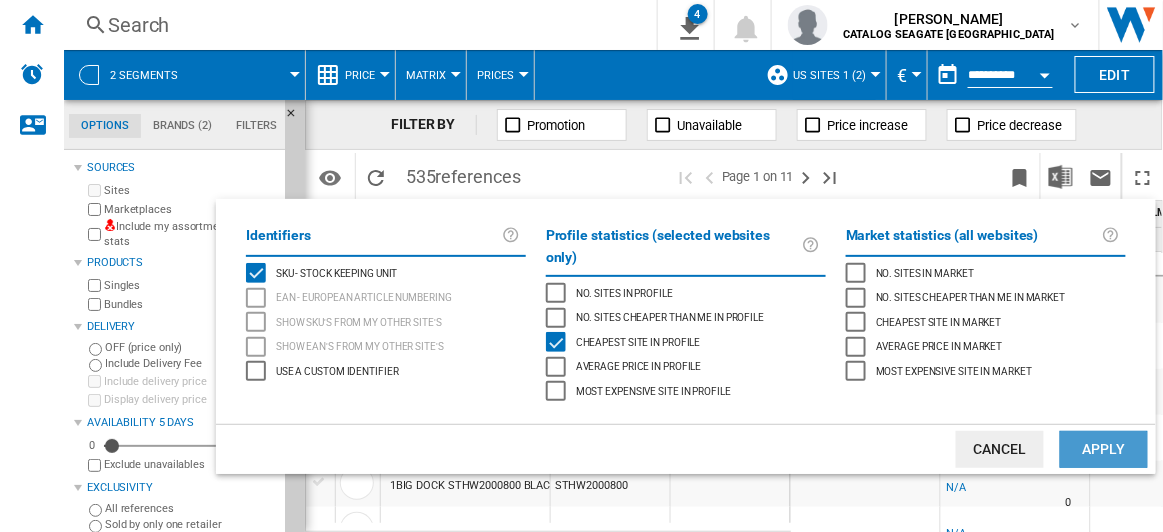 click on "Apply" at bounding box center [1104, 449] 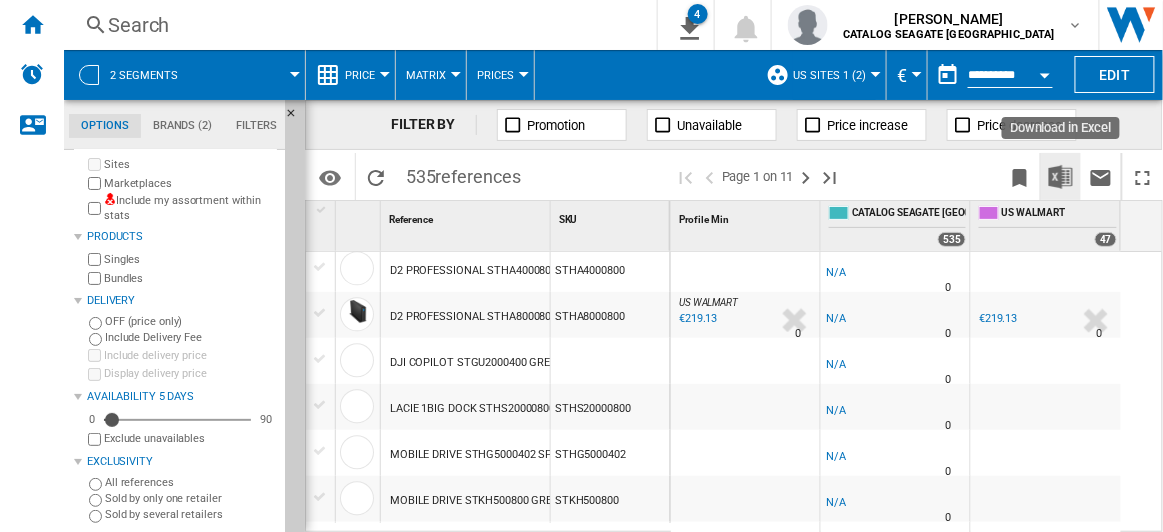 click at bounding box center (1061, 177) 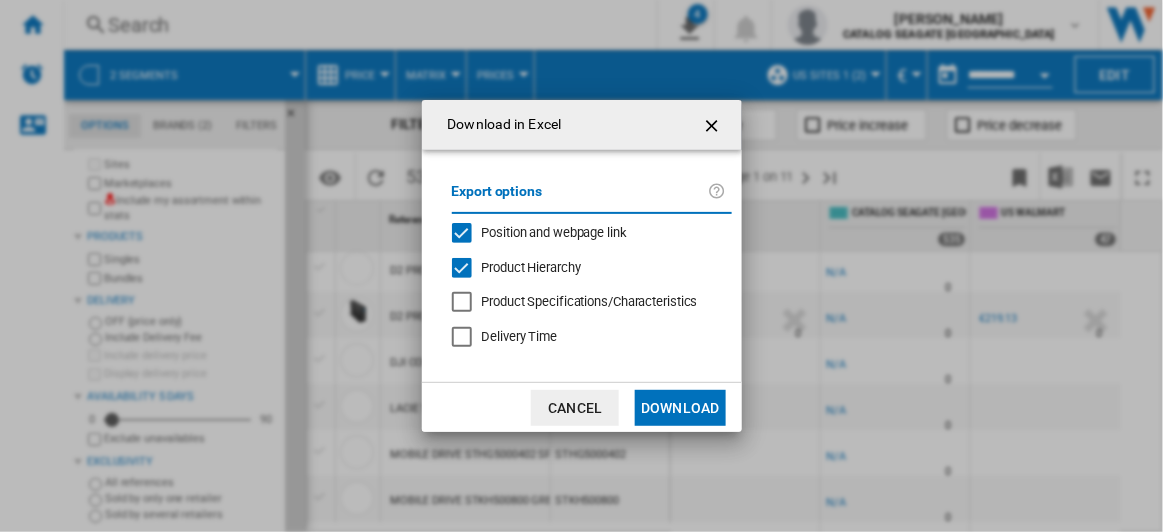 click on "Download" 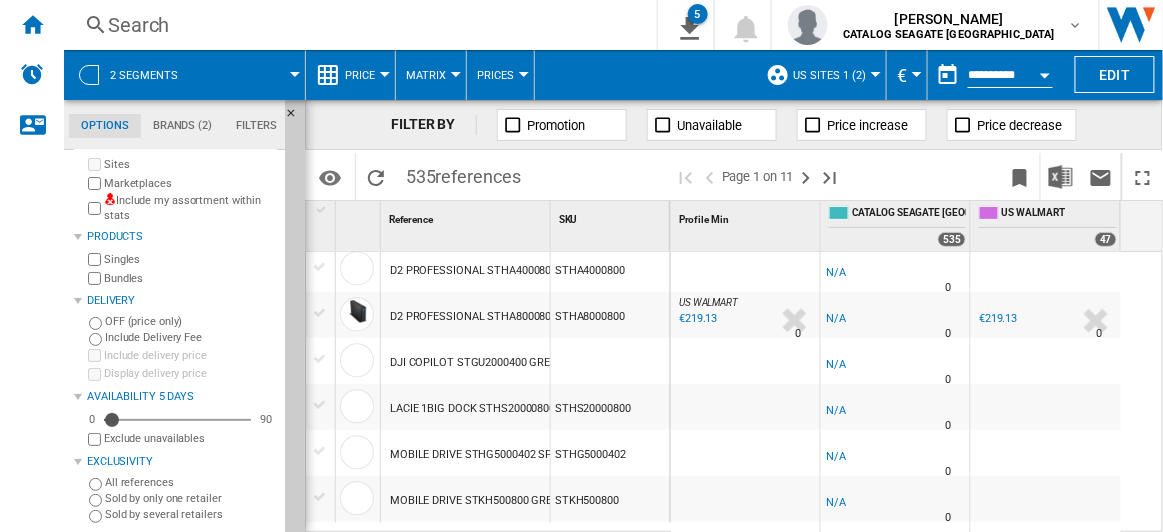 click at bounding box center [745, 361] 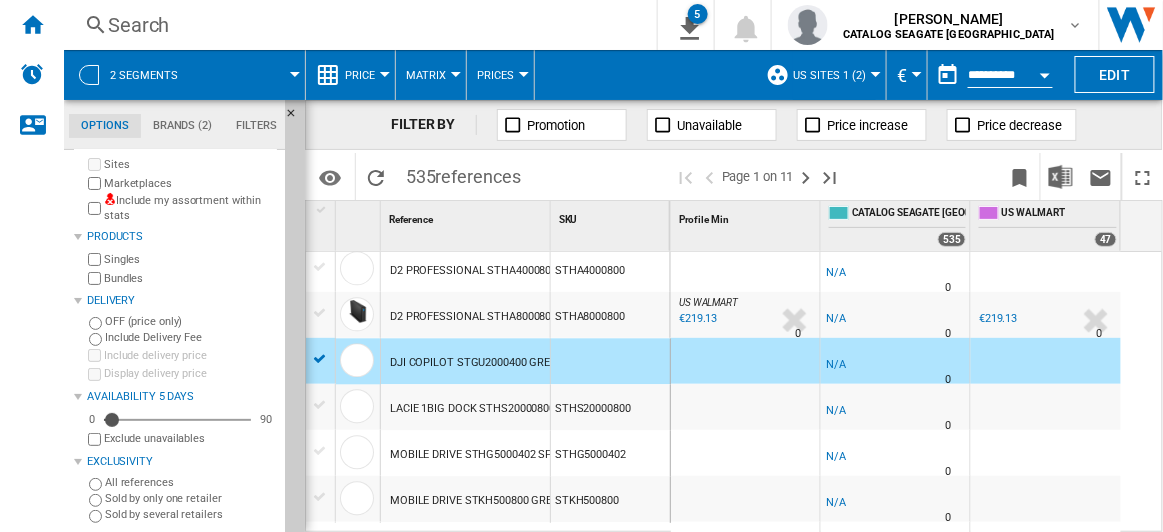 click on "DJI COPILOT STGU2000400 GREY 2TB" at bounding box center [485, 363] 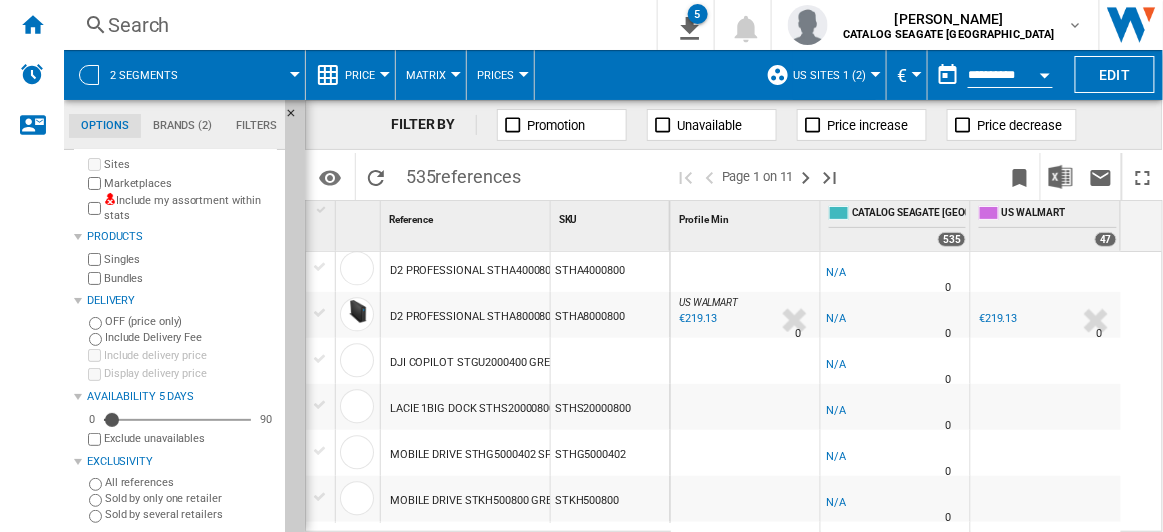 scroll, scrollTop: 1545, scrollLeft: 0, axis: vertical 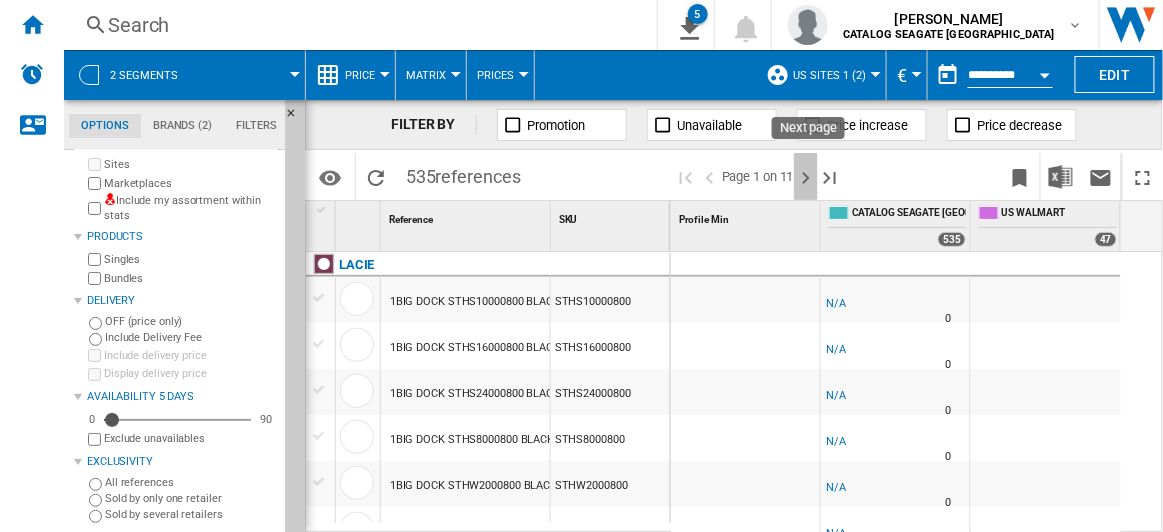 click at bounding box center (806, 178) 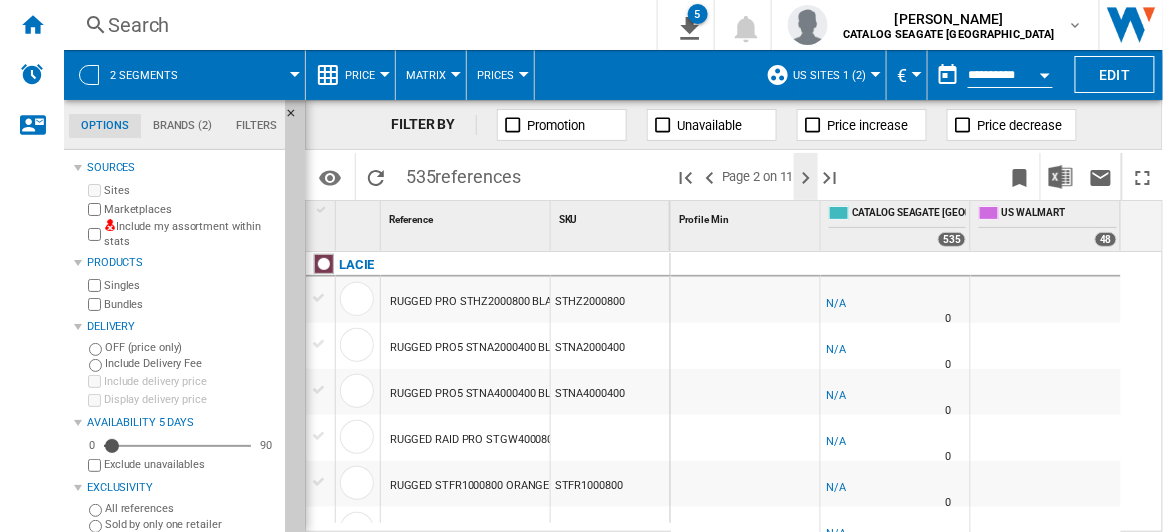 click at bounding box center [806, 178] 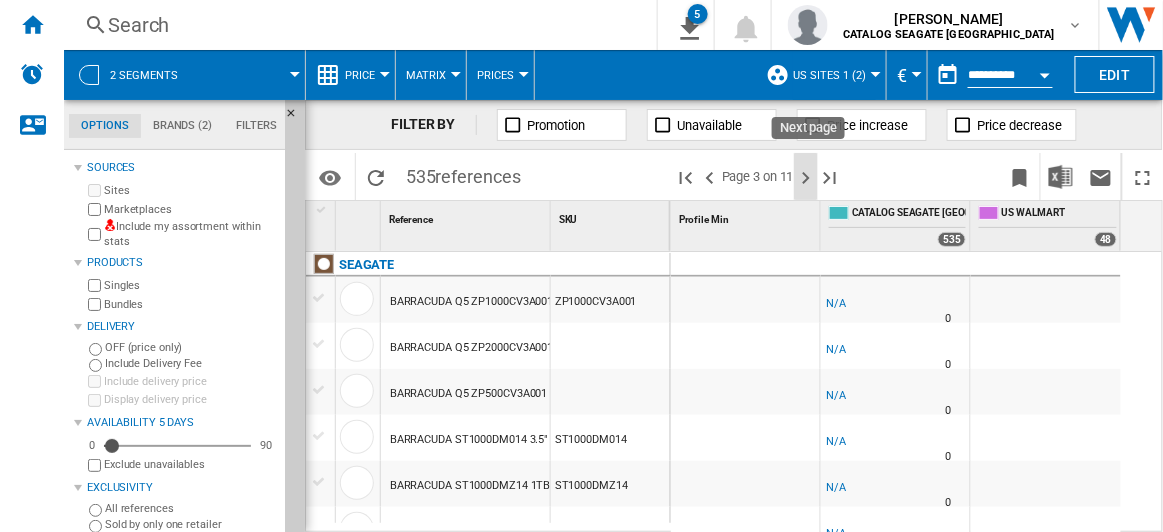 click at bounding box center [806, 178] 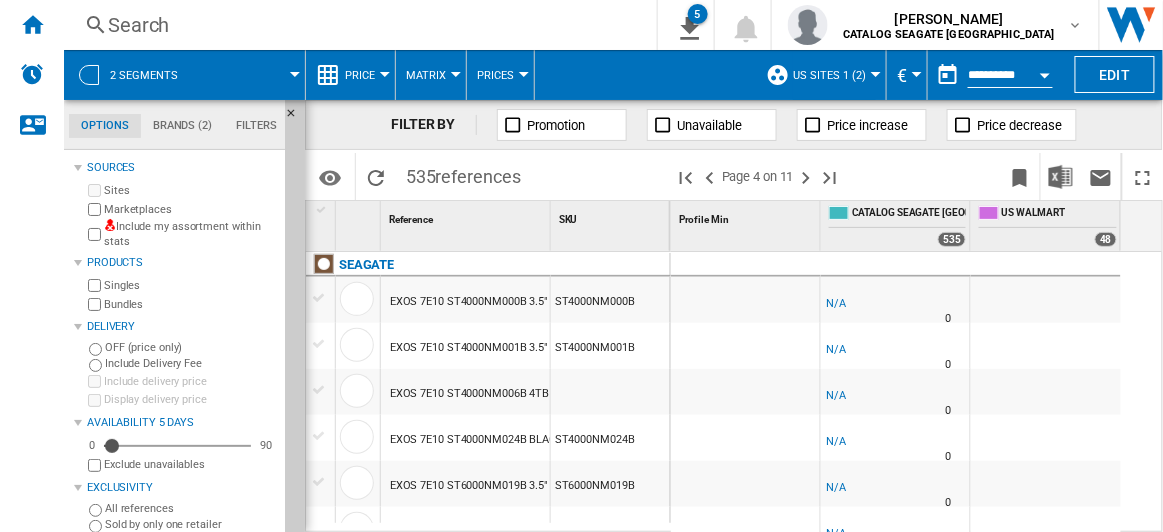 click on "€
Argentin Peso
Australian Dollar
balboa
Bolivia Bolíviano
Bulgarian lev
Canadian Dollar
Chile Peso
Colombia Peso
Costa Rican Colón
Czech Koruna
Denmark Krone
dinar koweïtien
dirham marocain
dollar
Dominican peso
euro
Forint
Hryvnia
Indian rupee
Indonesian Rupiah
Kuna
lempira" at bounding box center (907, 75) 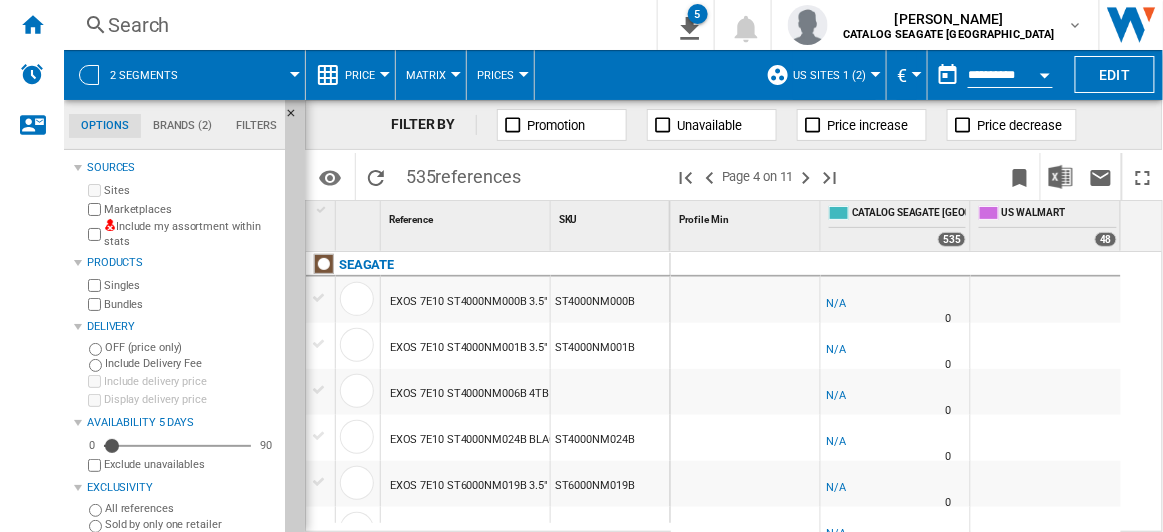click at bounding box center (917, 74) 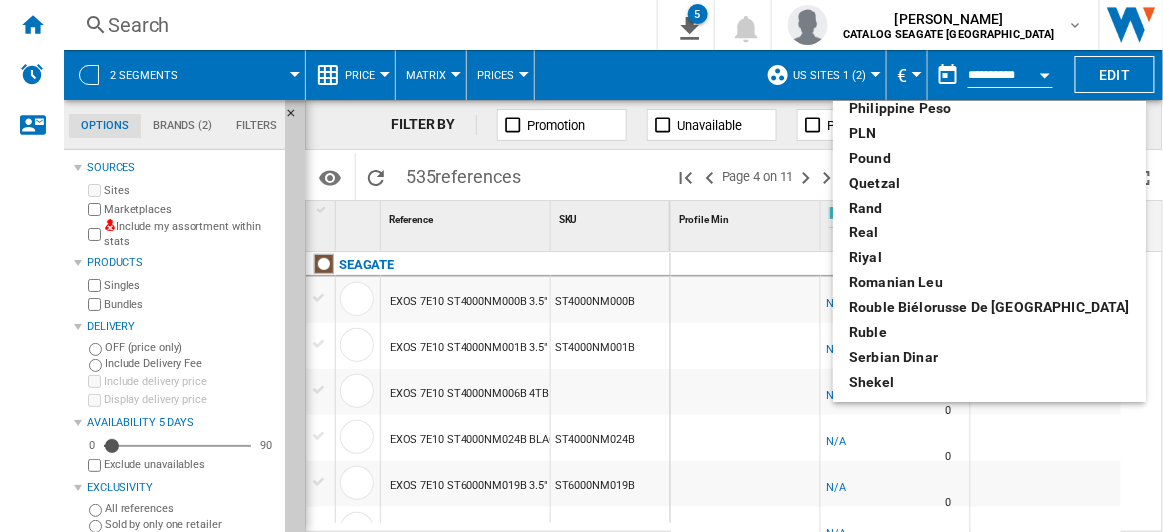 scroll, scrollTop: 909, scrollLeft: 0, axis: vertical 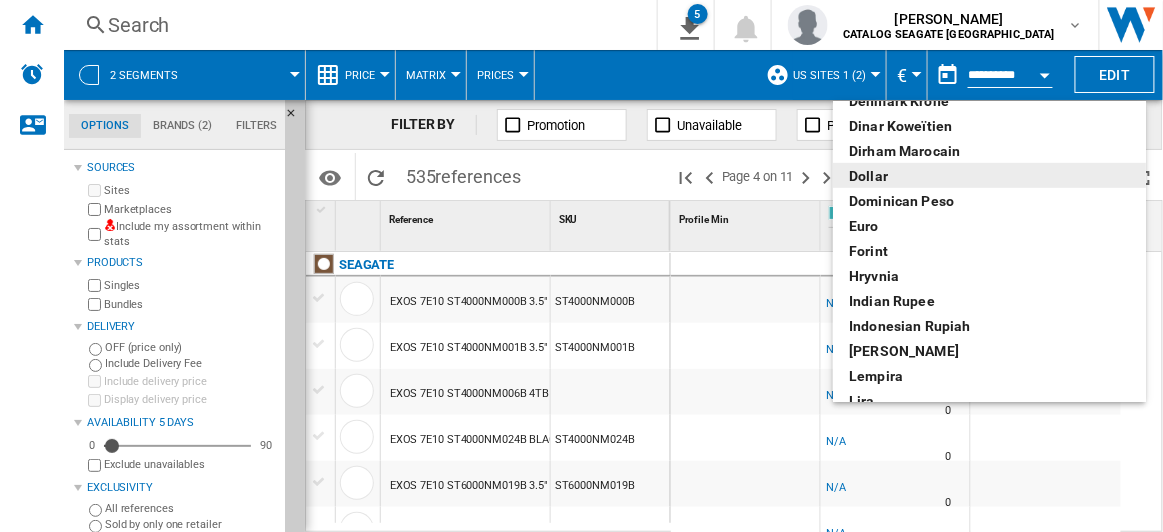 click on "dollar" at bounding box center [989, 176] 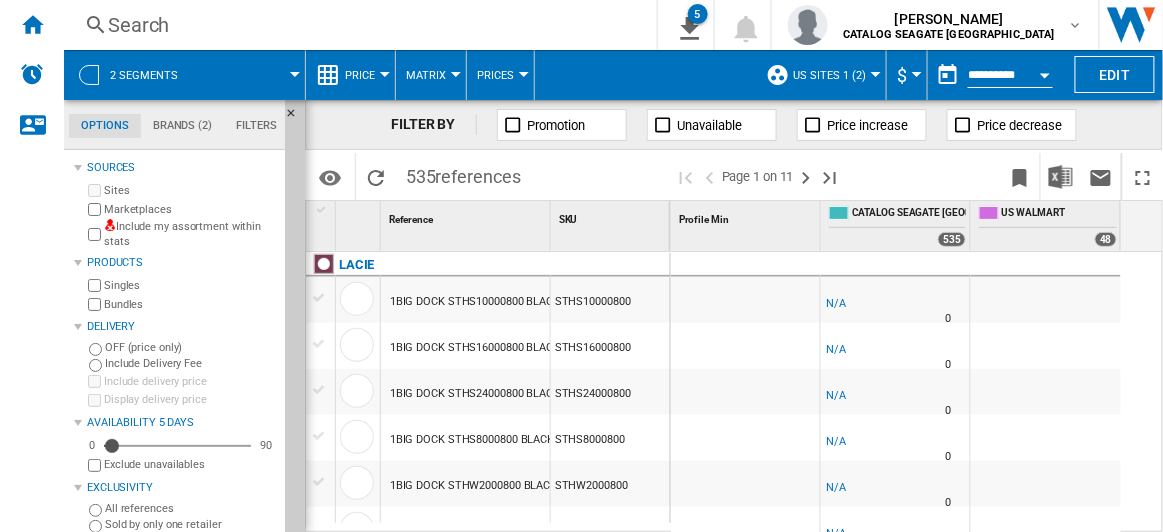 click at bounding box center (928, 176) 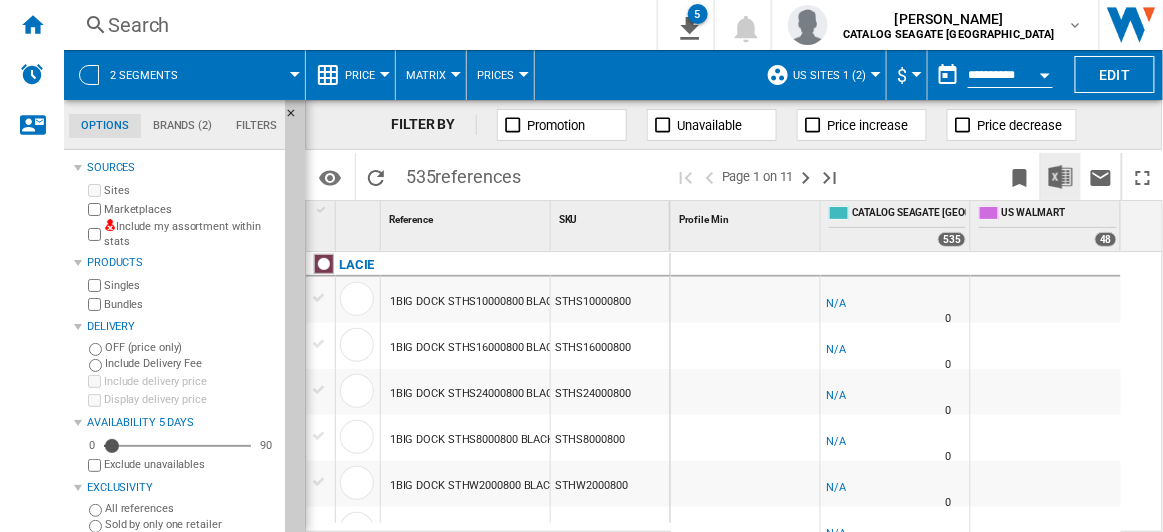 click at bounding box center [1061, 177] 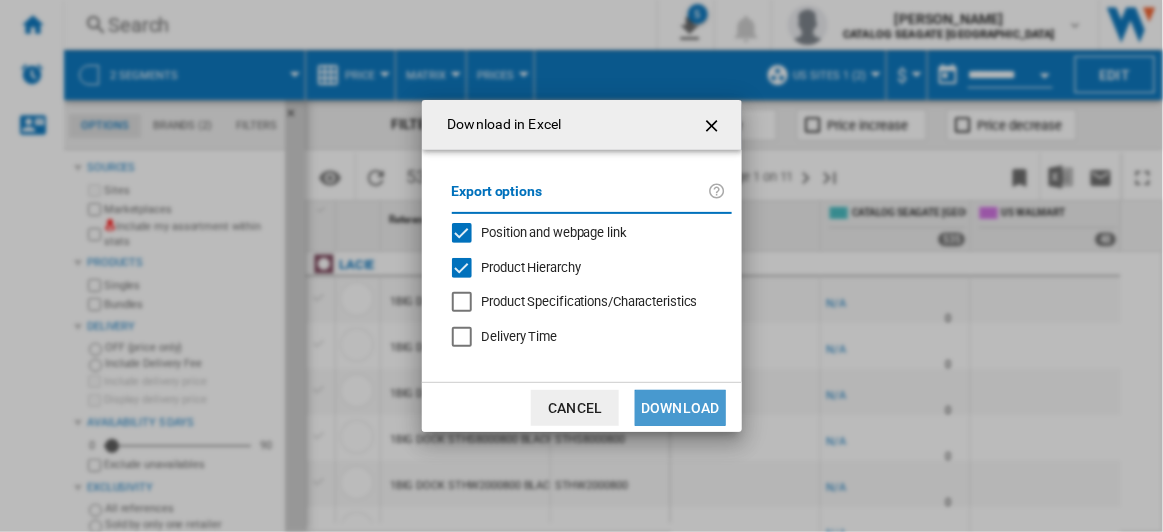 click on "Download" 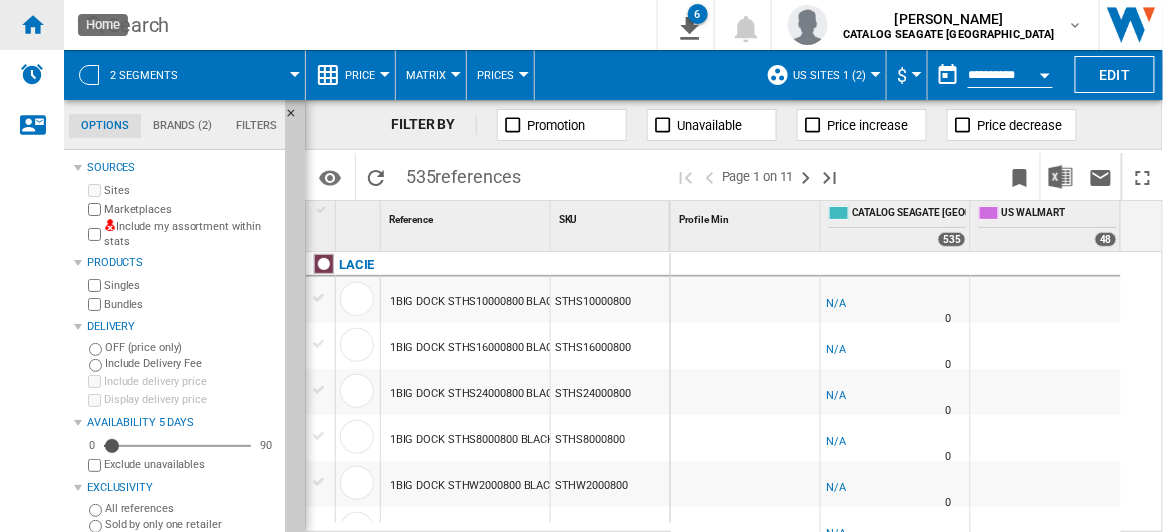 click at bounding box center [32, 25] 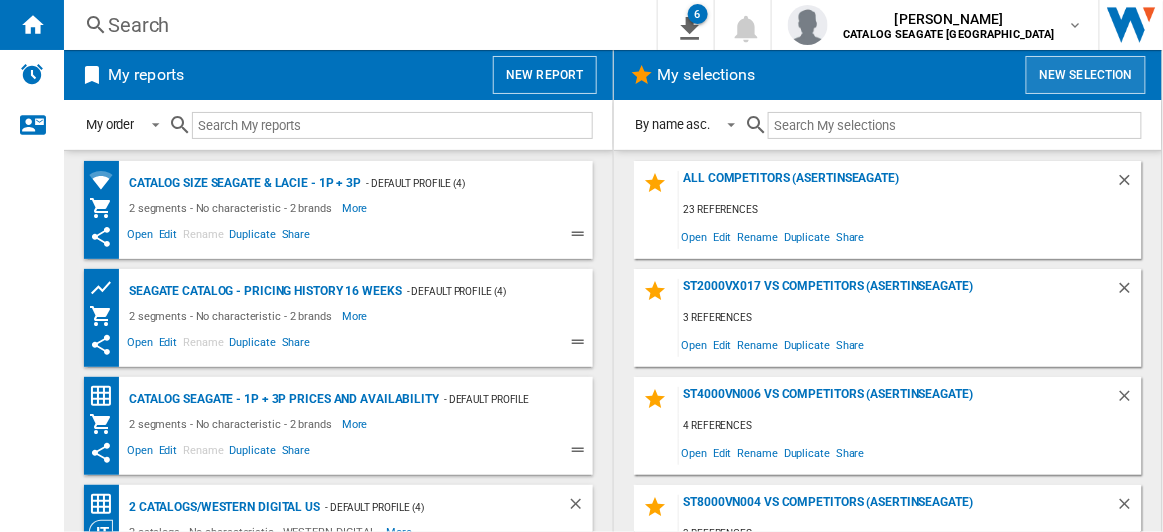 click on "New selection" at bounding box center (1086, 75) 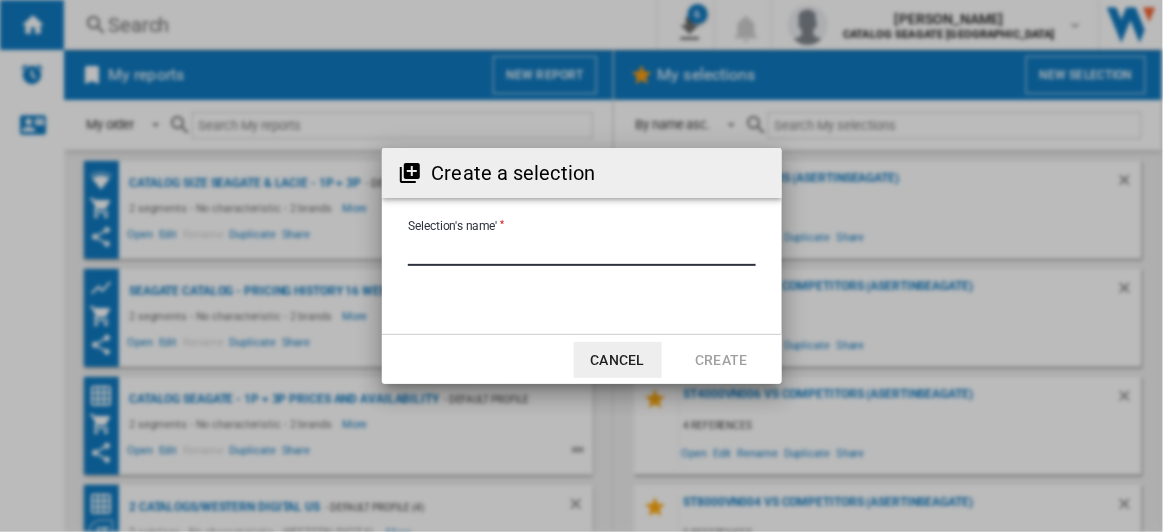 click on "Selection's name'" at bounding box center [582, 251] 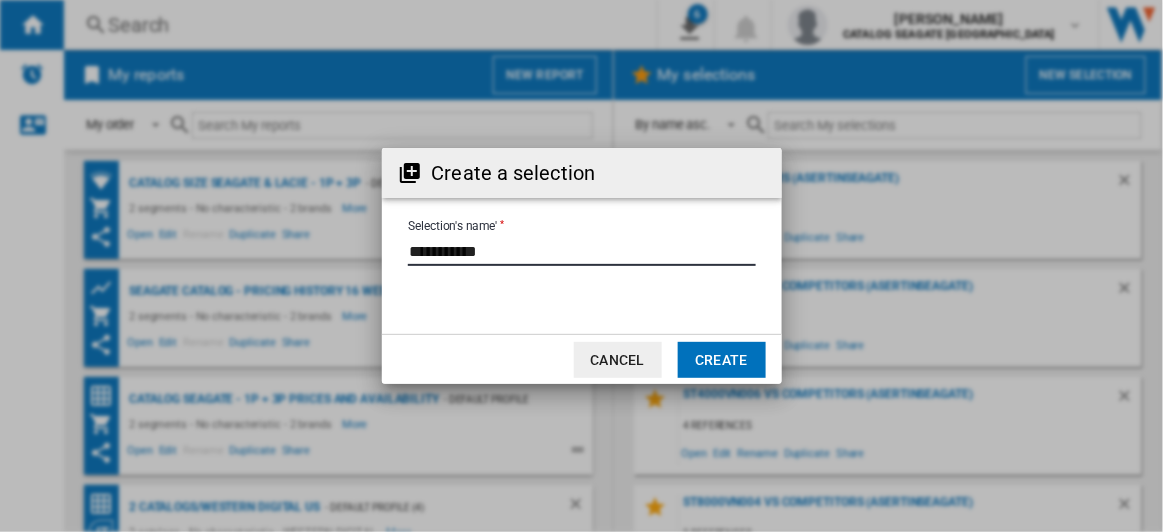 type on "**********" 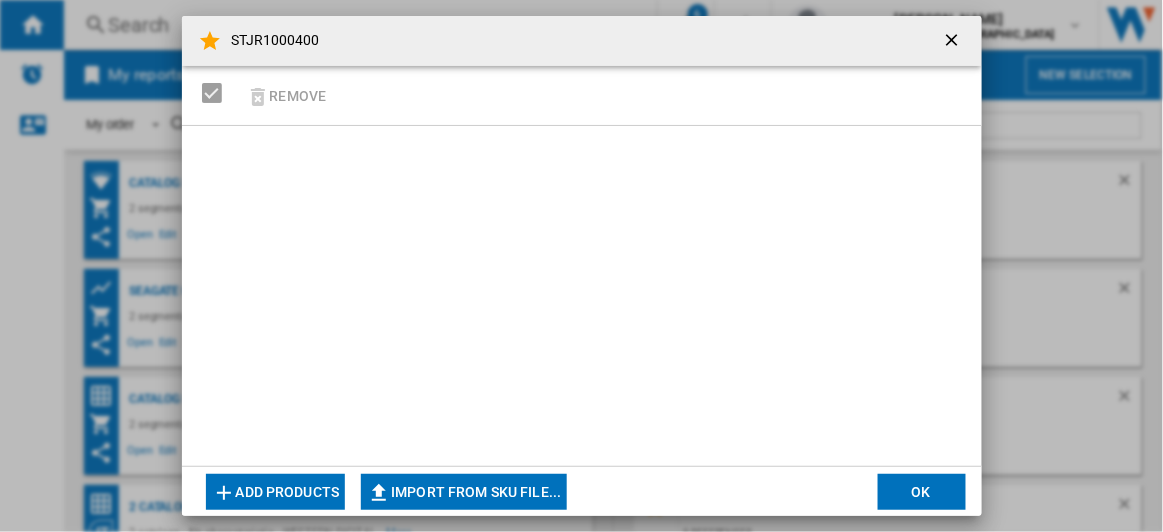 click on "Add products" 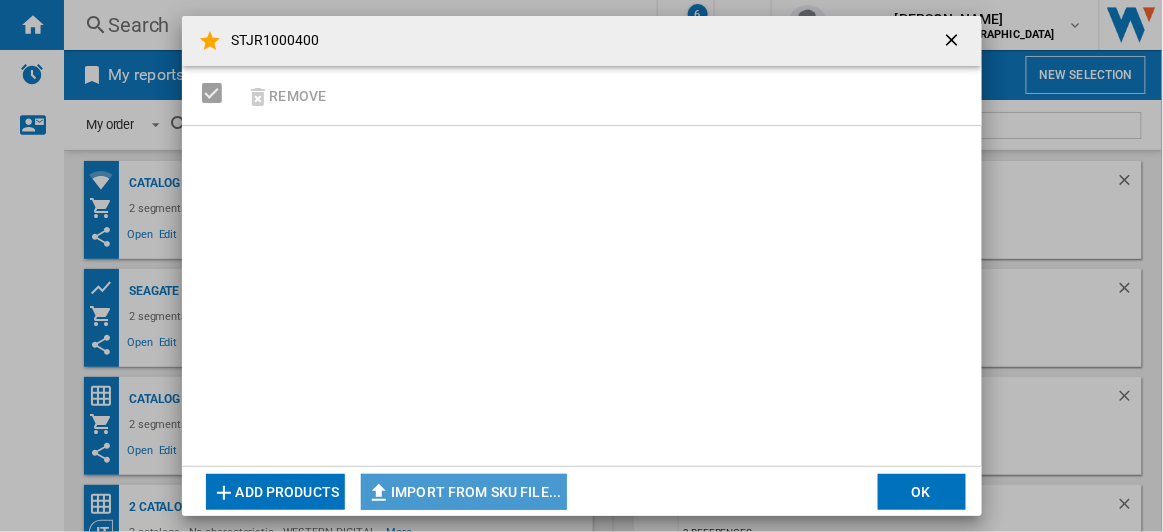 click on "Import from SKU file..." 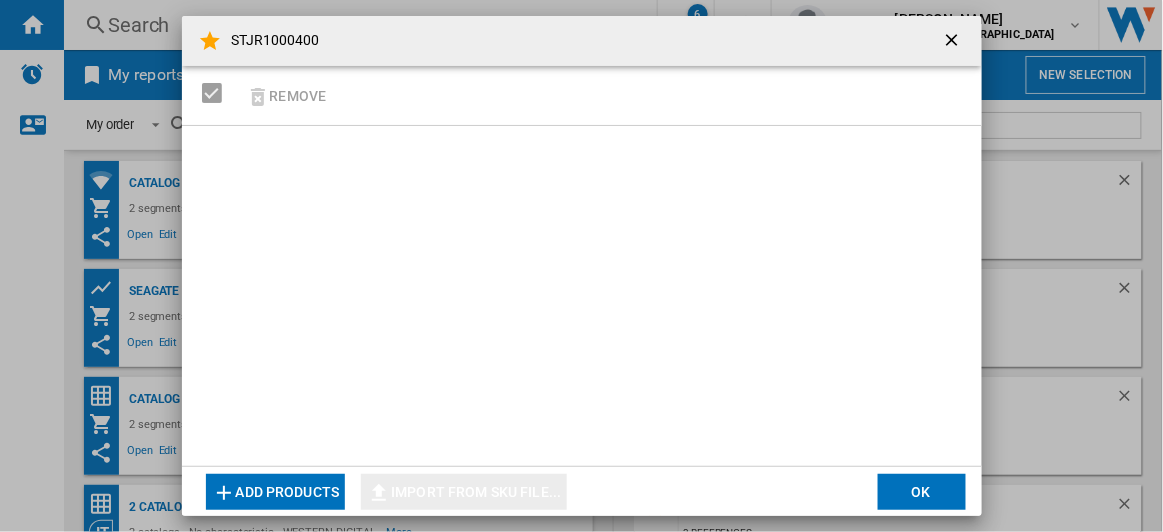 click on "Add products" 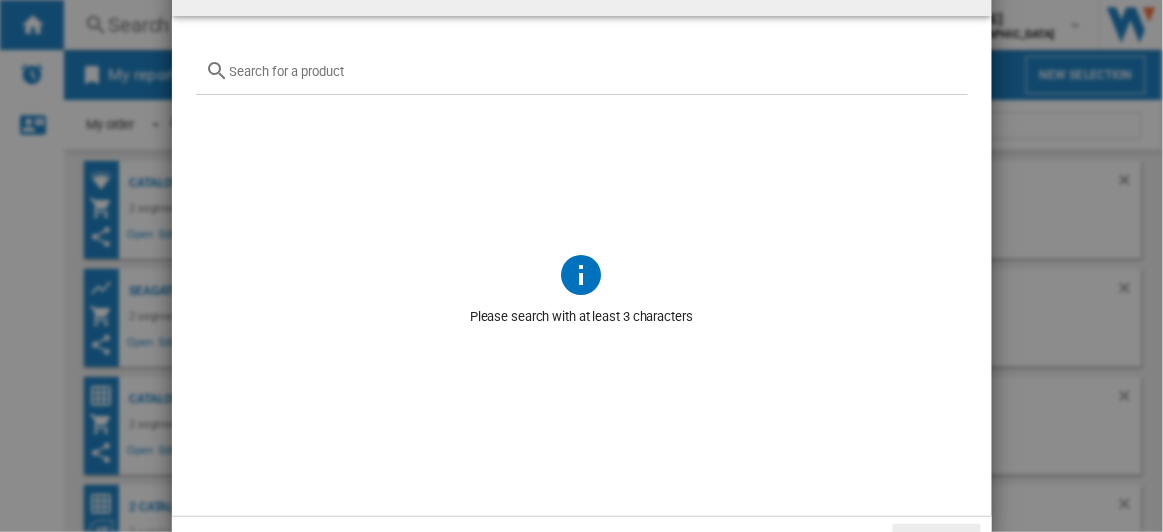 scroll, scrollTop: 27, scrollLeft: 0, axis: vertical 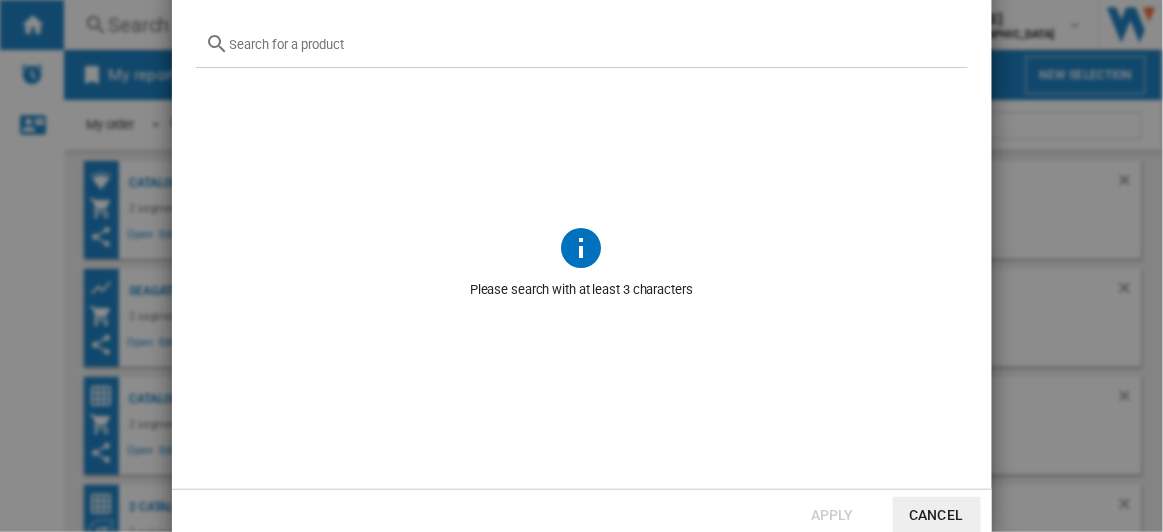 click 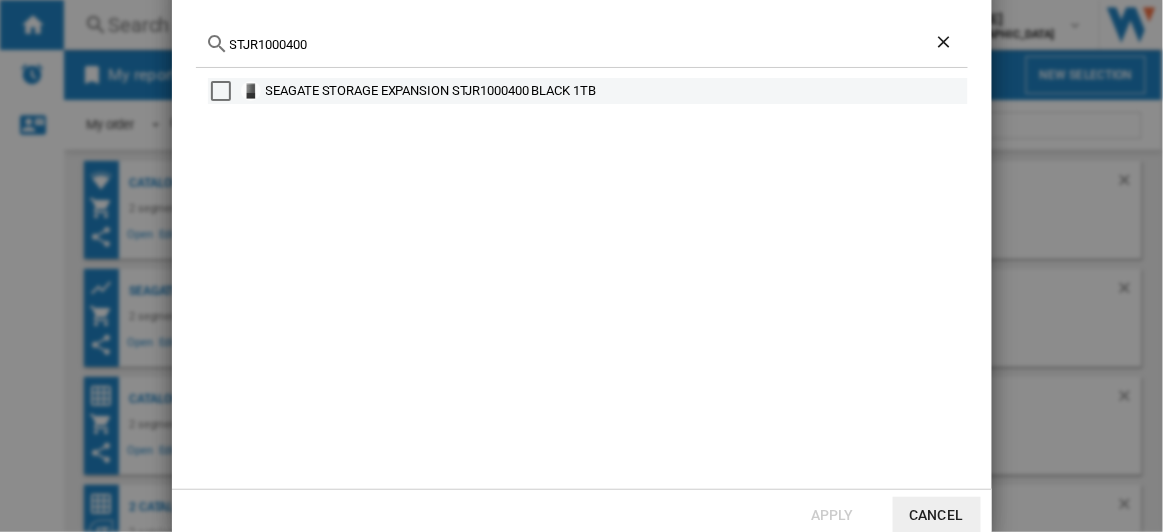 type on "STJR1000400" 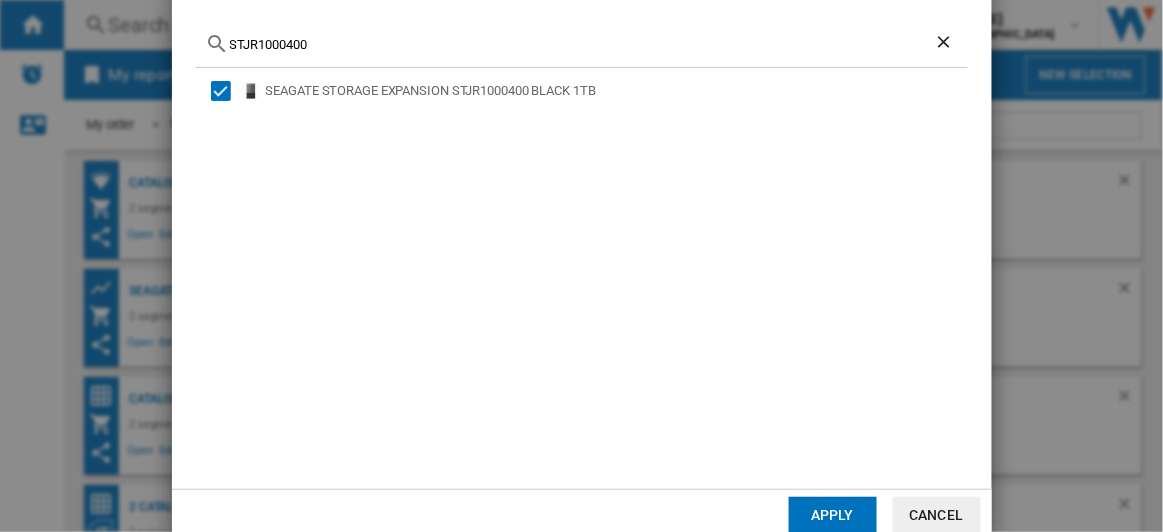 click on "Apply" 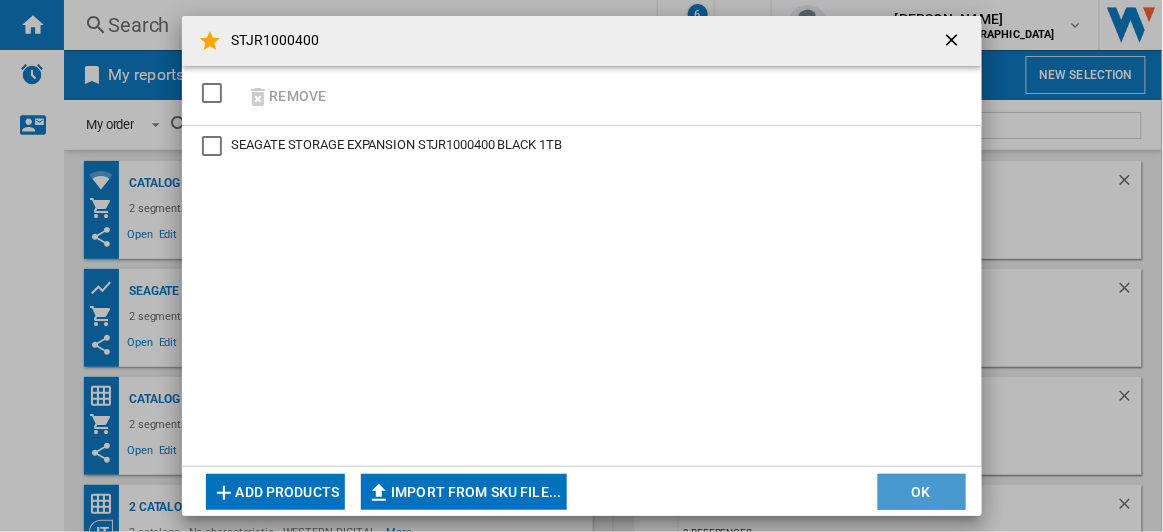 click on "OK" 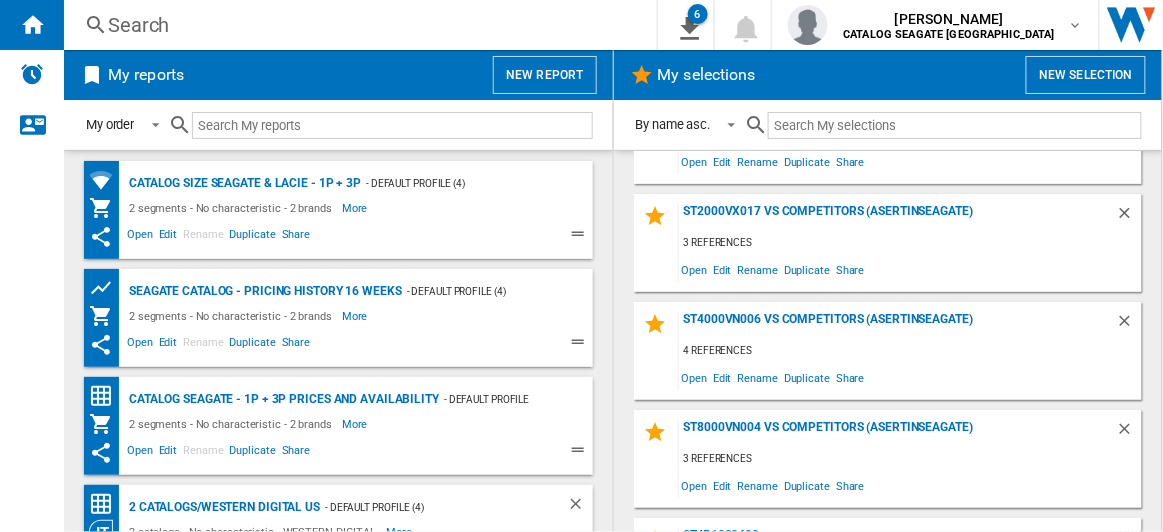 scroll, scrollTop: 0, scrollLeft: 0, axis: both 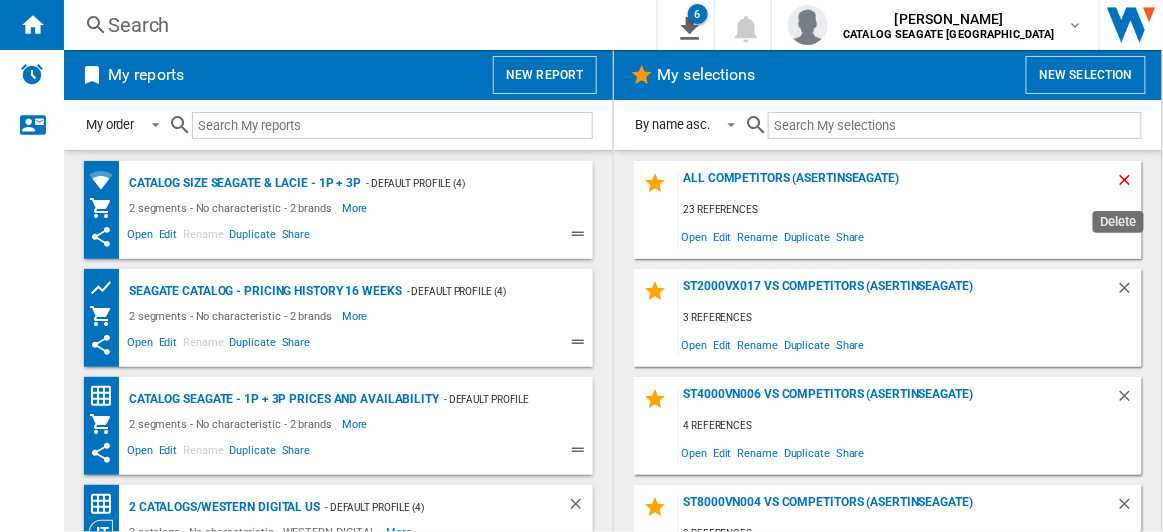 click 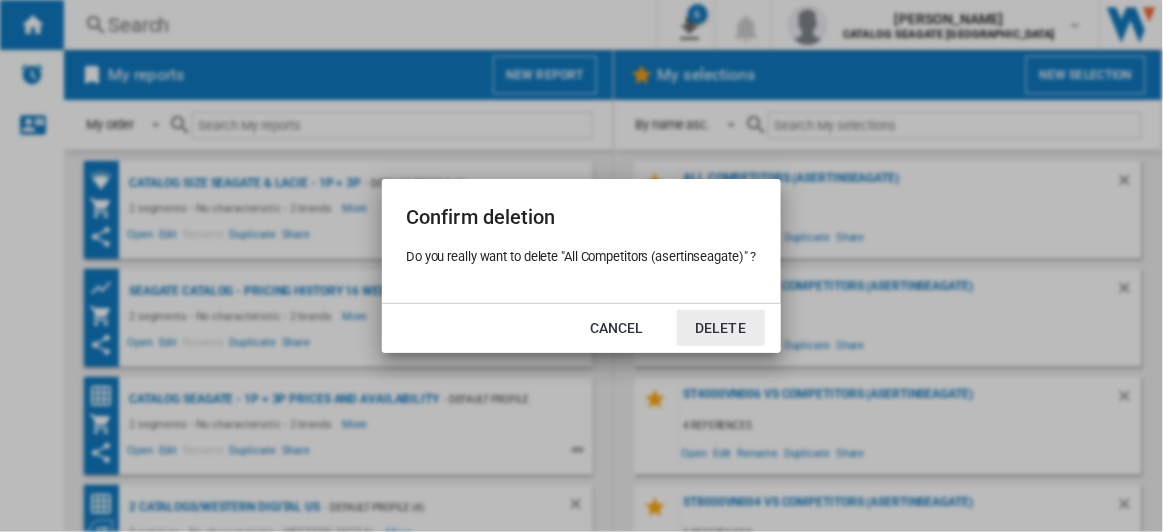 click on "Delete" 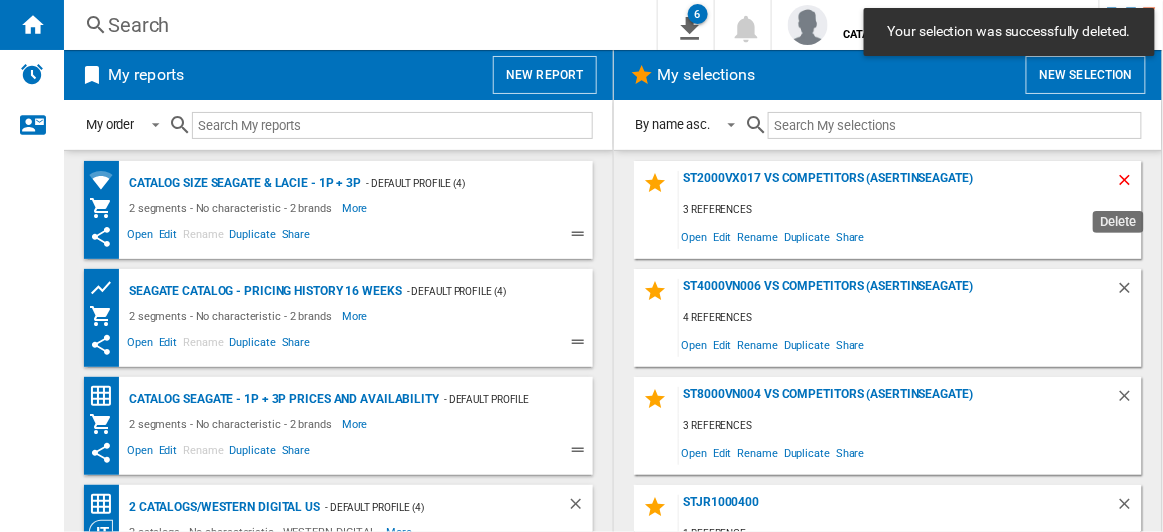 click 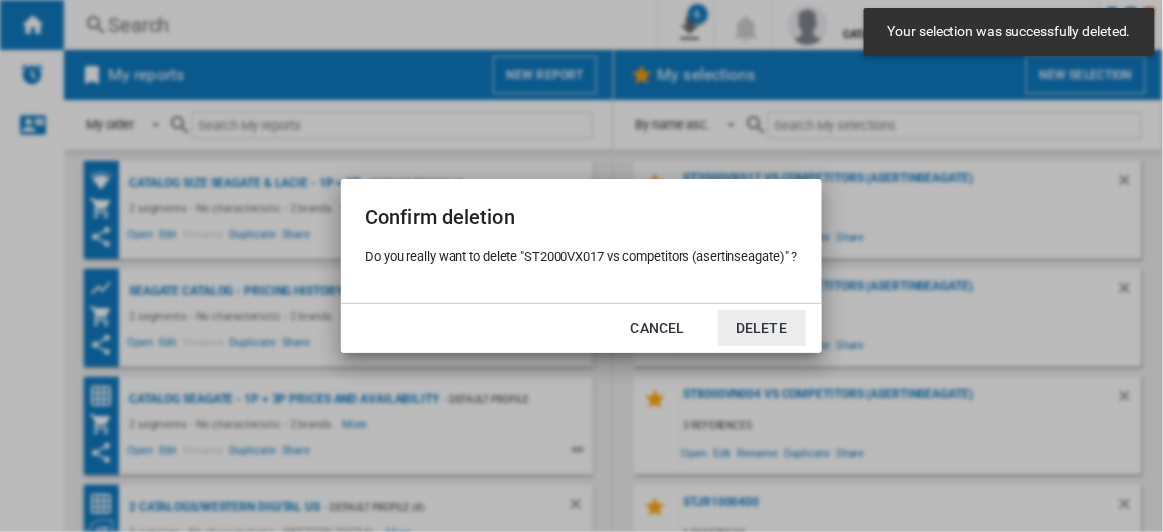 click on "Delete" 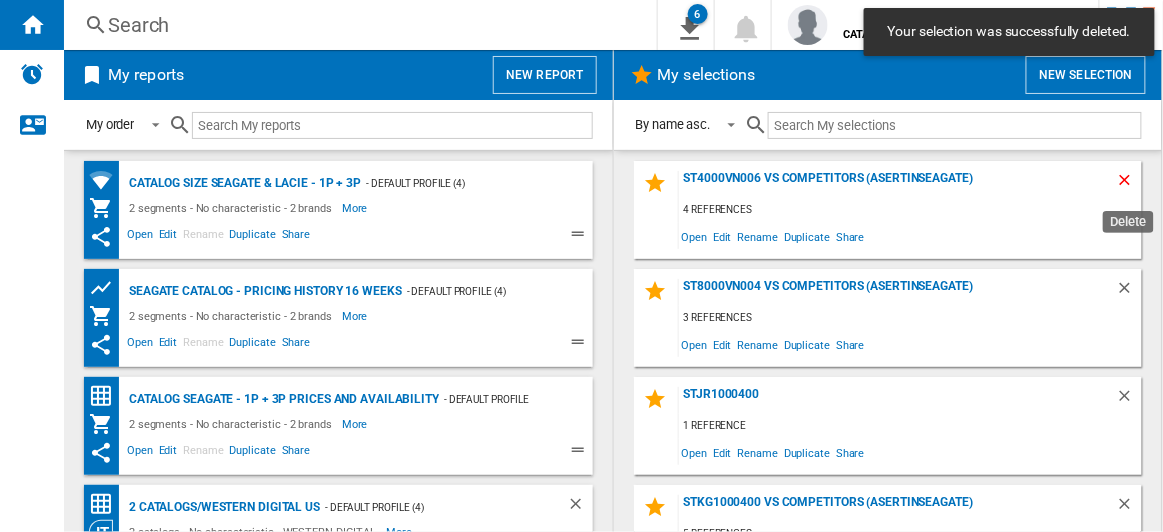 click 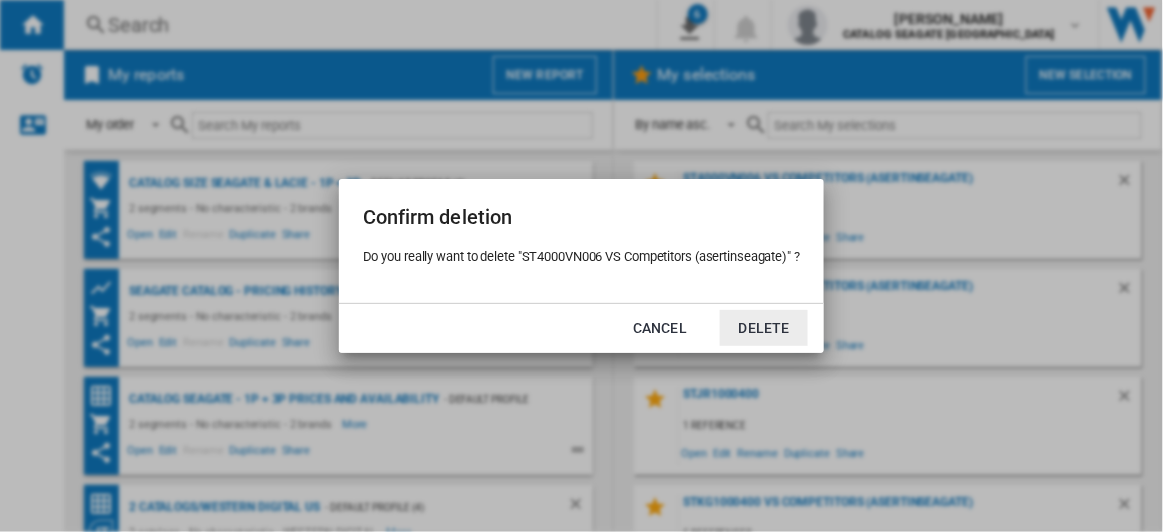 click on "Delete" 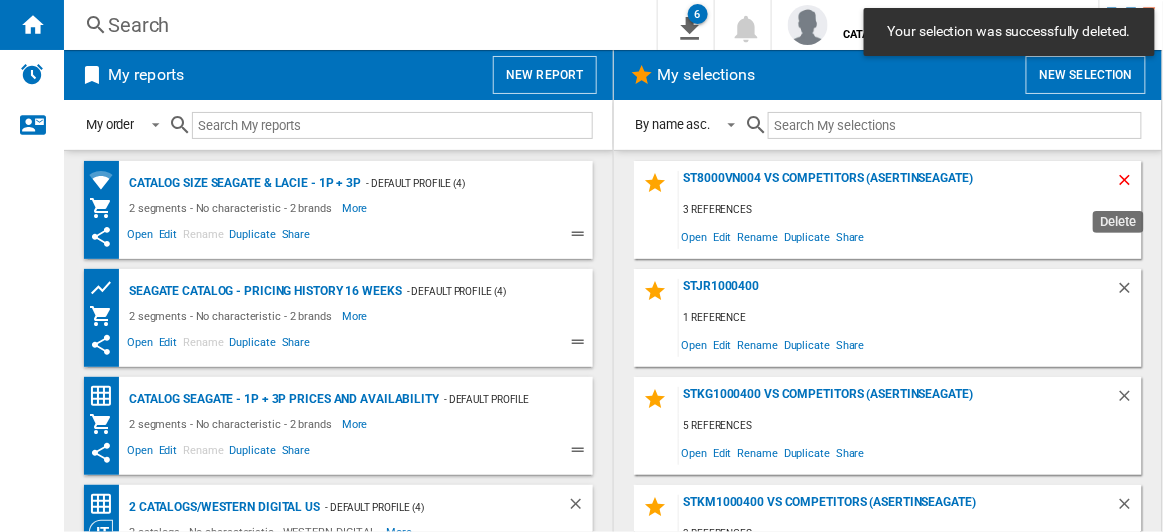 click 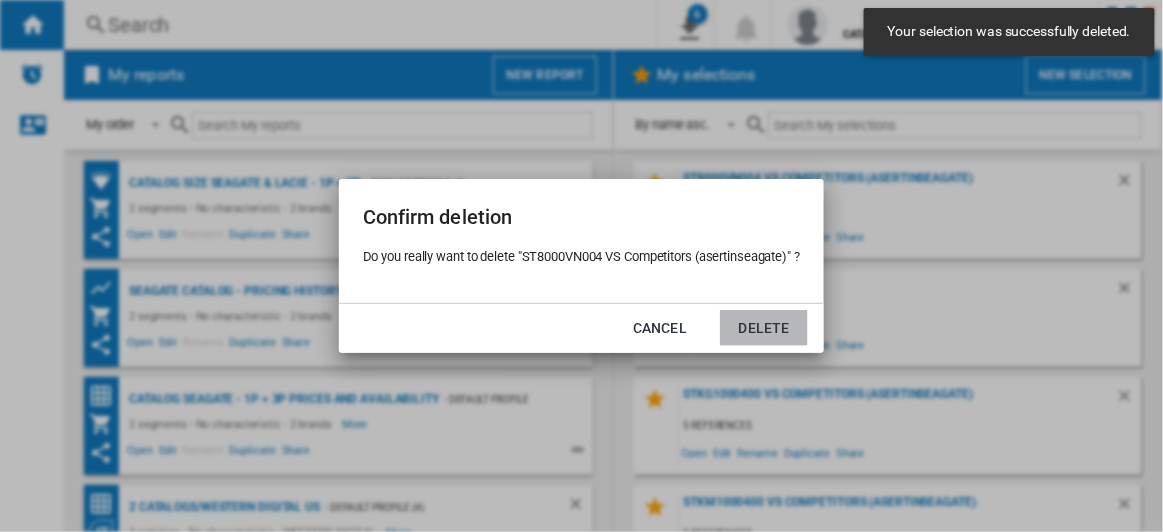click on "Delete" 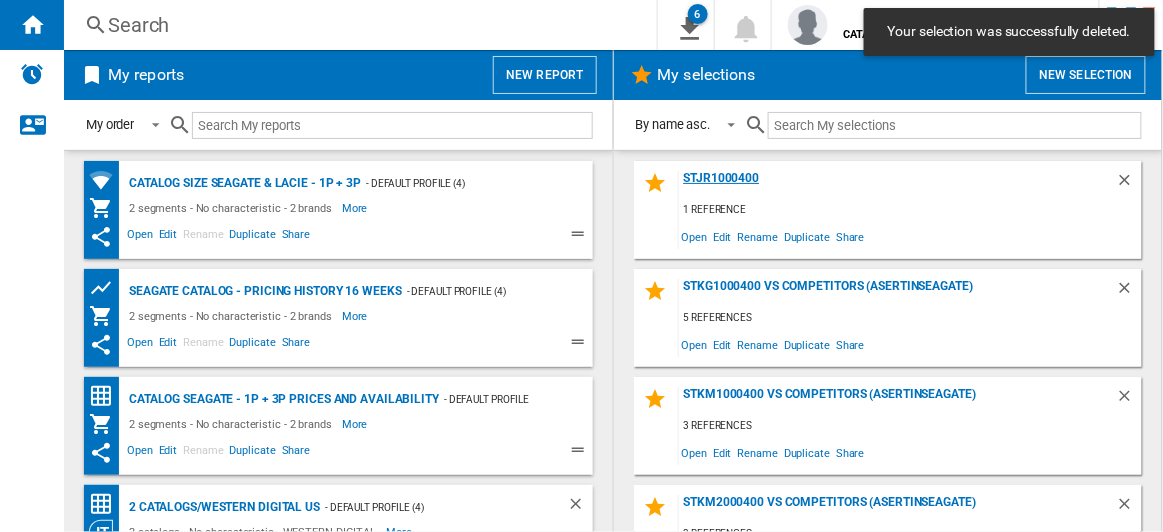 click on "STJR1000400" 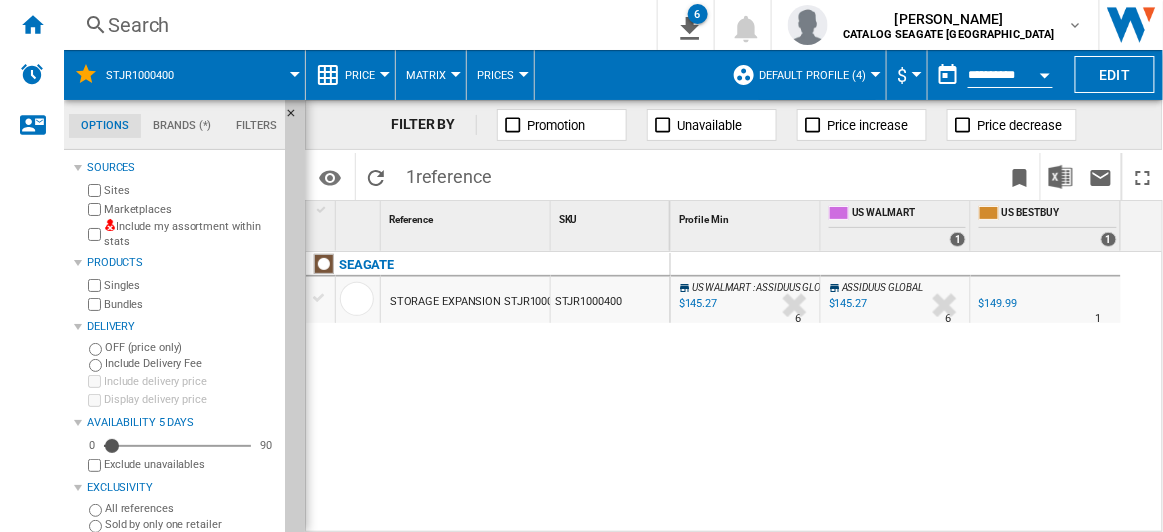 click on "Marketplaces" at bounding box center (190, 209) 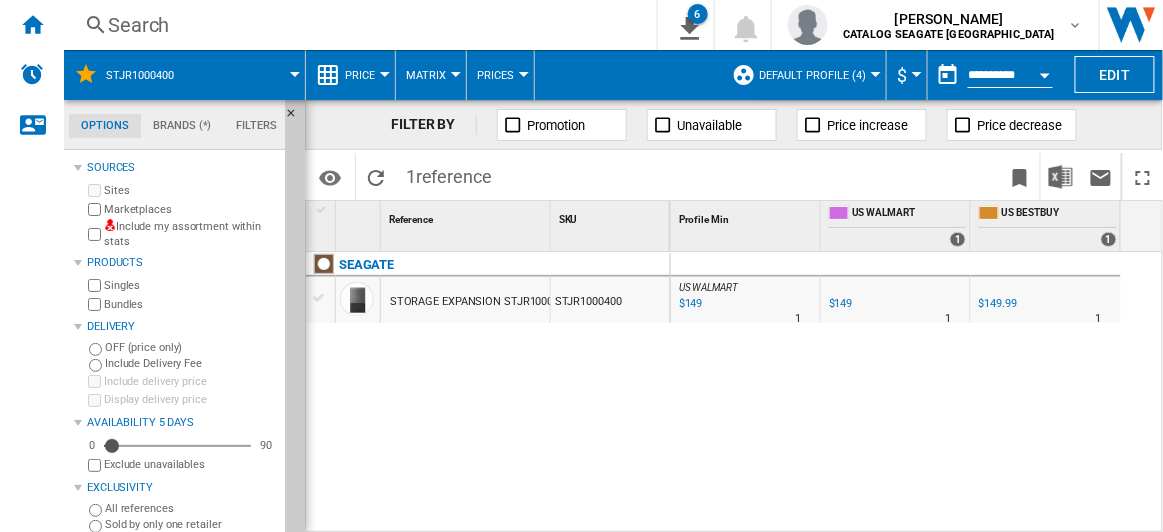 click on "Marketplaces" at bounding box center (190, 209) 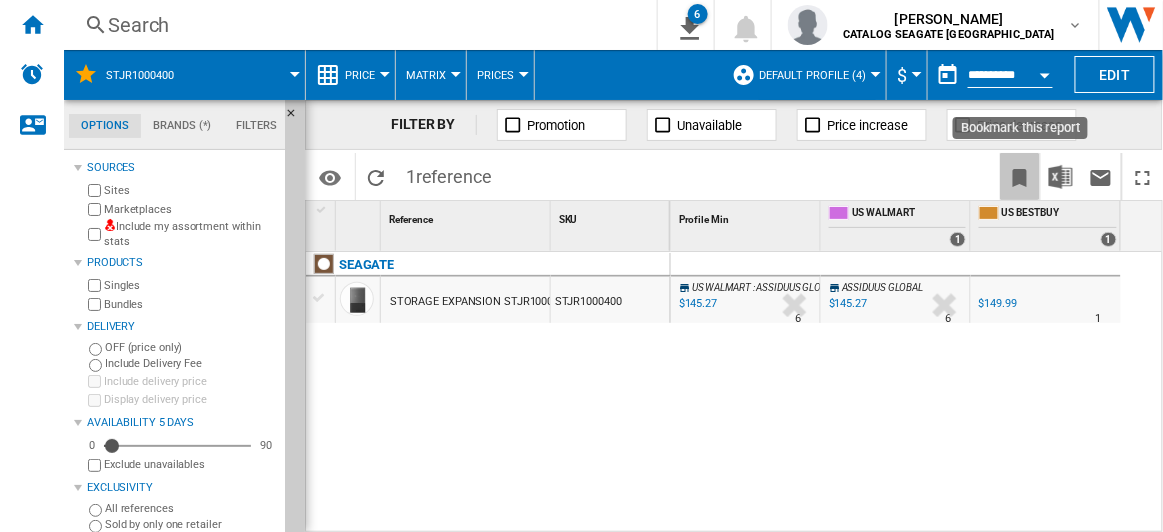 click at bounding box center [1020, 178] 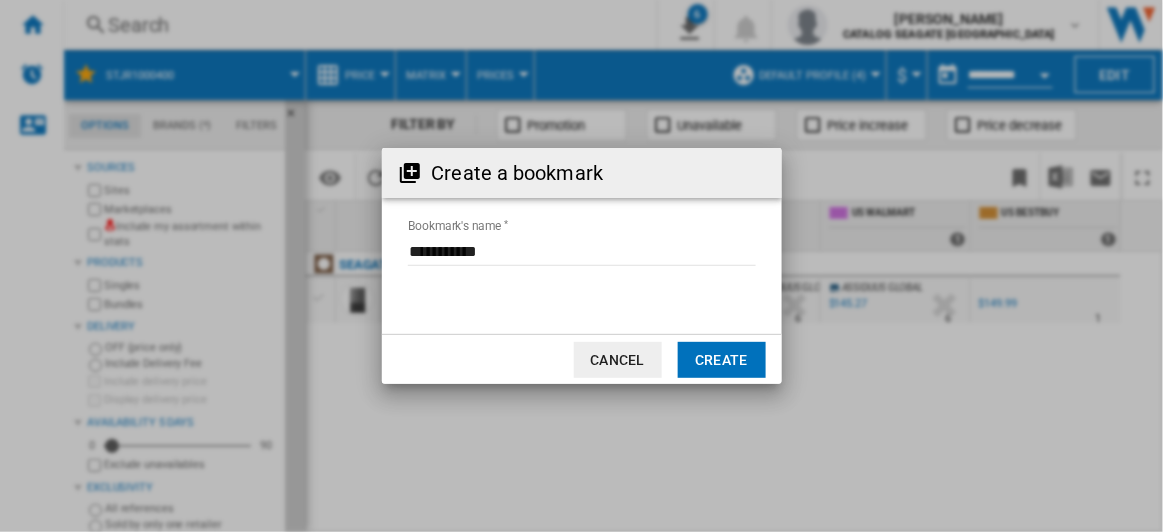 click on "Bookmark's name" at bounding box center [582, 251] 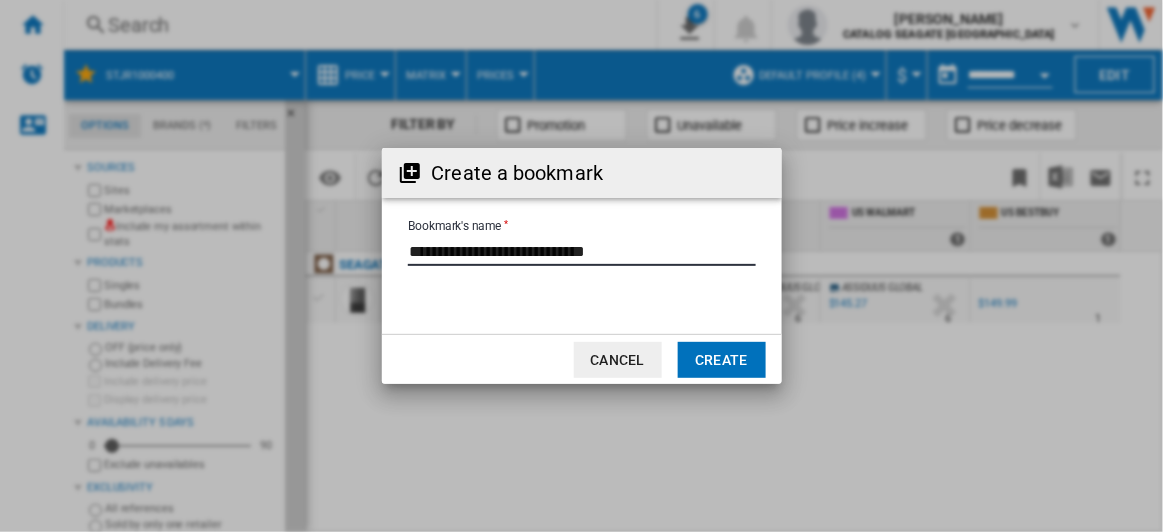 type on "**********" 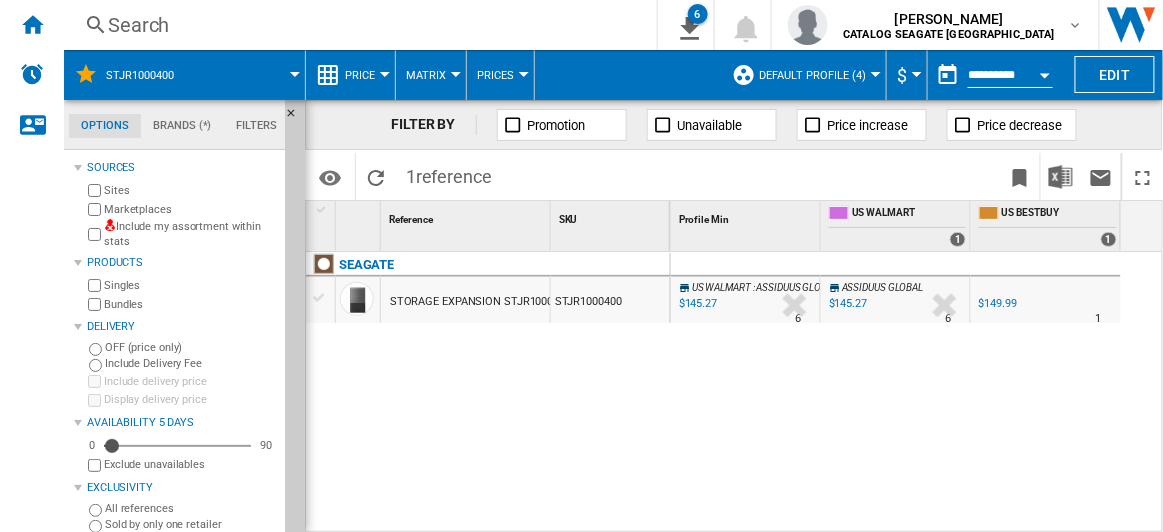 drag, startPoint x: 821, startPoint y: 409, endPoint x: 659, endPoint y: 411, distance: 162.01234 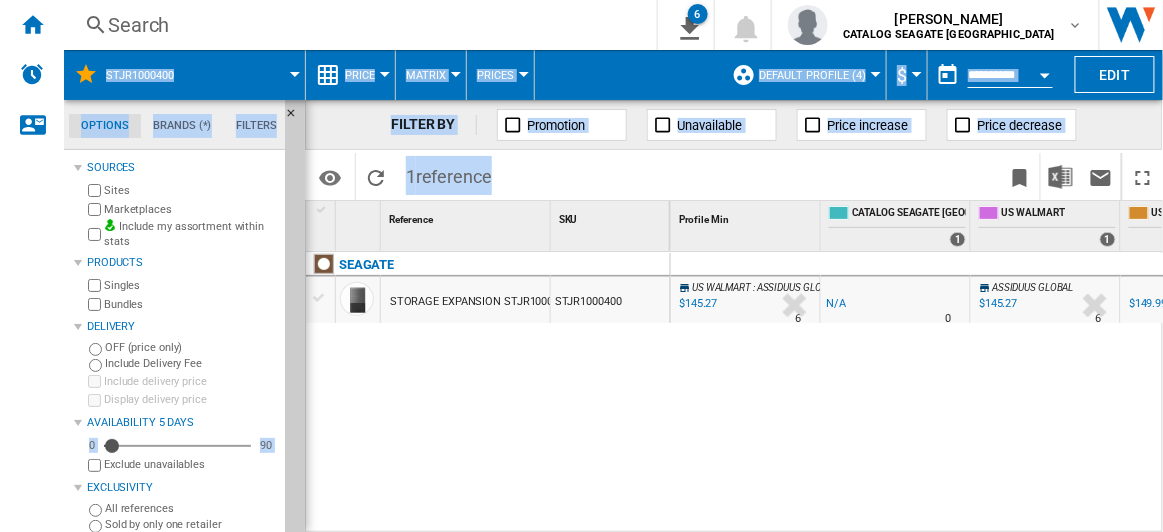 click on "Include my assortment within stats" at bounding box center (190, 234) 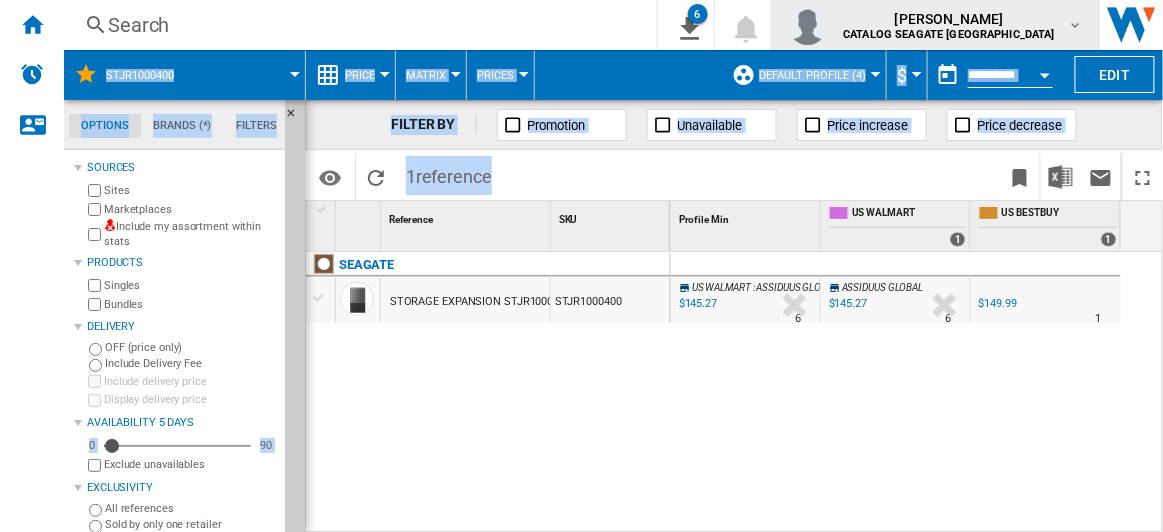 click on "CATALOG SEAGATE [GEOGRAPHIC_DATA]" at bounding box center [950, 34] 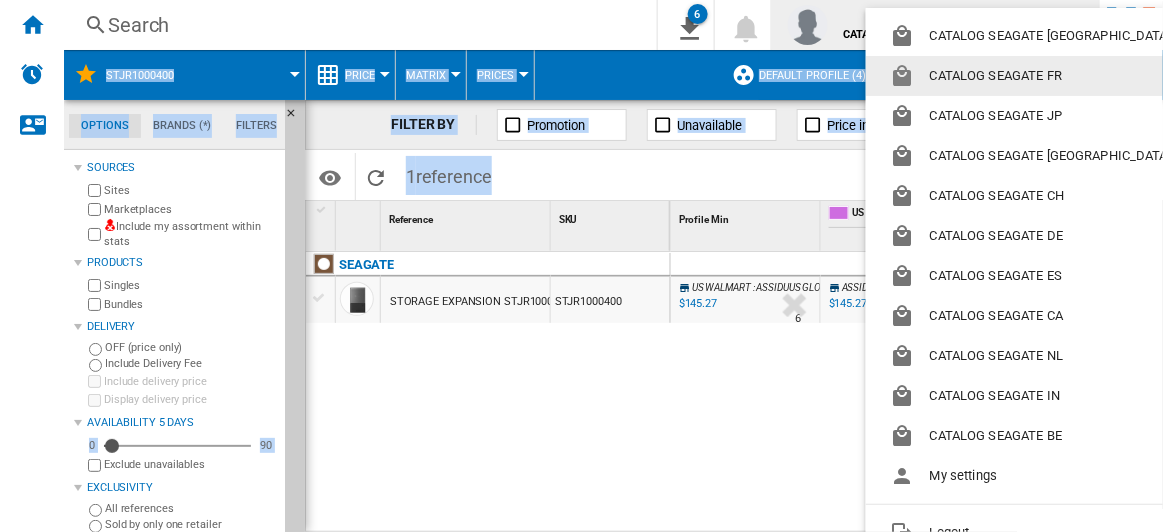 click on "CATALOG SEAGATE FR" at bounding box center [1034, 76] 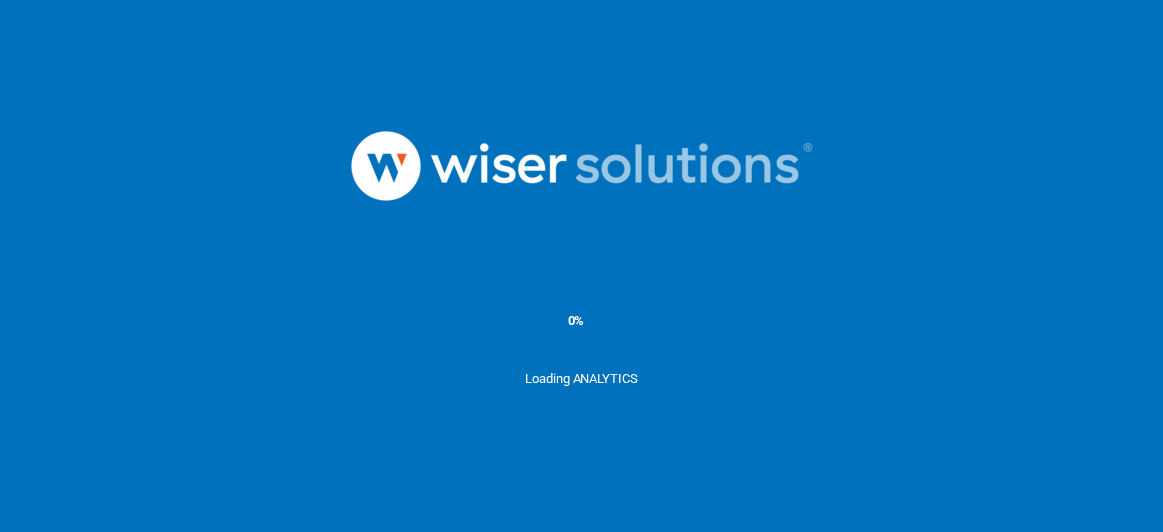 scroll, scrollTop: 0, scrollLeft: 0, axis: both 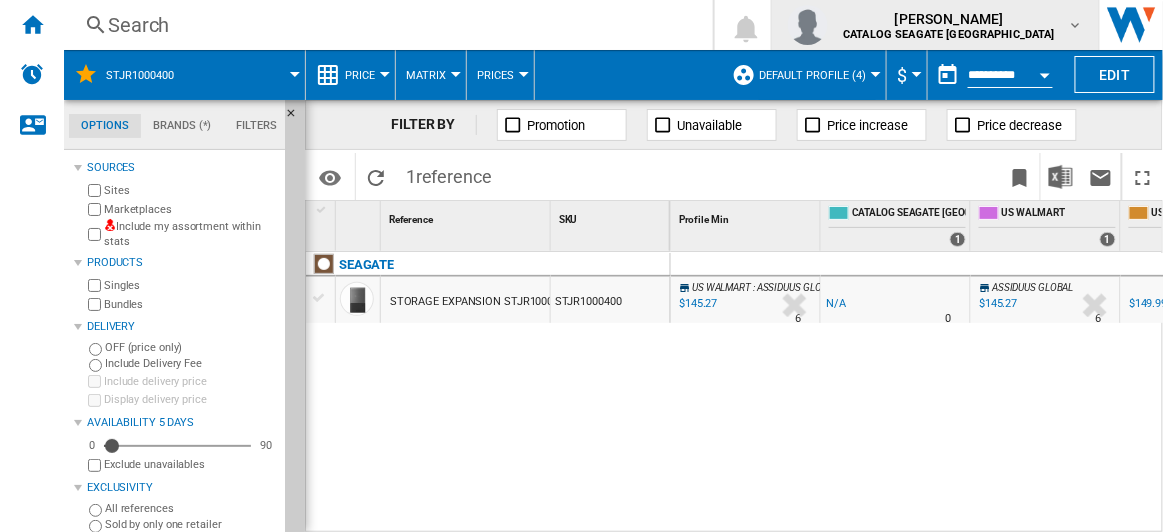 click at bounding box center [1075, 25] 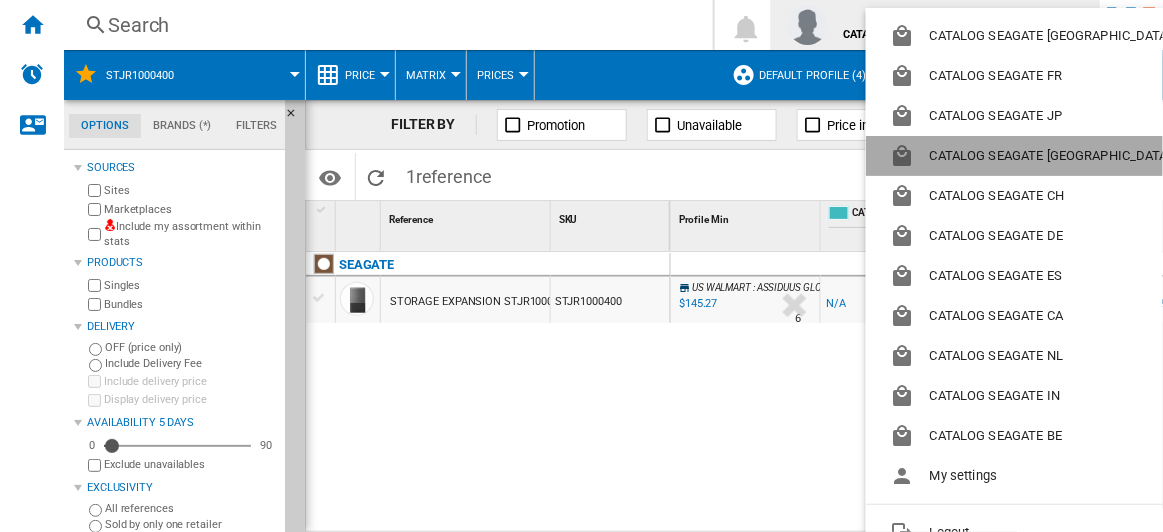click on "CATALOG SEAGATE [GEOGRAPHIC_DATA]" at bounding box center (1034, 156) 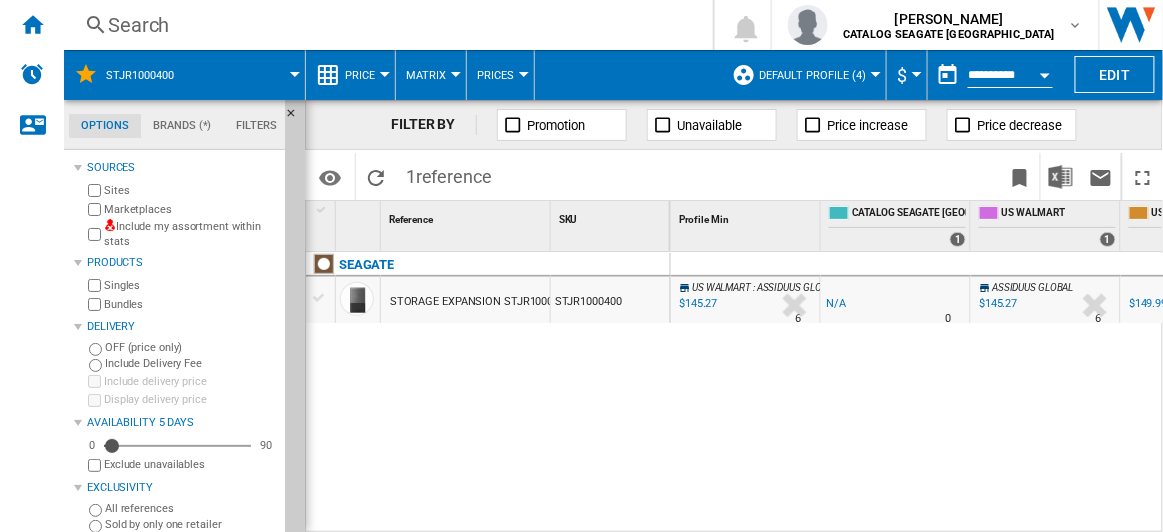 click on "Default profile (4)" at bounding box center [817, 75] 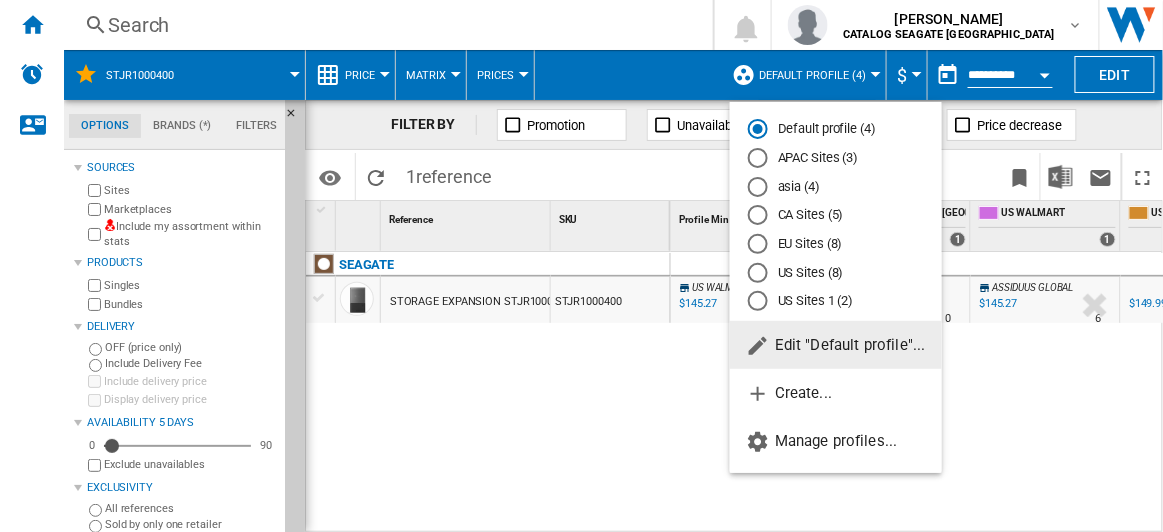 click on "Edit "Default profile"..." 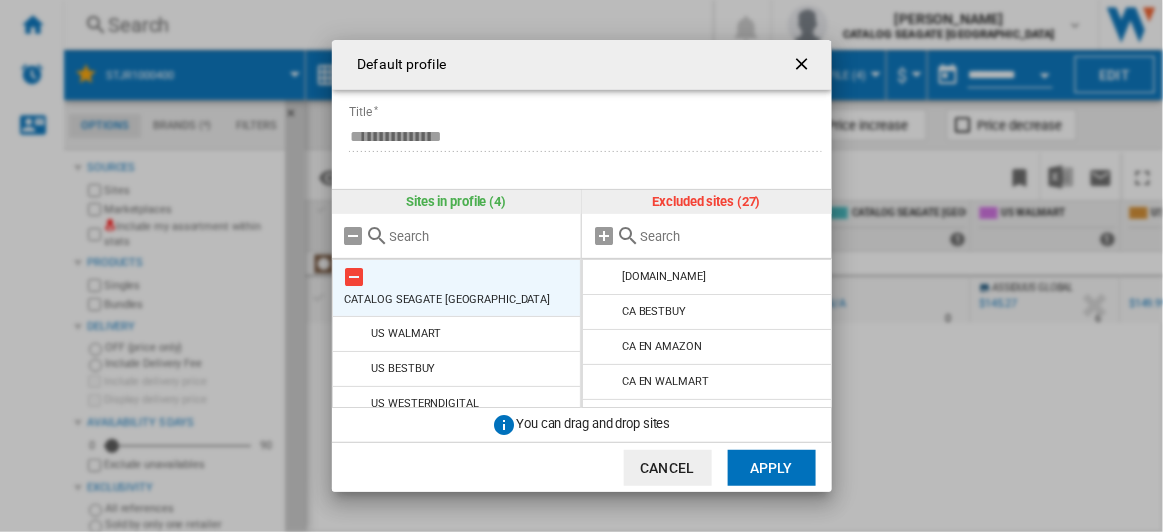 click at bounding box center (355, 277) 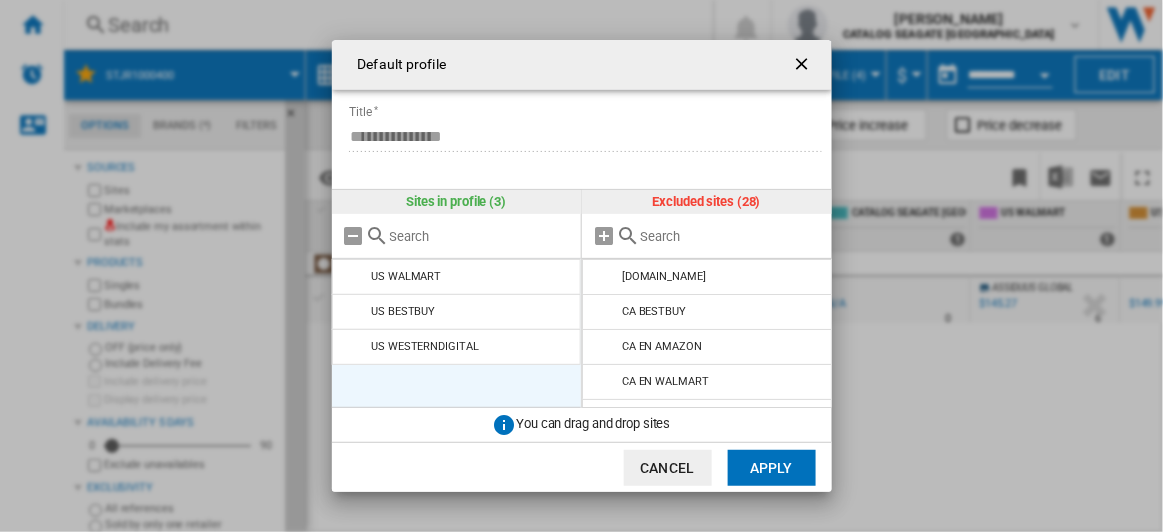 click at bounding box center (355, 277) 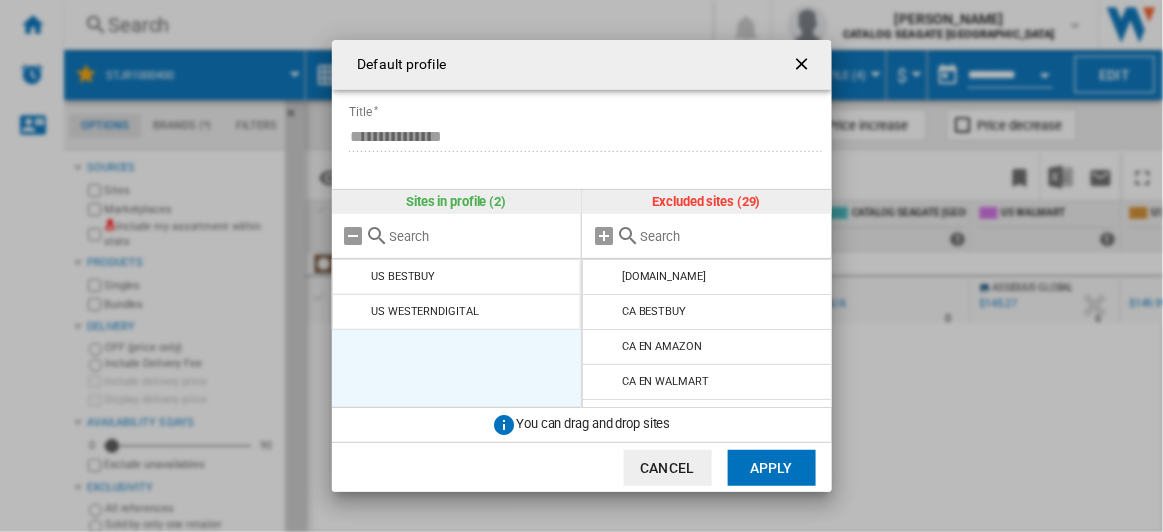 click on "Cancel" 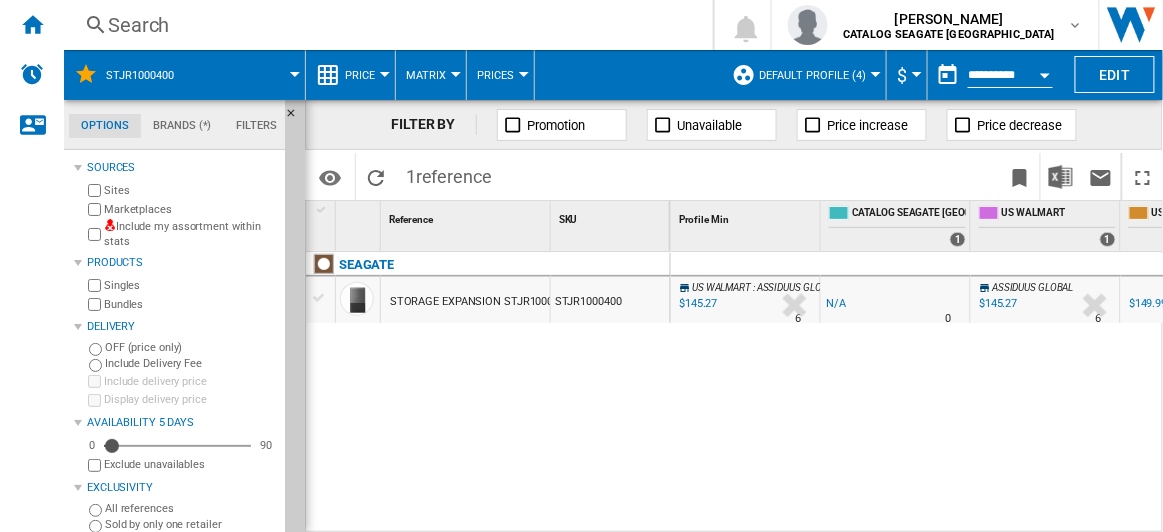 click on "Default profile (4)" at bounding box center [817, 75] 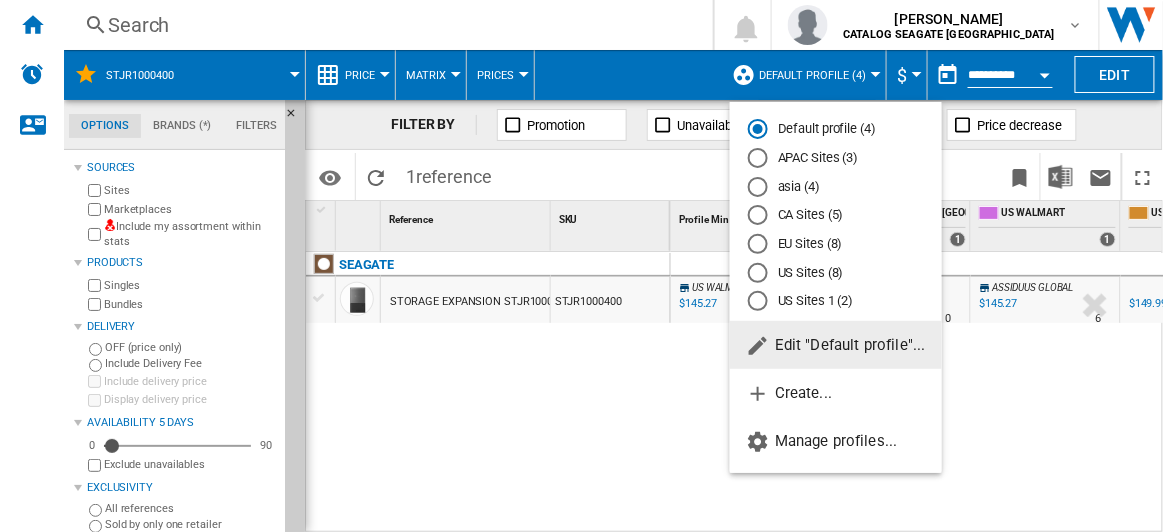 click on "Edit "Default profile"..." 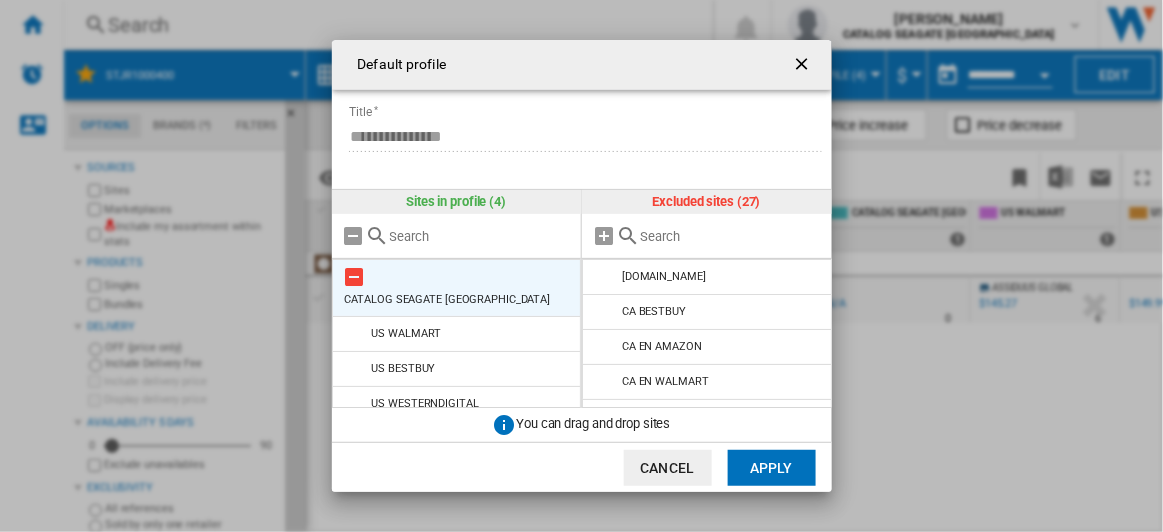 click at bounding box center (355, 277) 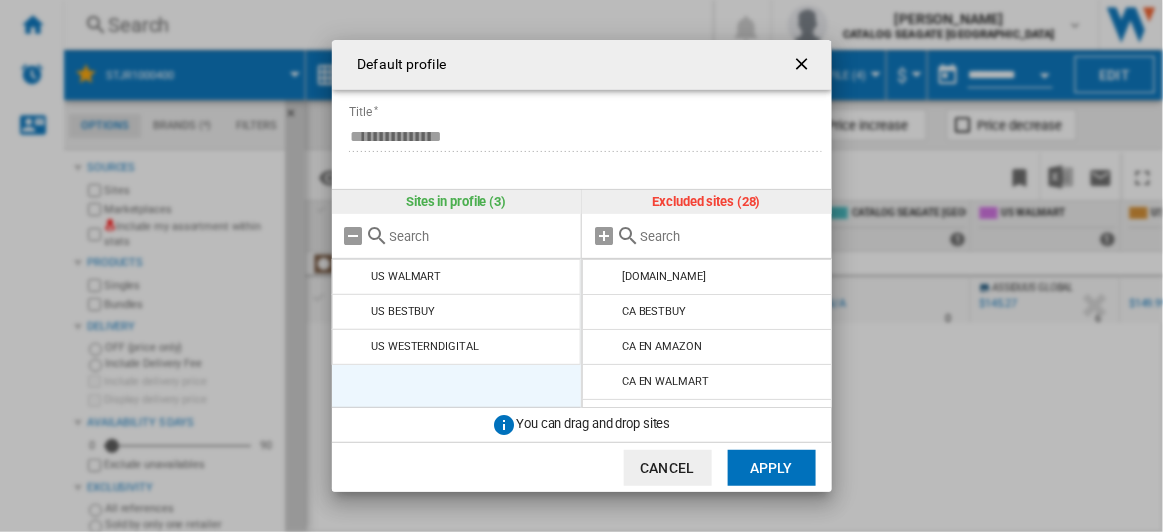 click on "Apply" 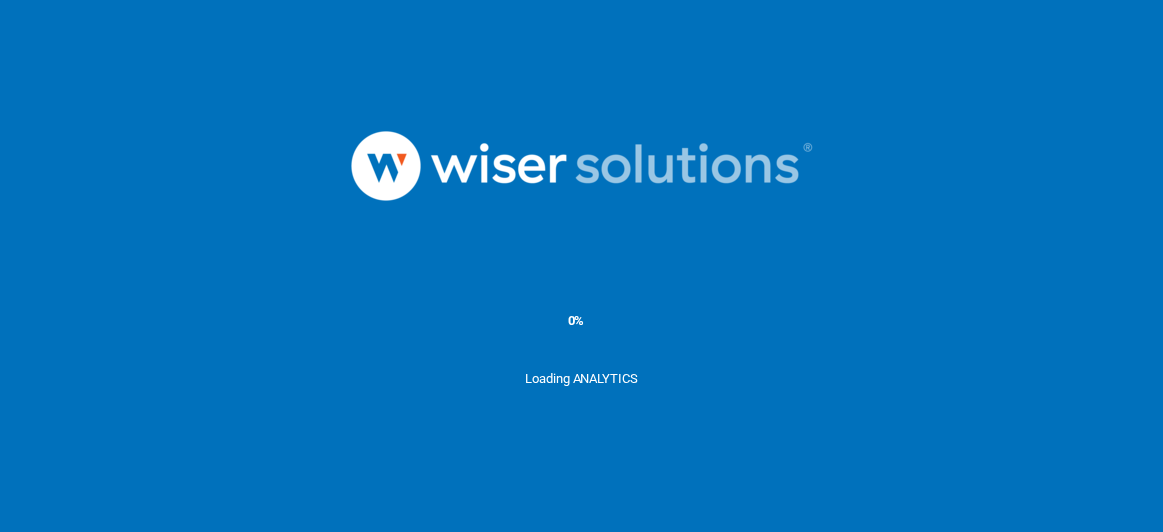 scroll, scrollTop: 0, scrollLeft: 0, axis: both 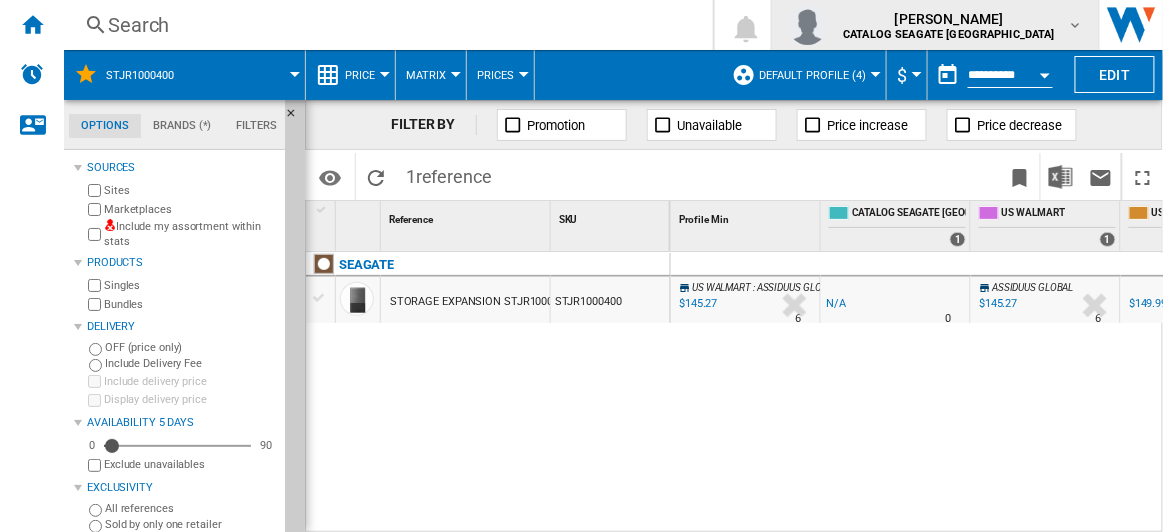 click on "CATALOG SEAGATE [GEOGRAPHIC_DATA]" at bounding box center [950, 34] 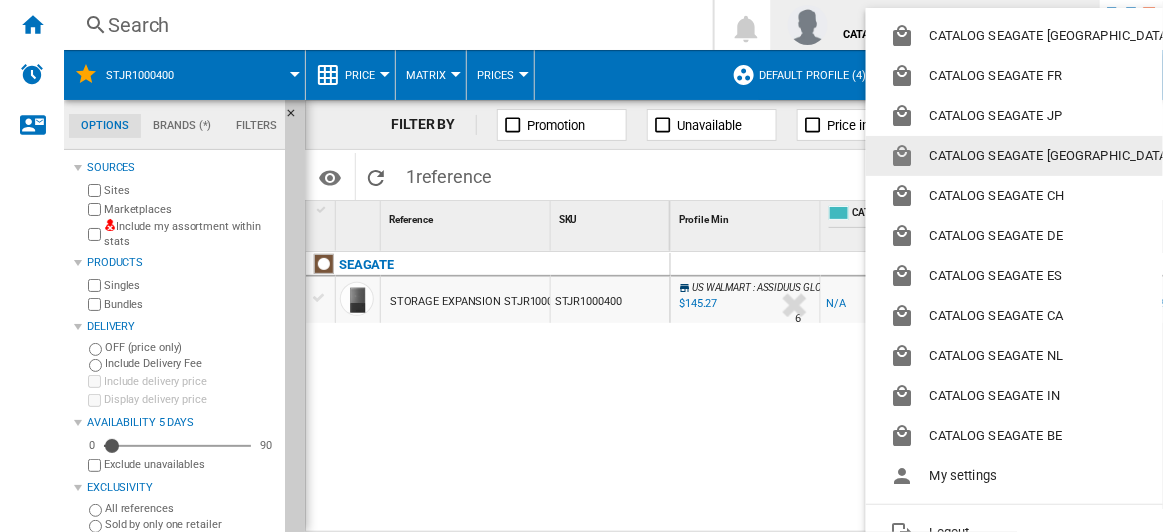 click on "CATALOG SEAGATE [GEOGRAPHIC_DATA]" at bounding box center (1034, 156) 